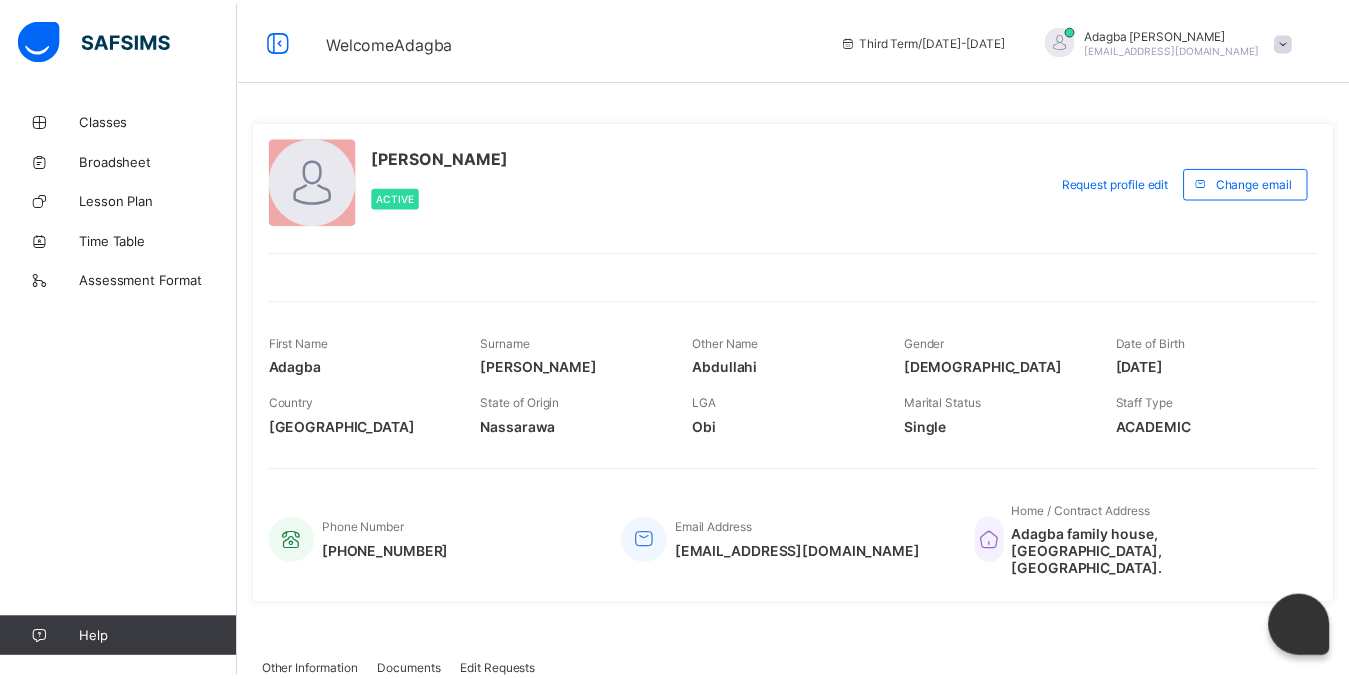 scroll, scrollTop: 0, scrollLeft: 0, axis: both 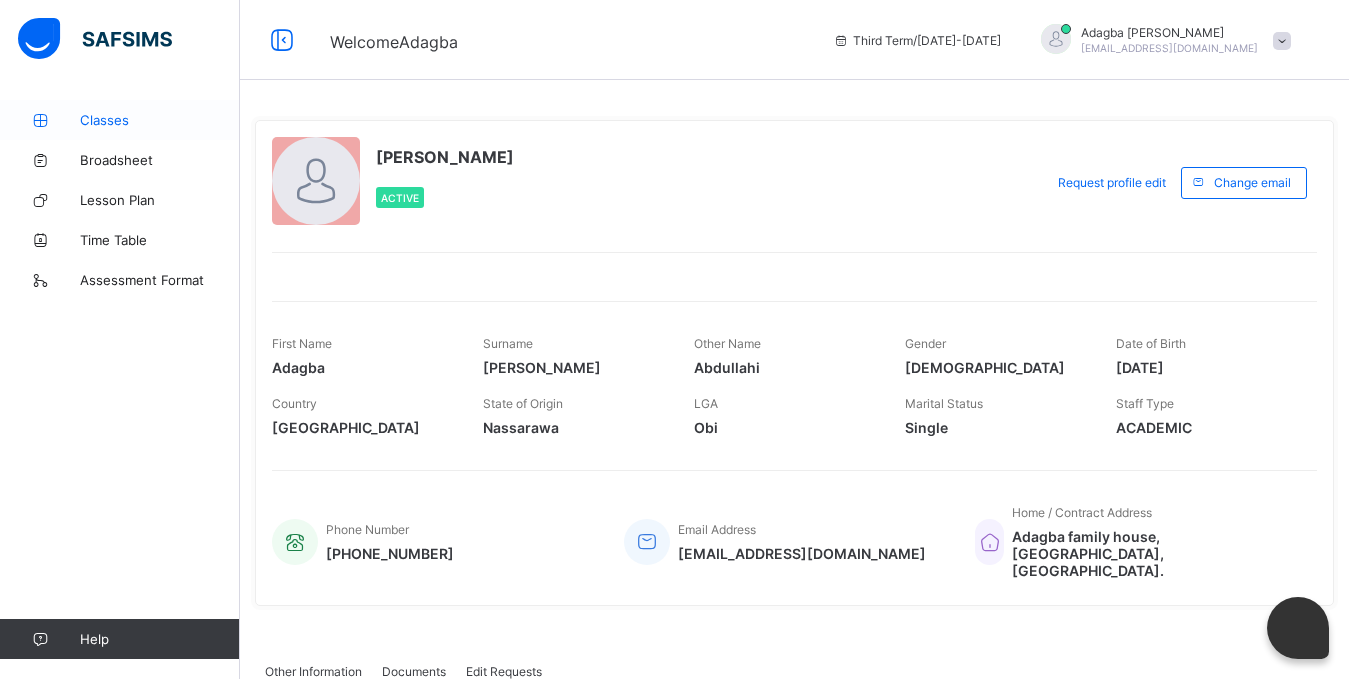 click on "Classes" at bounding box center [160, 120] 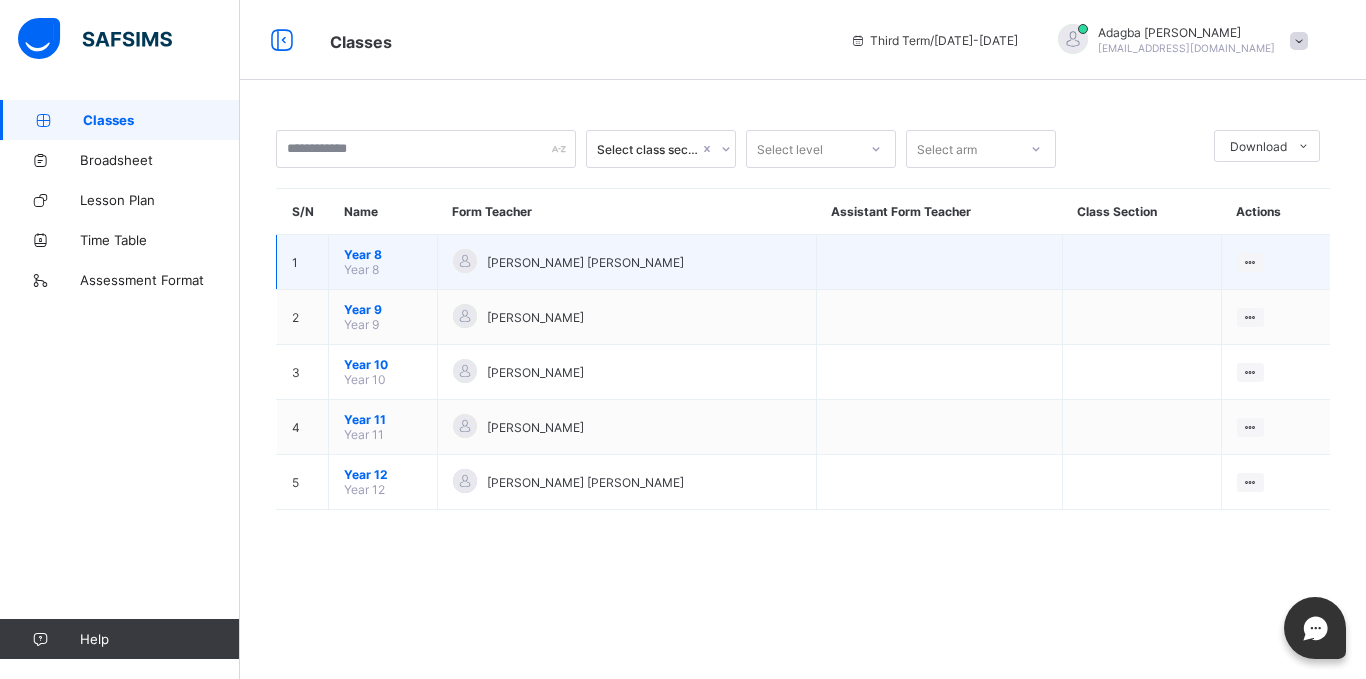 click on "Year 8" at bounding box center (383, 254) 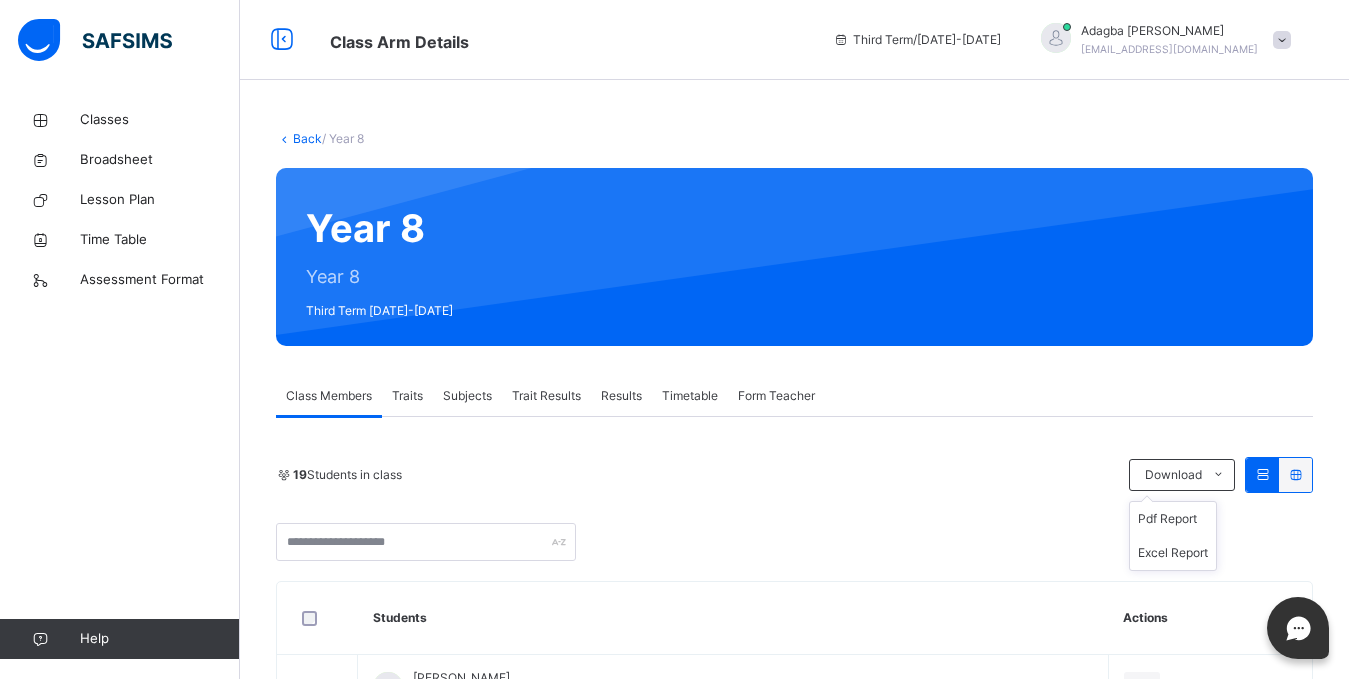 scroll, scrollTop: 200, scrollLeft: 0, axis: vertical 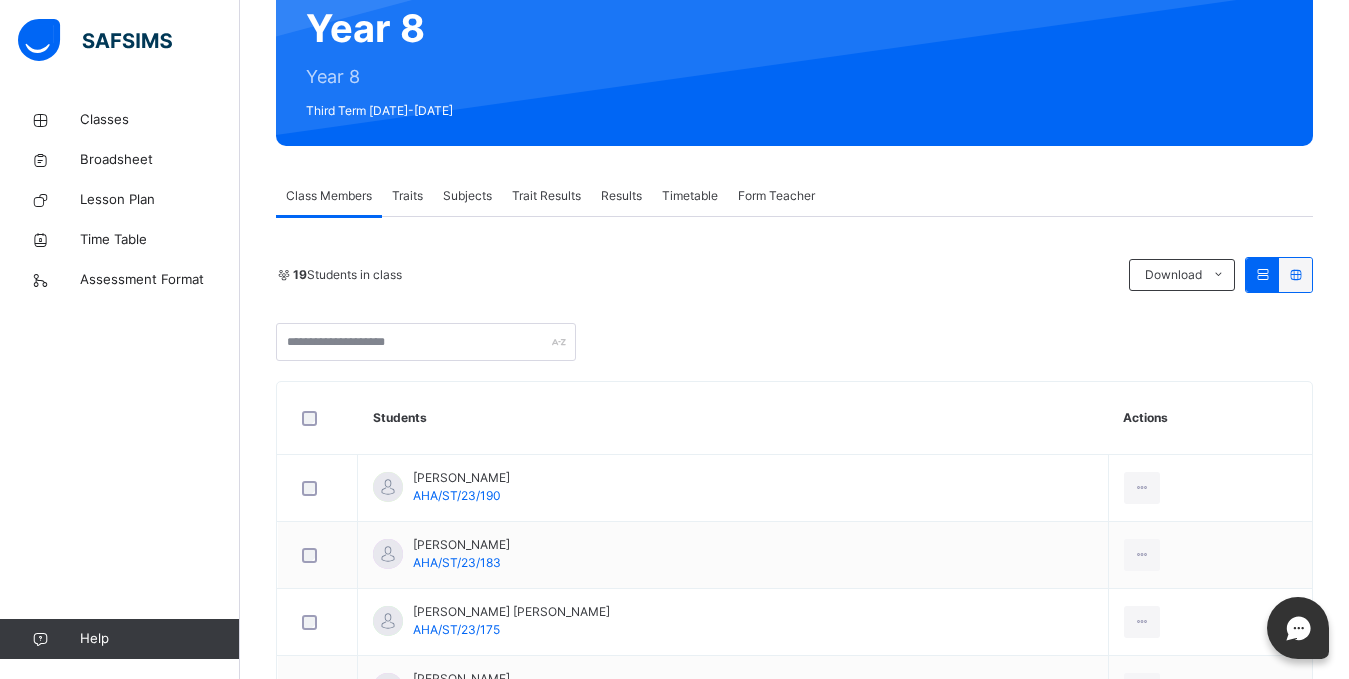 click on "Subjects" at bounding box center (467, 196) 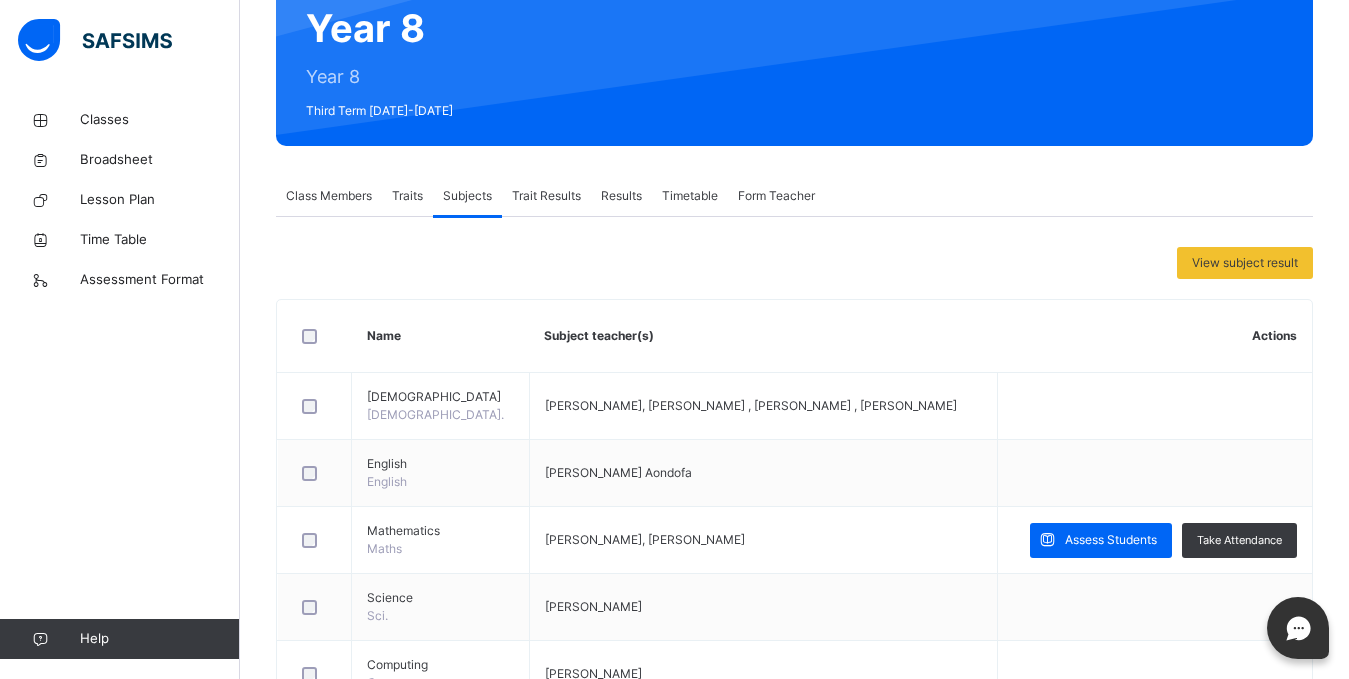scroll, scrollTop: 400, scrollLeft: 0, axis: vertical 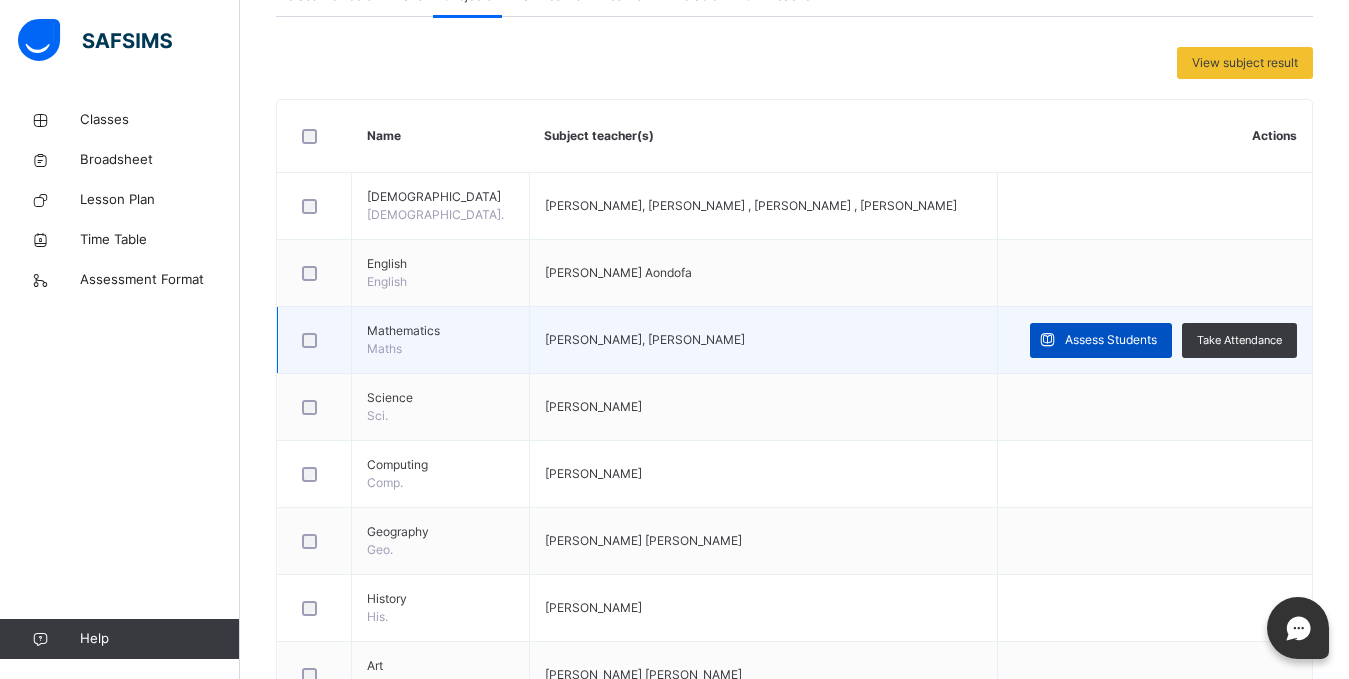 click on "Assess Students" at bounding box center [1111, 340] 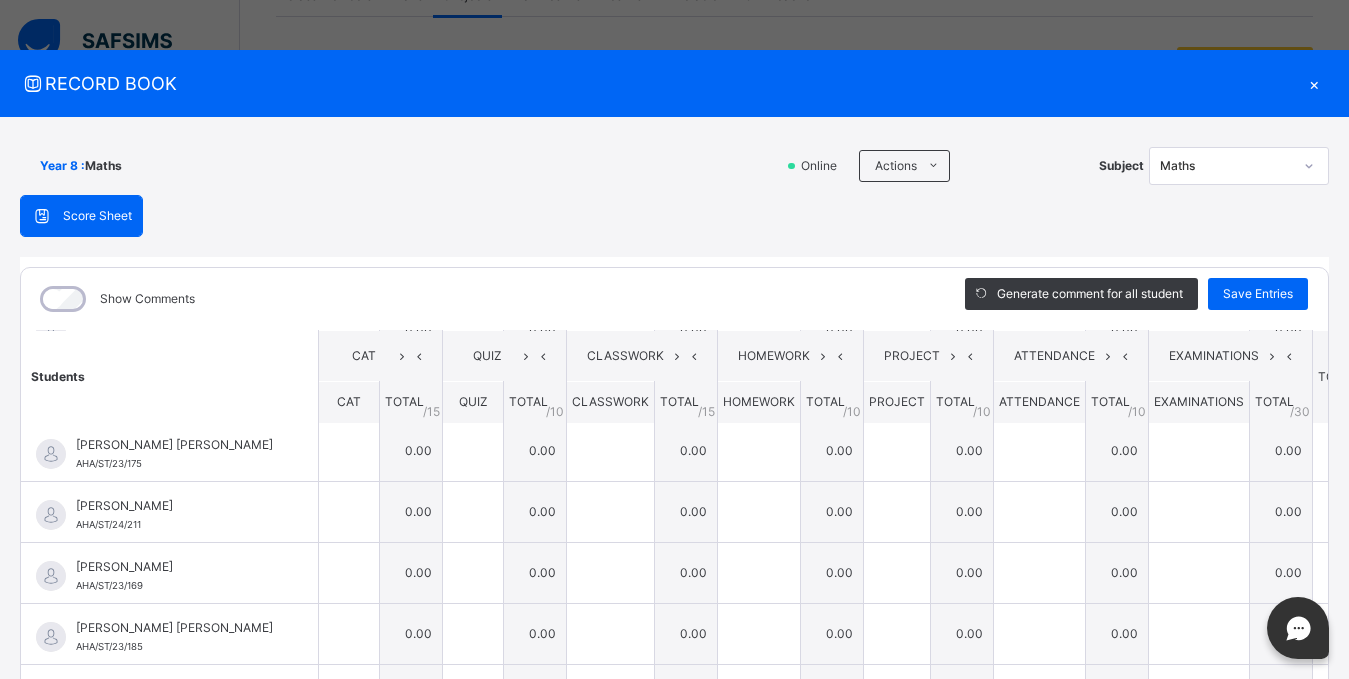 scroll, scrollTop: 0, scrollLeft: 0, axis: both 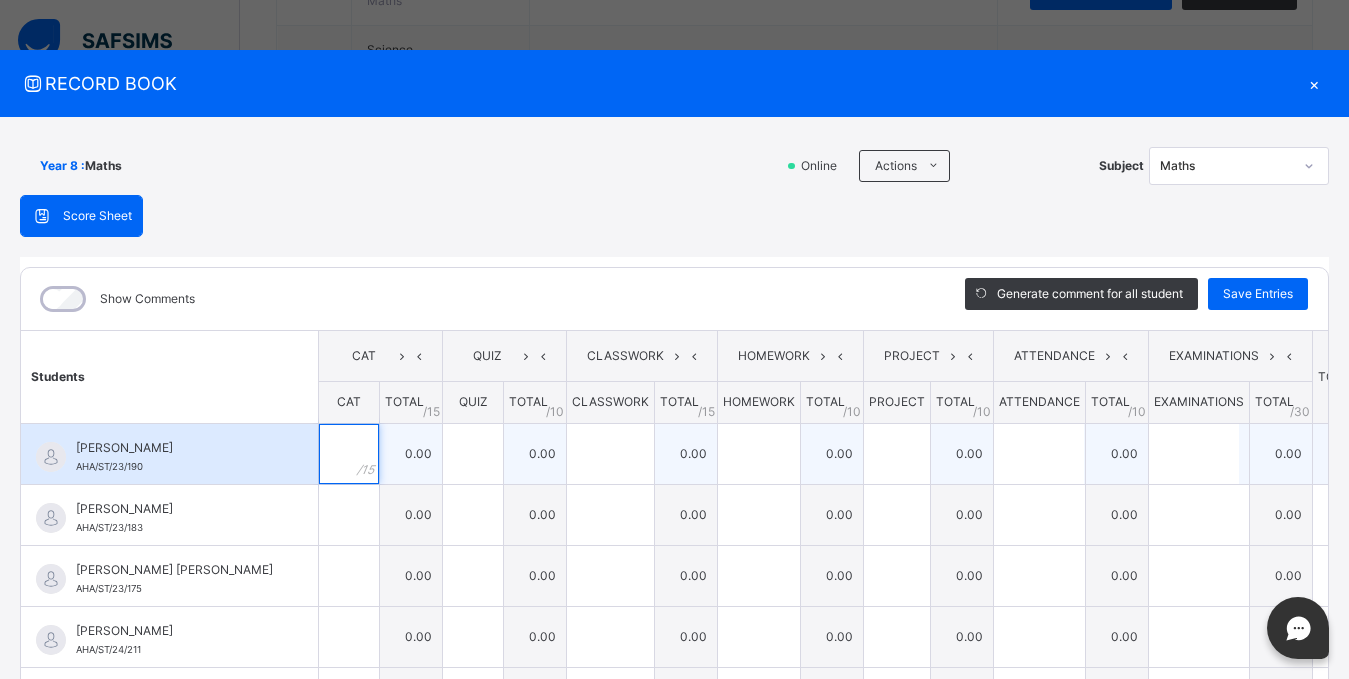 click at bounding box center [349, 454] 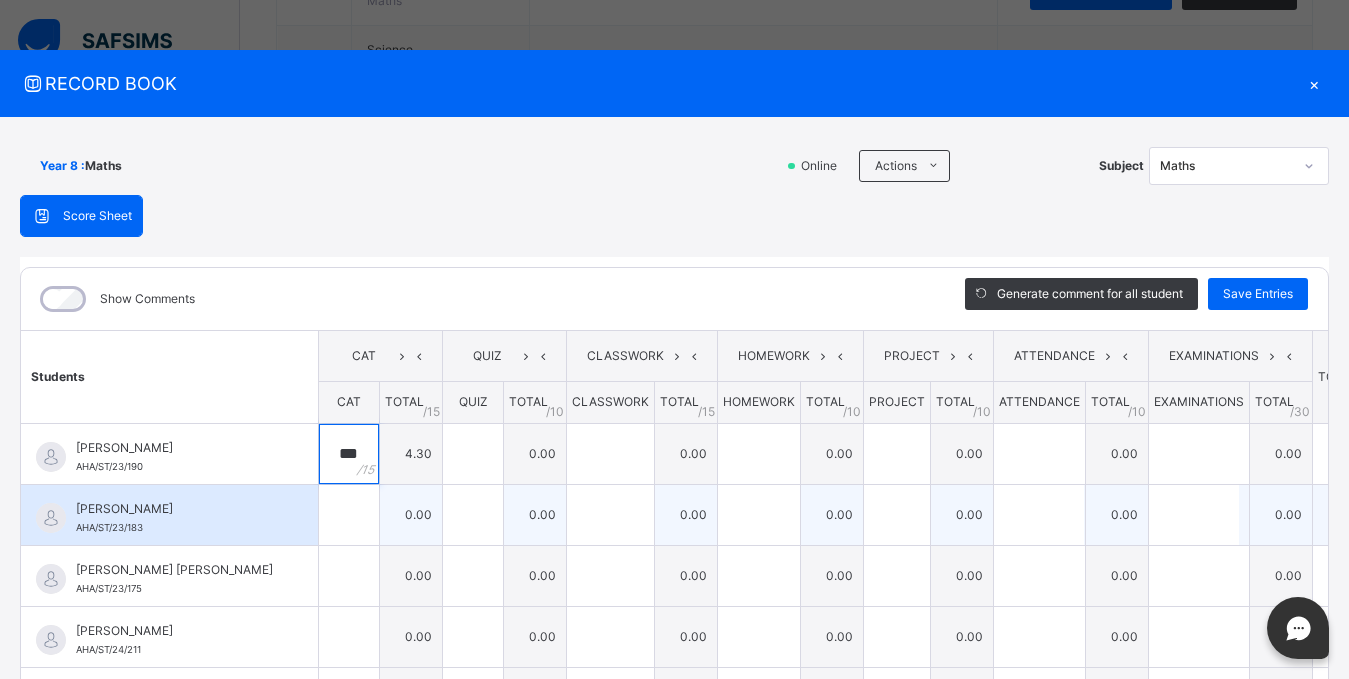 type on "***" 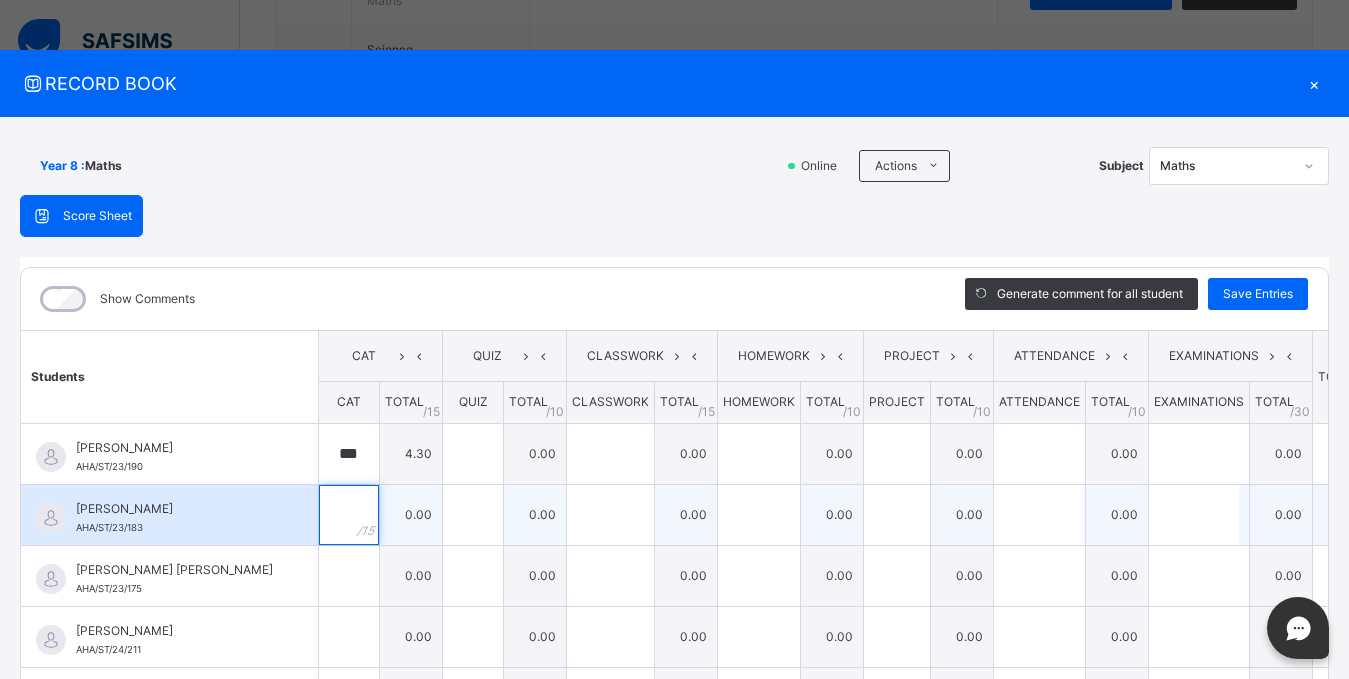 click at bounding box center [349, 515] 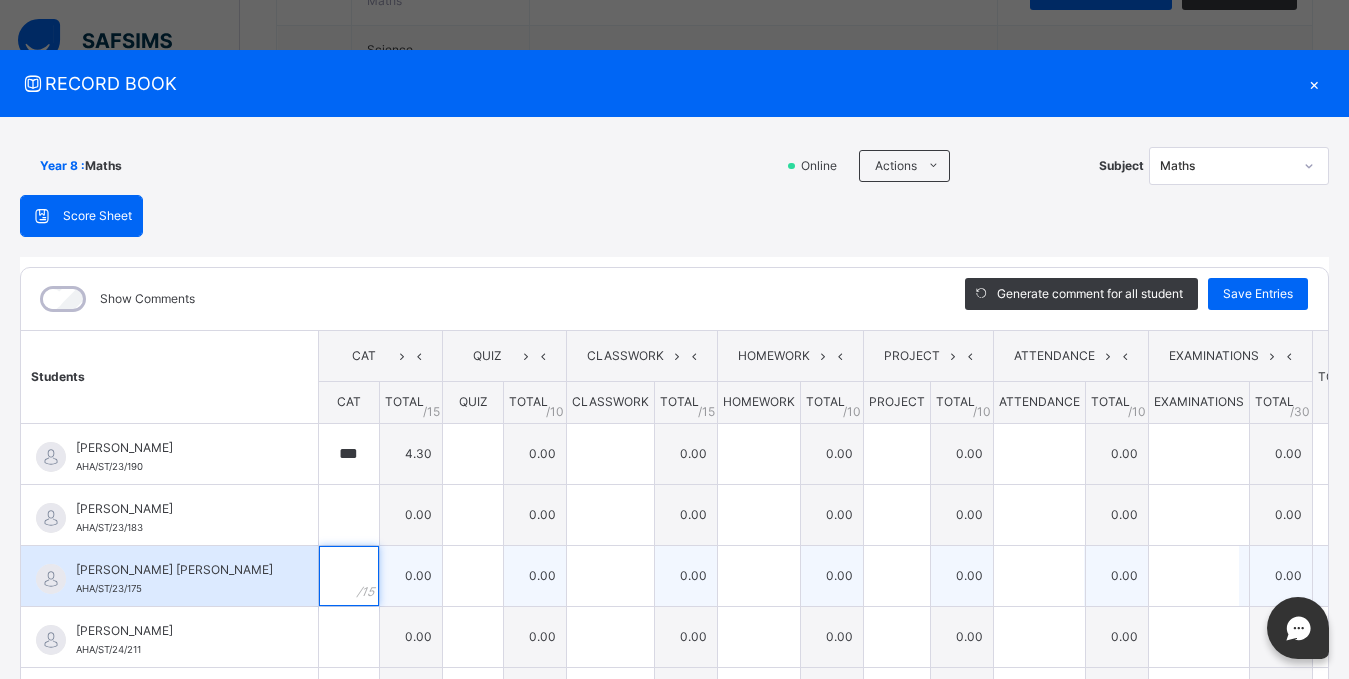 click at bounding box center [349, 576] 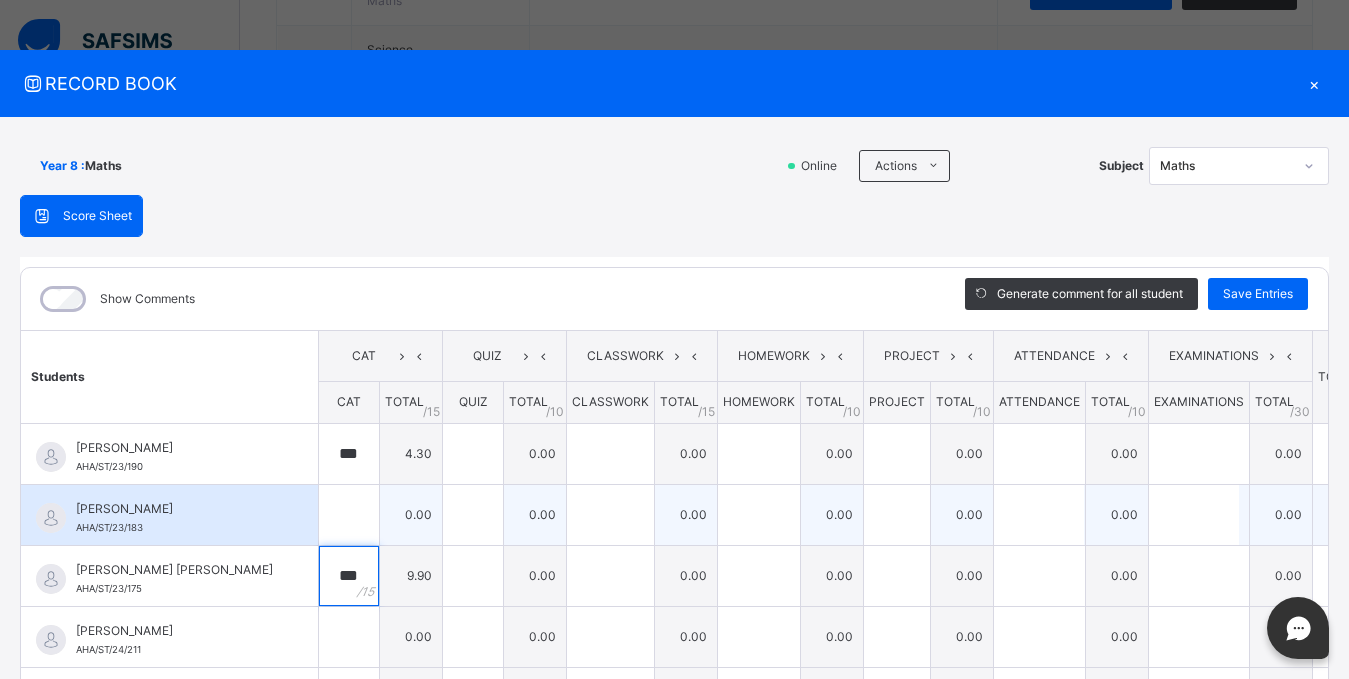 type on "***" 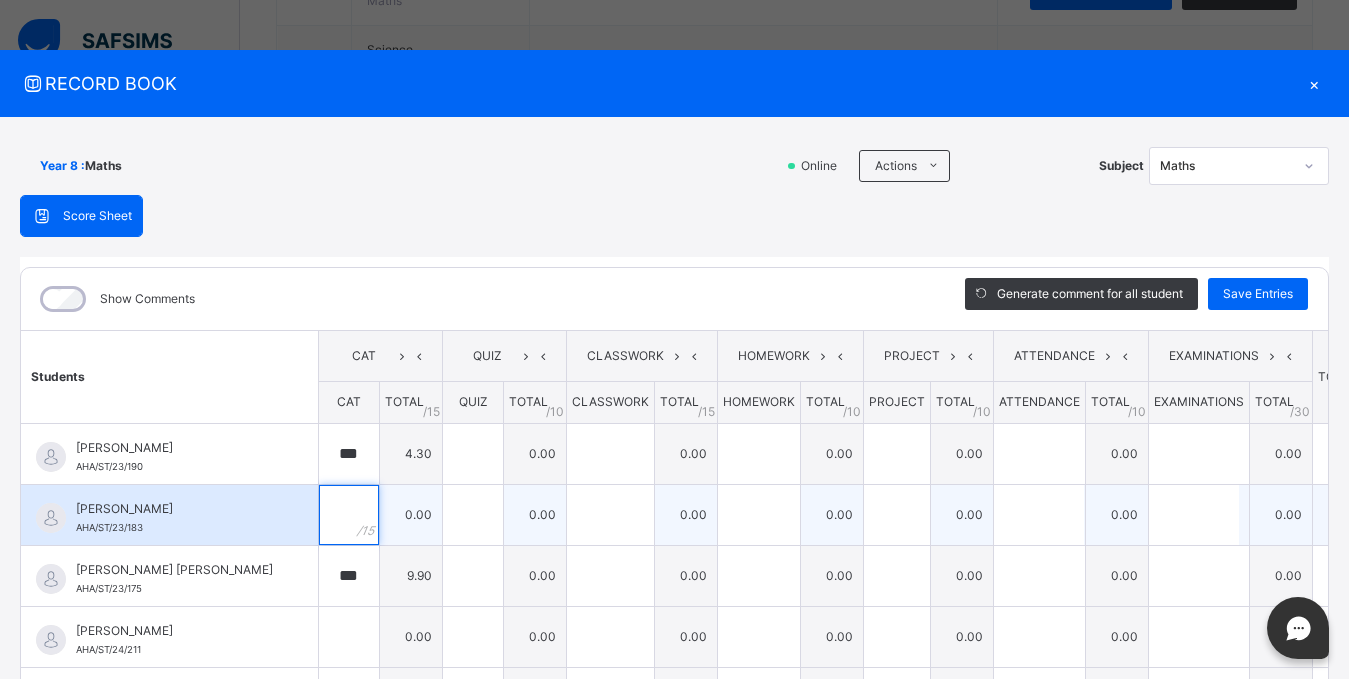 click at bounding box center [349, 515] 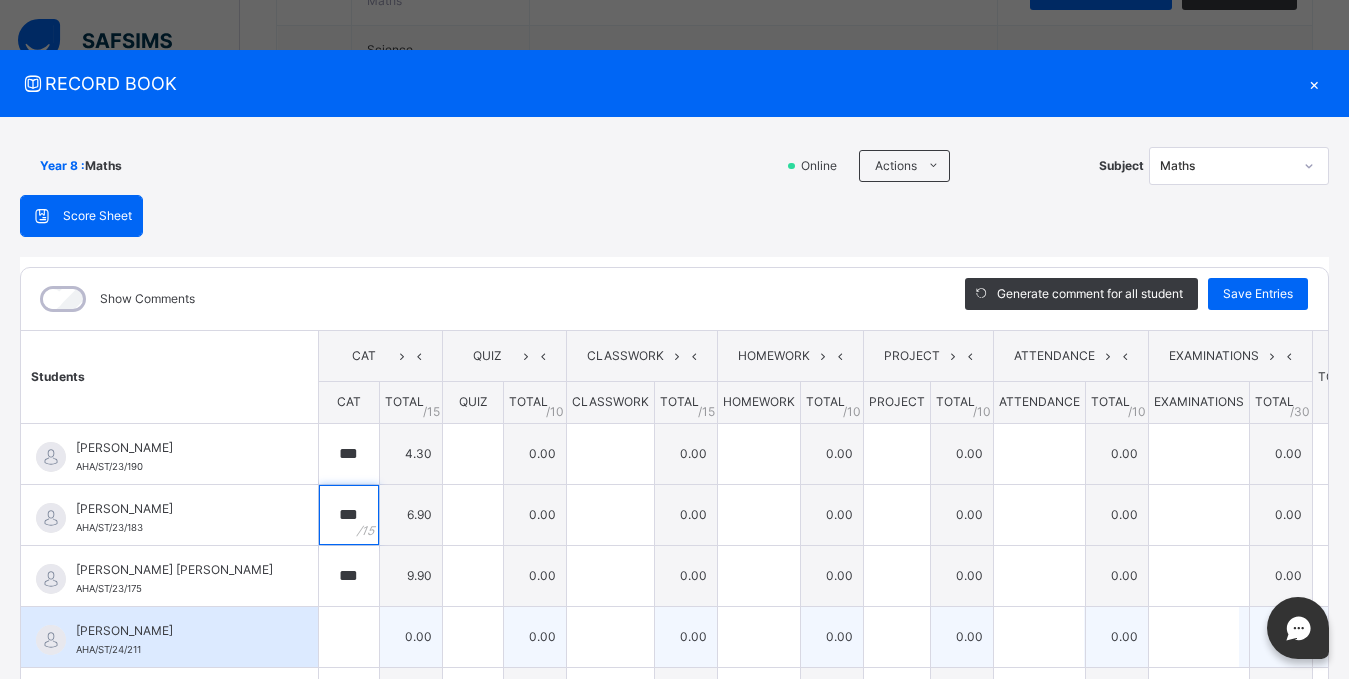 type on "***" 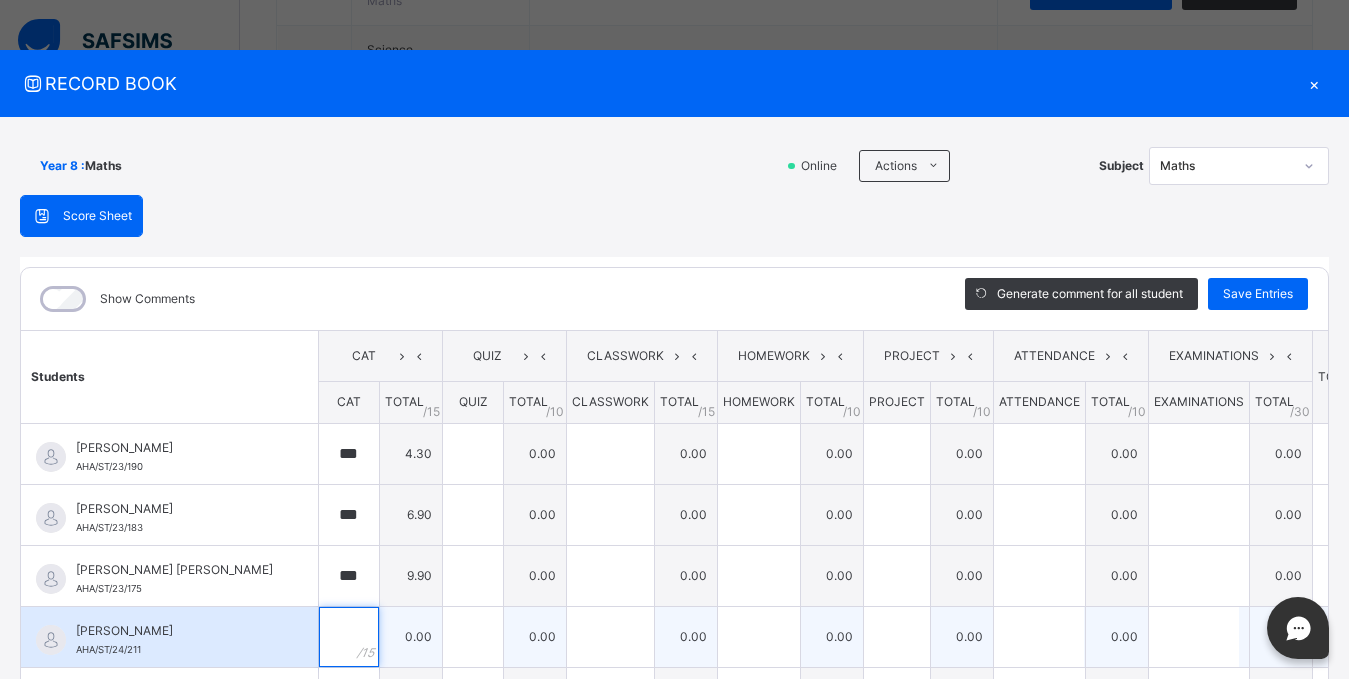click at bounding box center (349, 637) 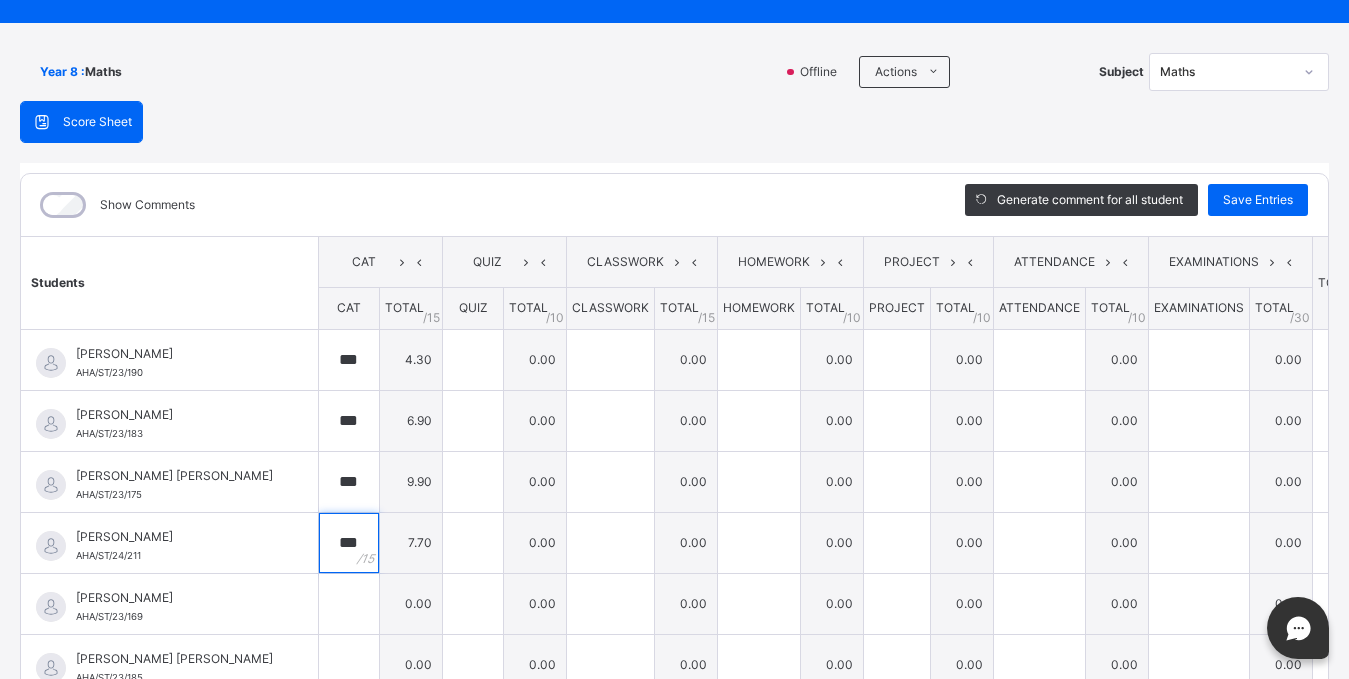 scroll, scrollTop: 200, scrollLeft: 0, axis: vertical 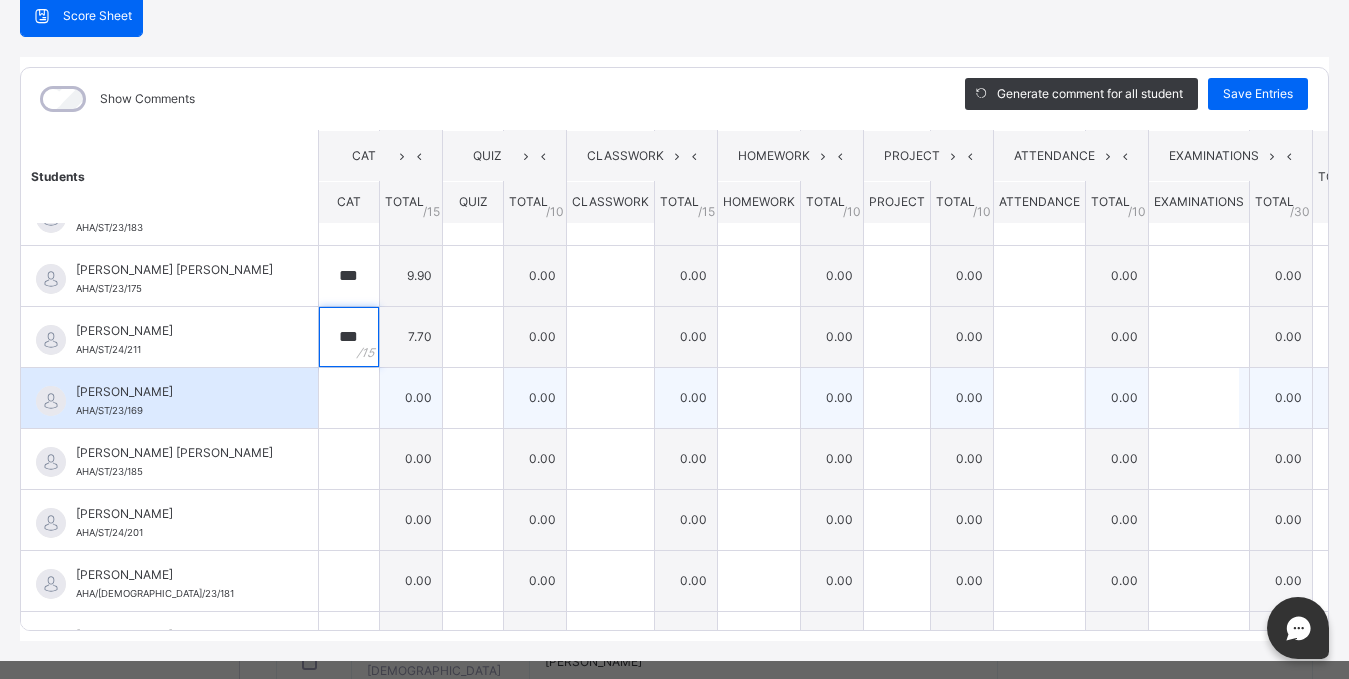 type on "***" 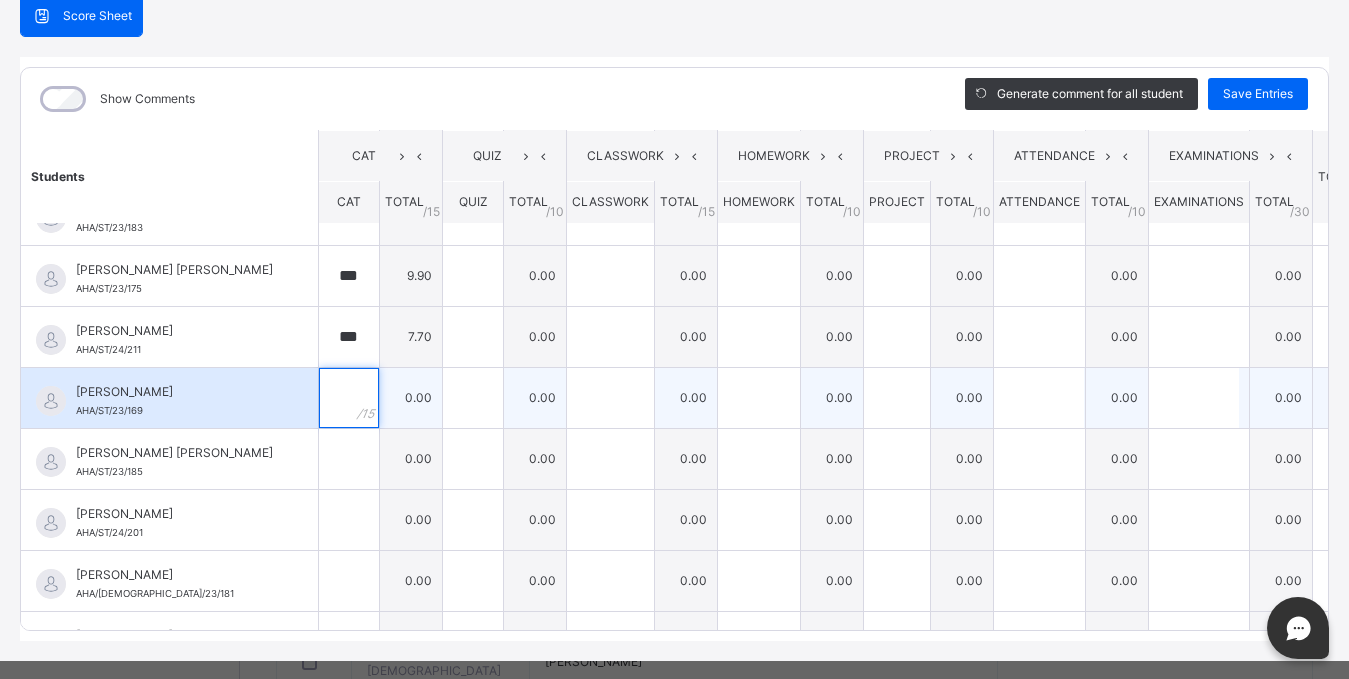 click at bounding box center (349, 398) 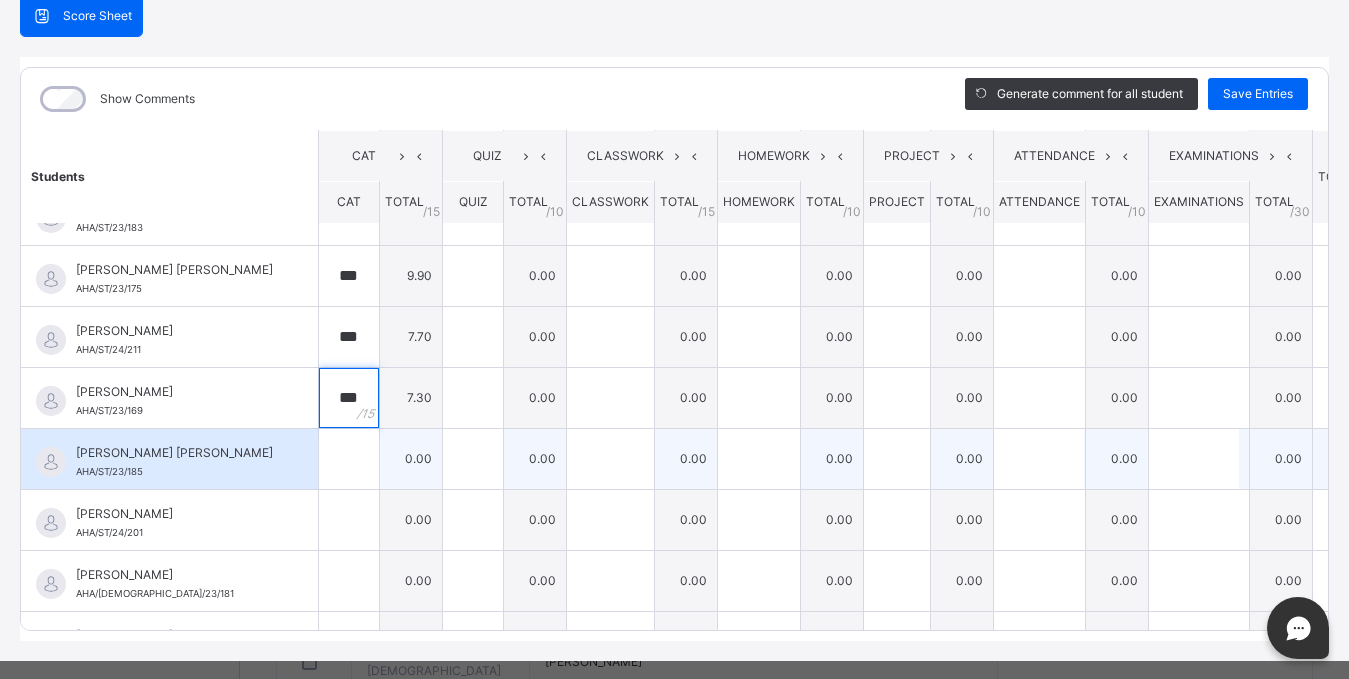 type on "***" 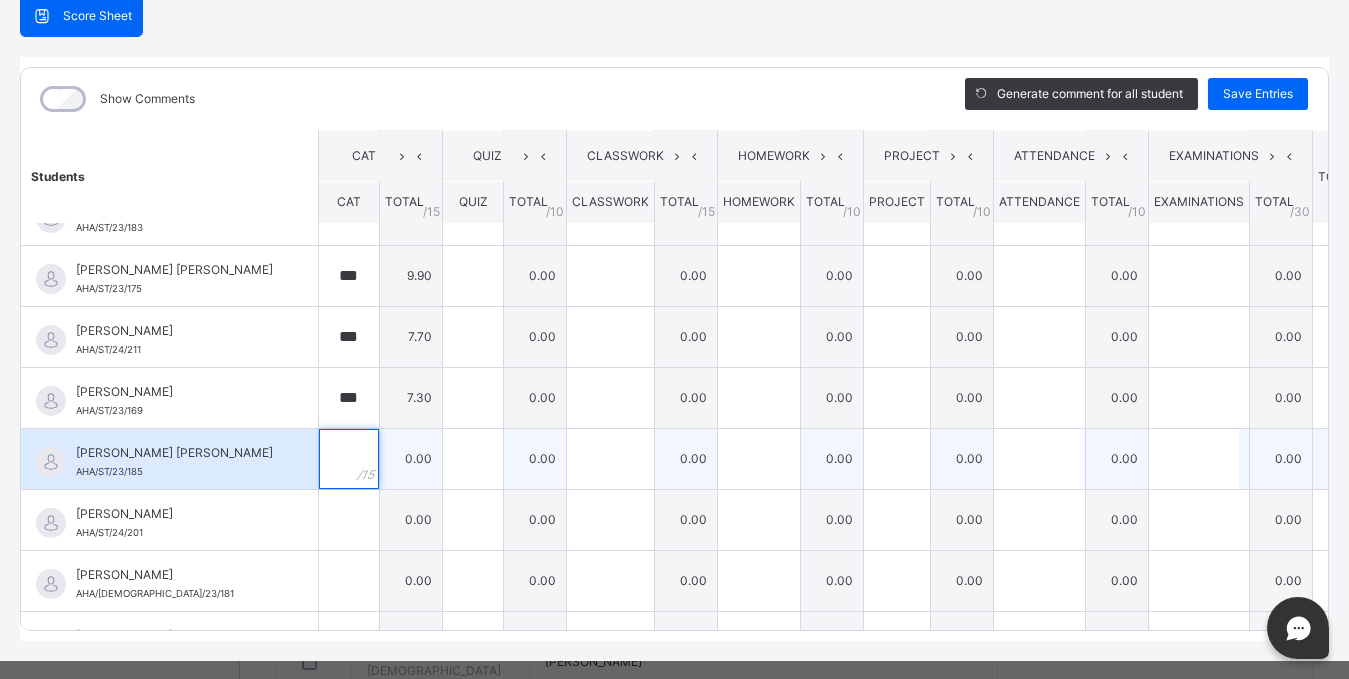 click at bounding box center [349, 459] 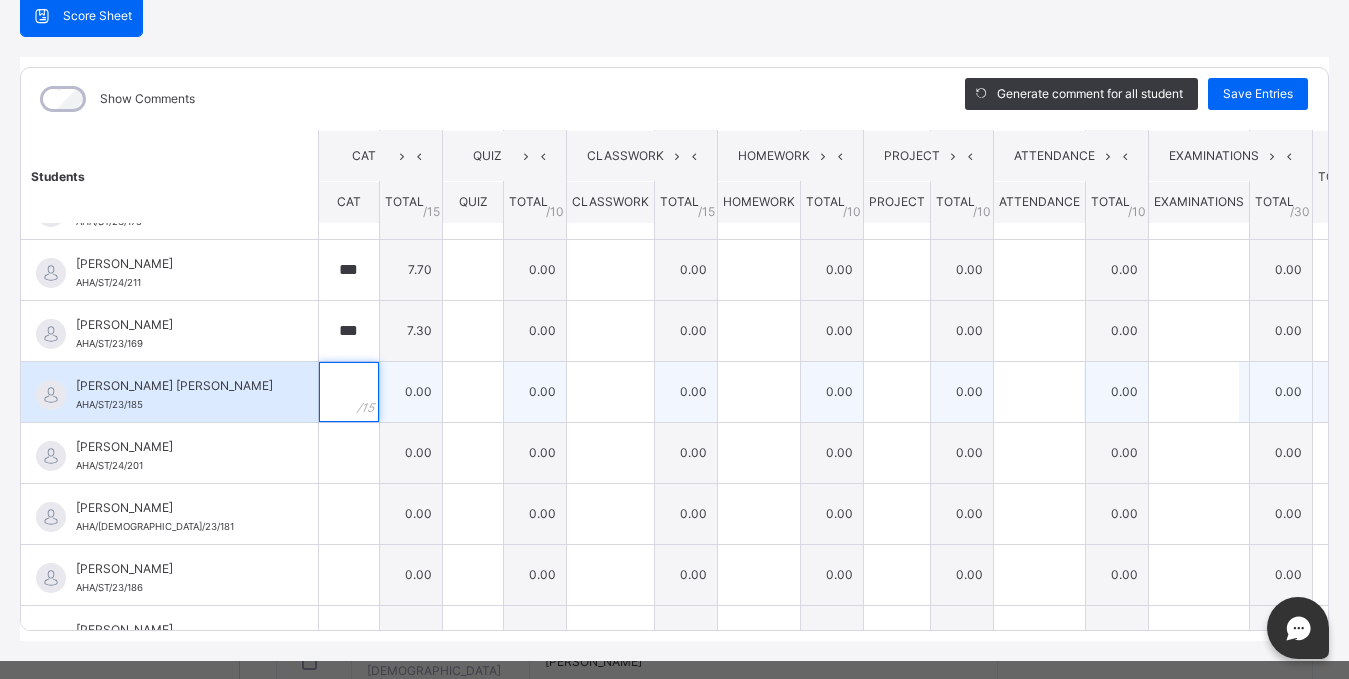 scroll, scrollTop: 200, scrollLeft: 0, axis: vertical 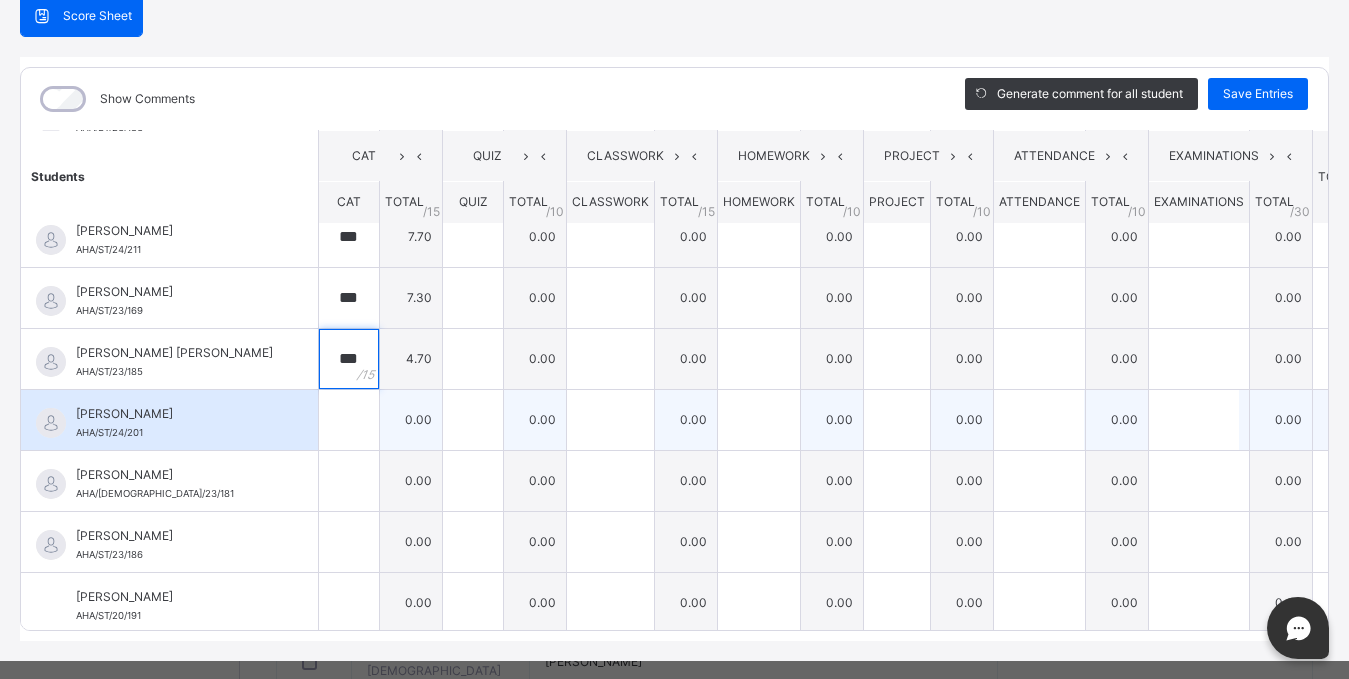 type on "***" 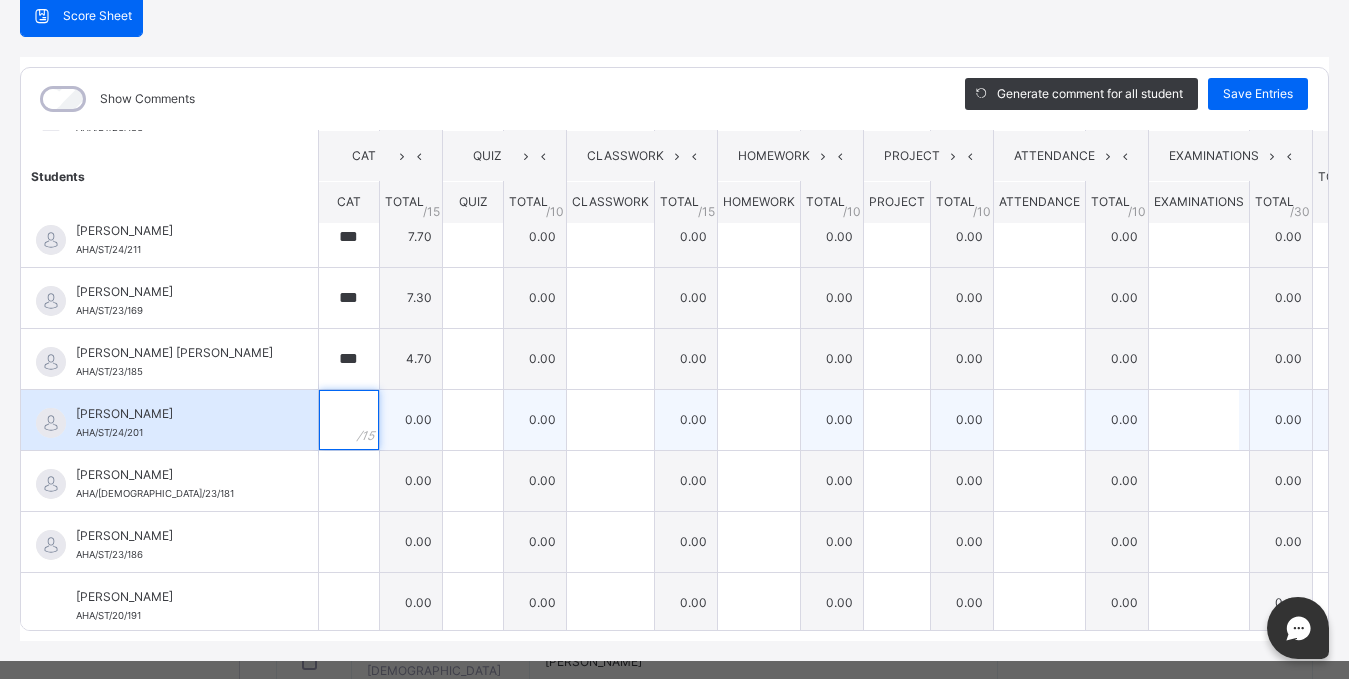 click at bounding box center (349, 420) 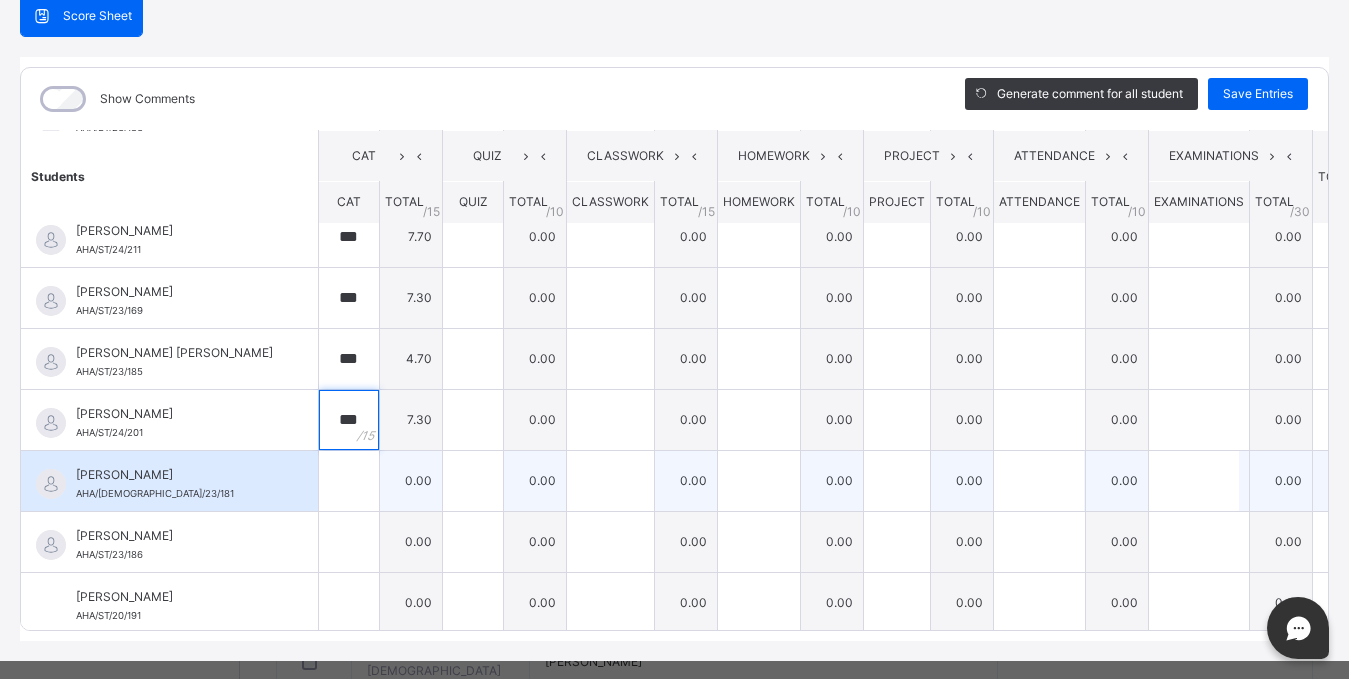 type on "***" 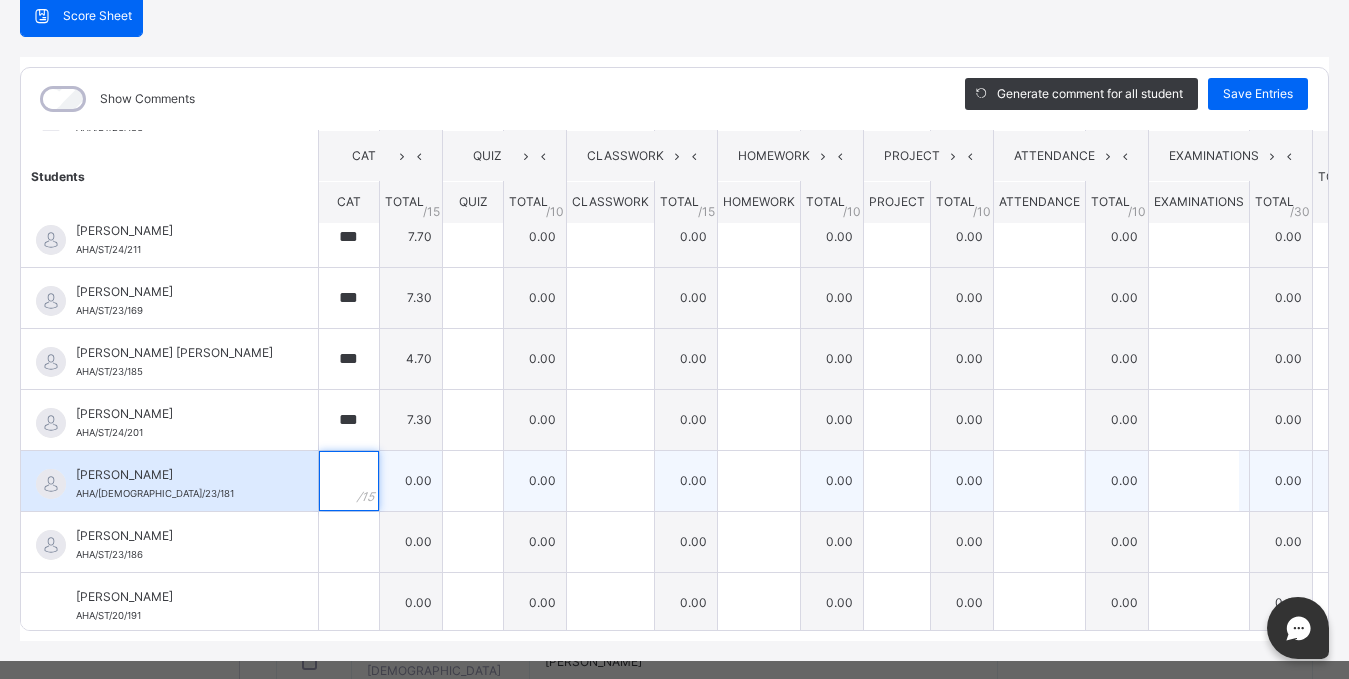 click at bounding box center (349, 481) 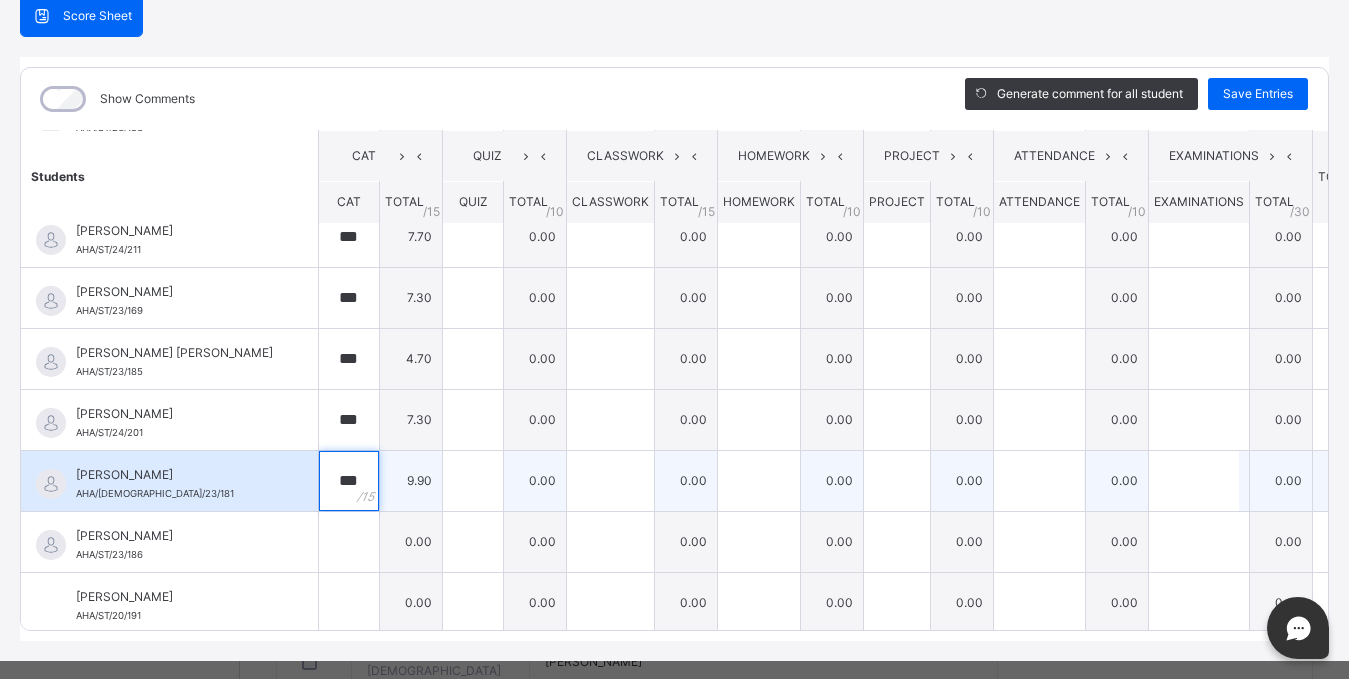 scroll, scrollTop: 0, scrollLeft: 0, axis: both 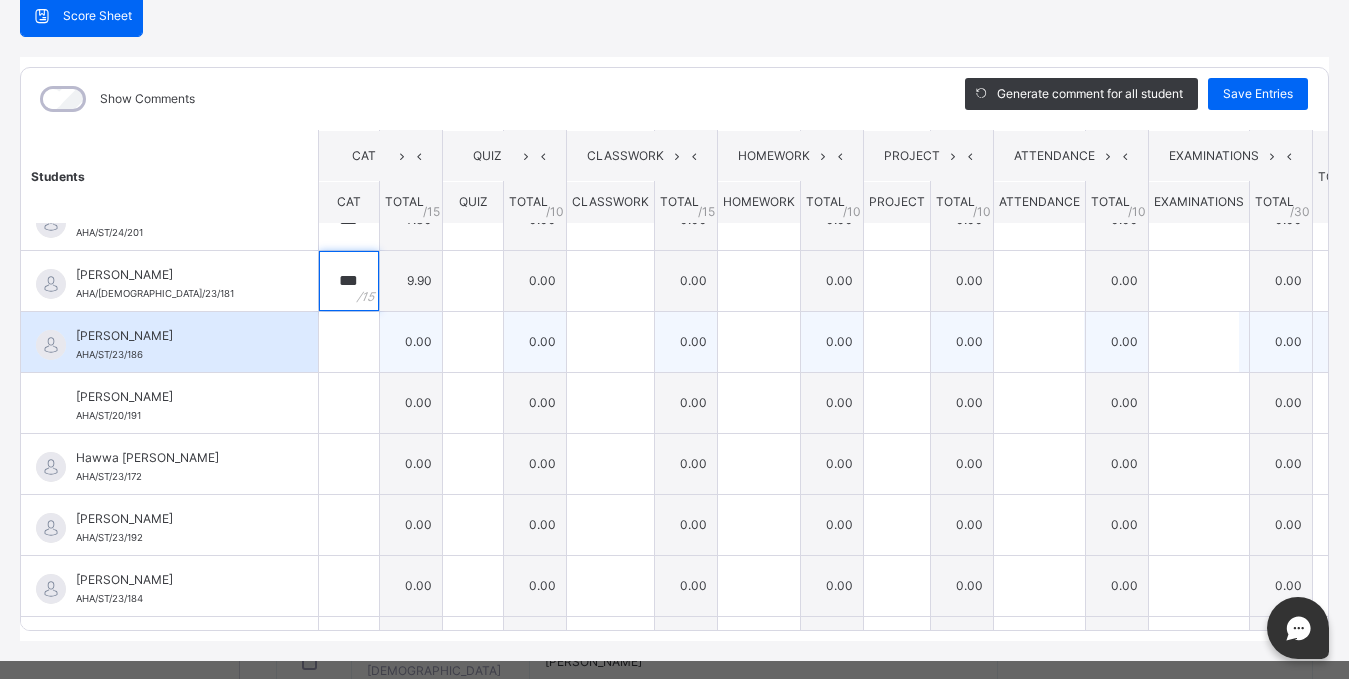 type on "***" 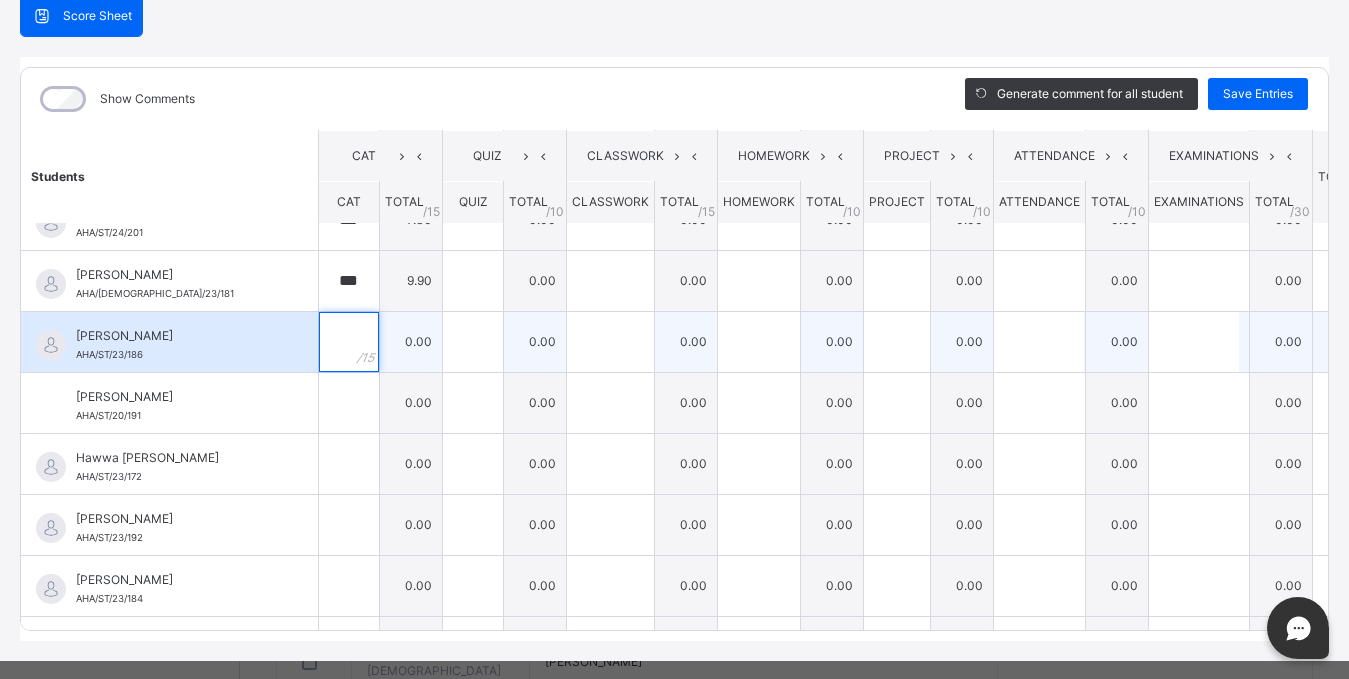click at bounding box center (349, 342) 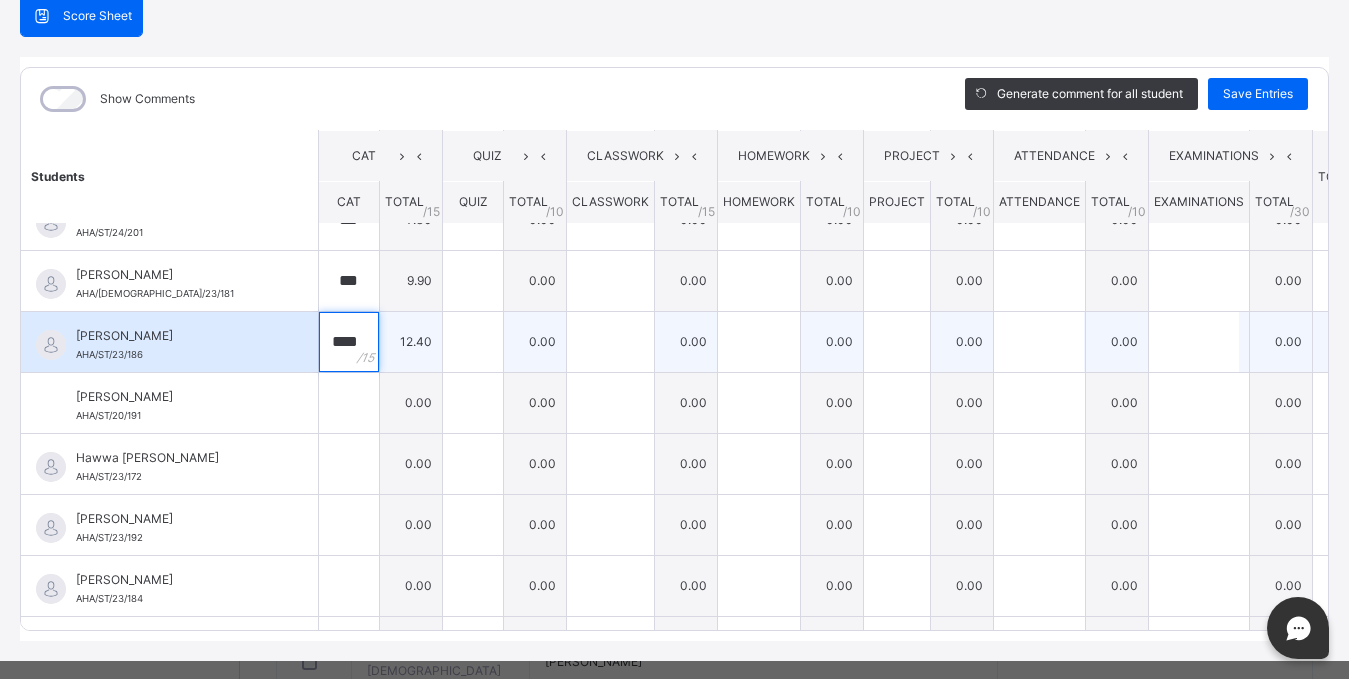 scroll, scrollTop: 0, scrollLeft: 2, axis: horizontal 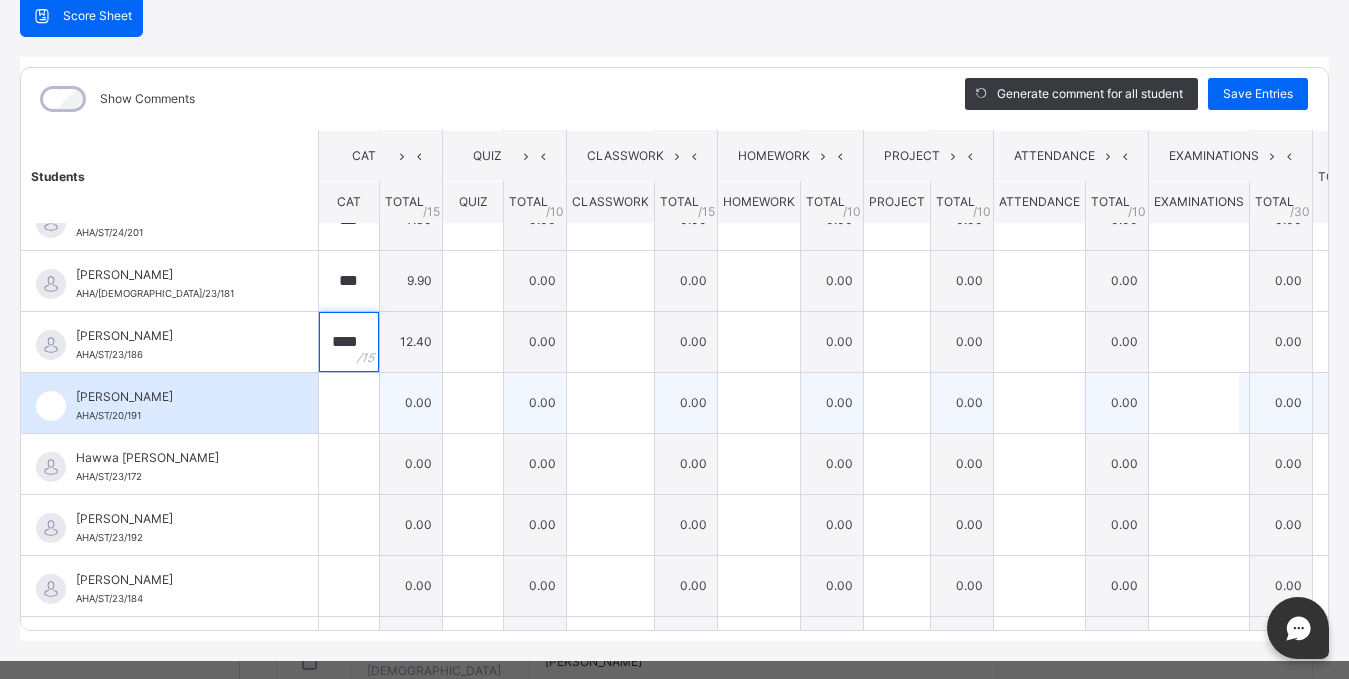 type on "****" 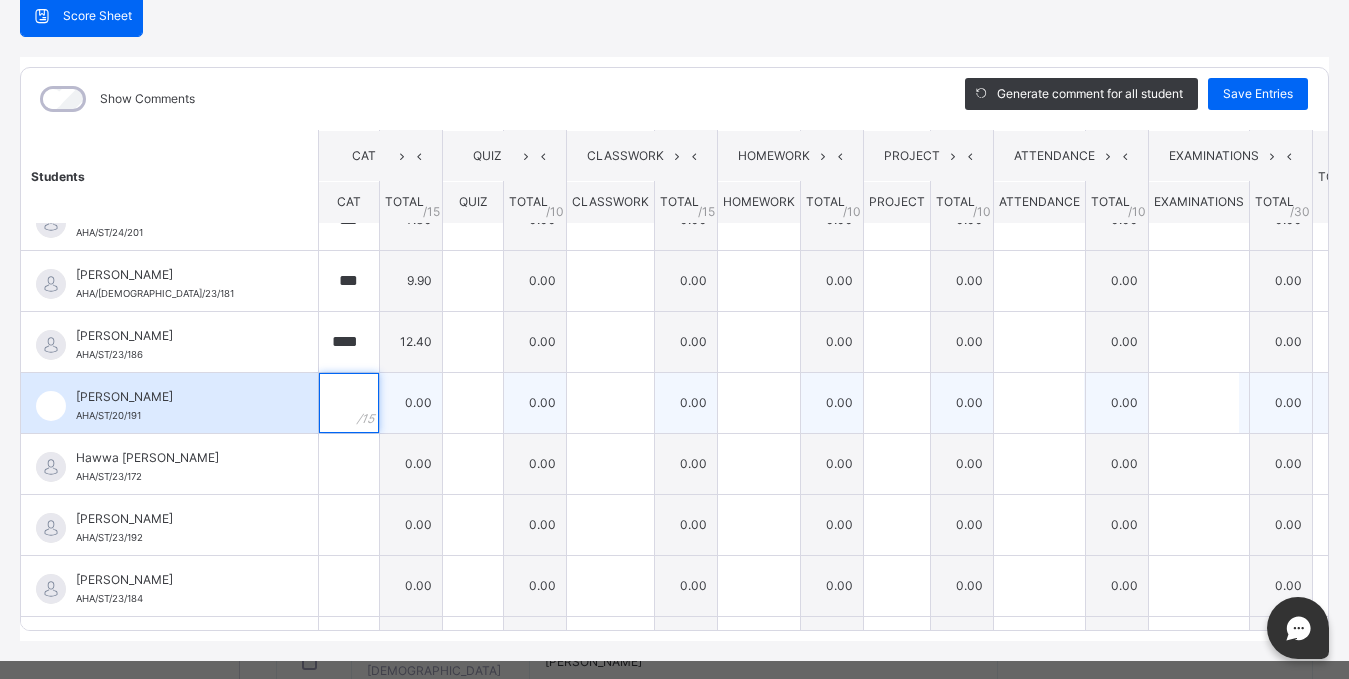 scroll, scrollTop: 0, scrollLeft: 0, axis: both 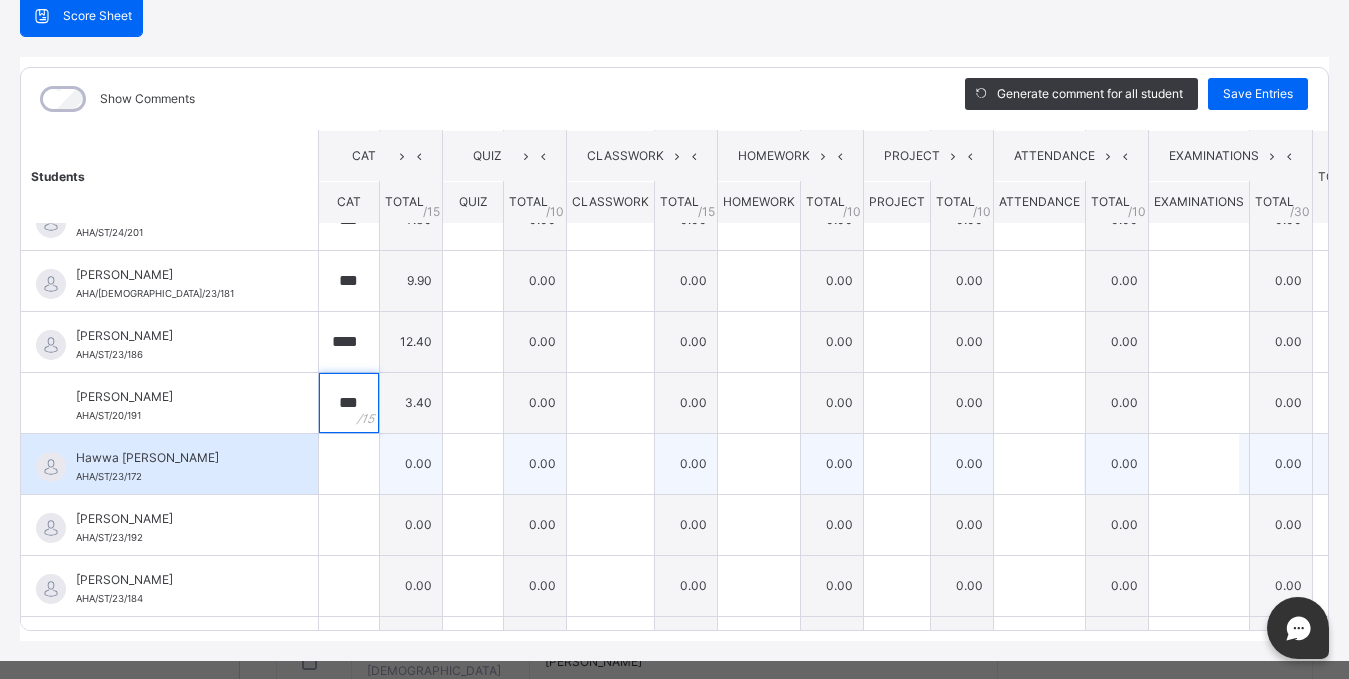 type on "***" 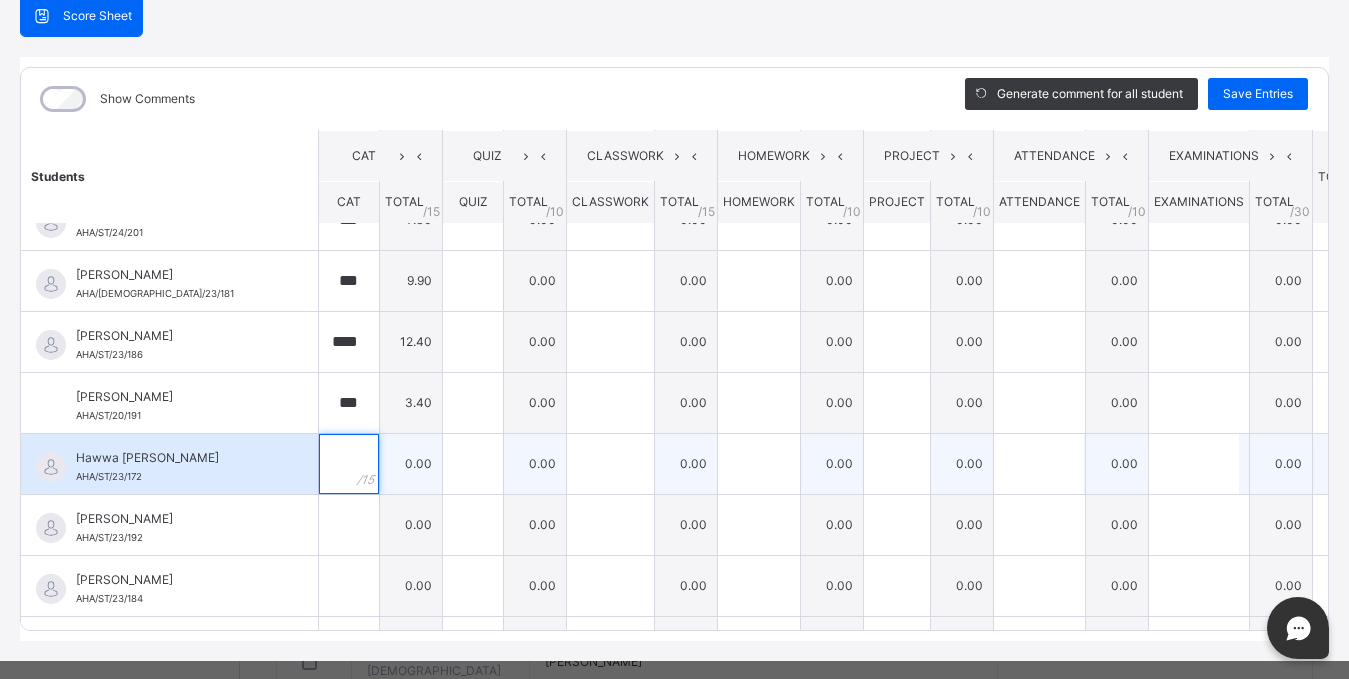 click at bounding box center (349, 464) 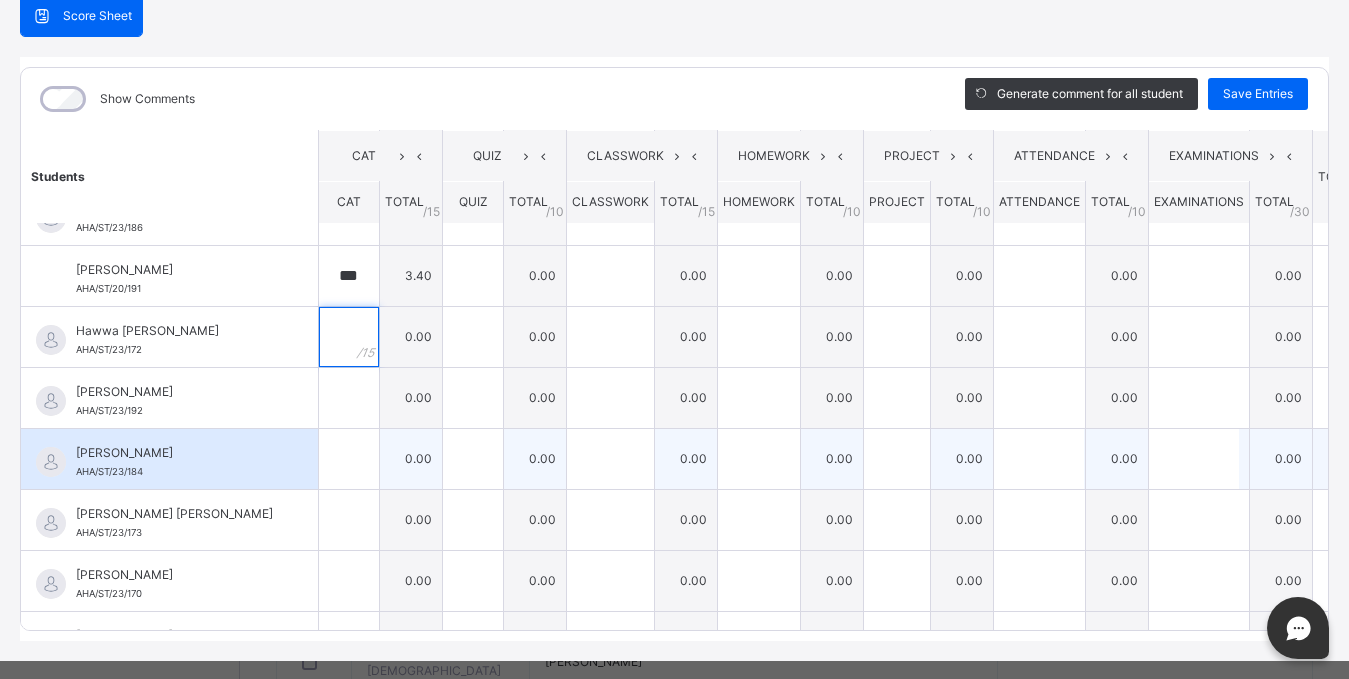scroll, scrollTop: 600, scrollLeft: 0, axis: vertical 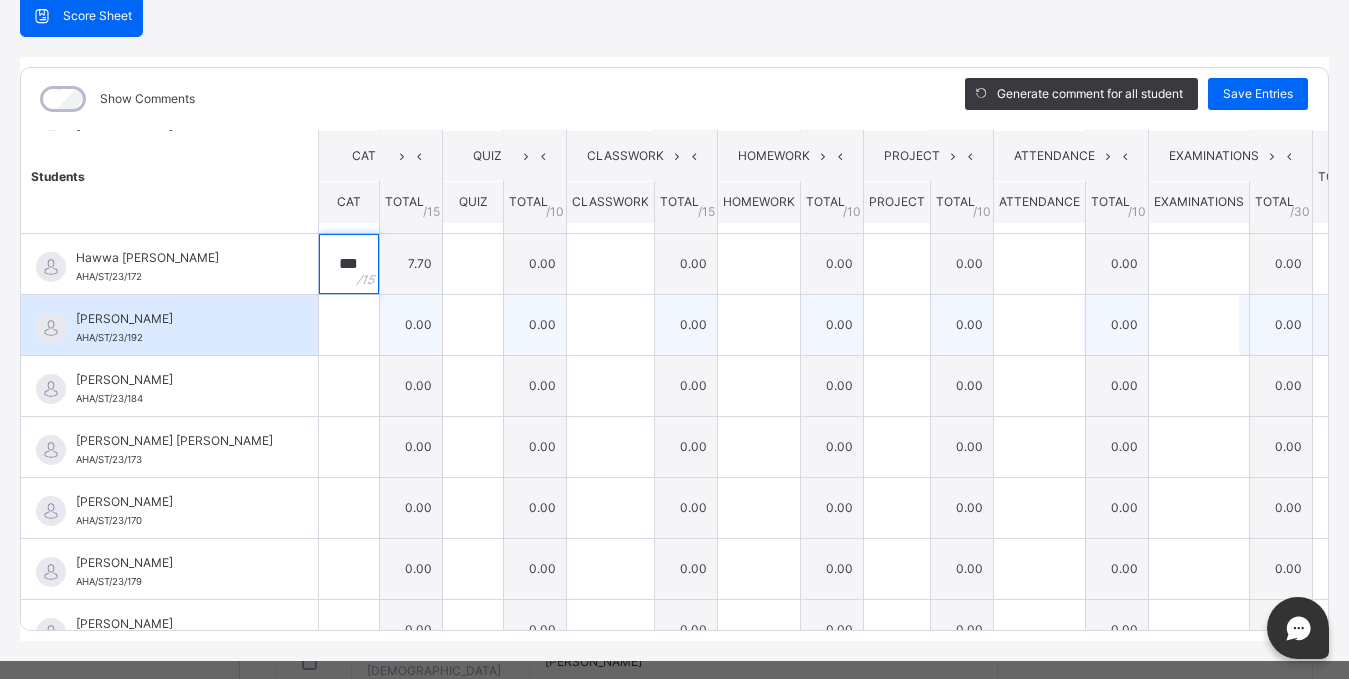 type on "***" 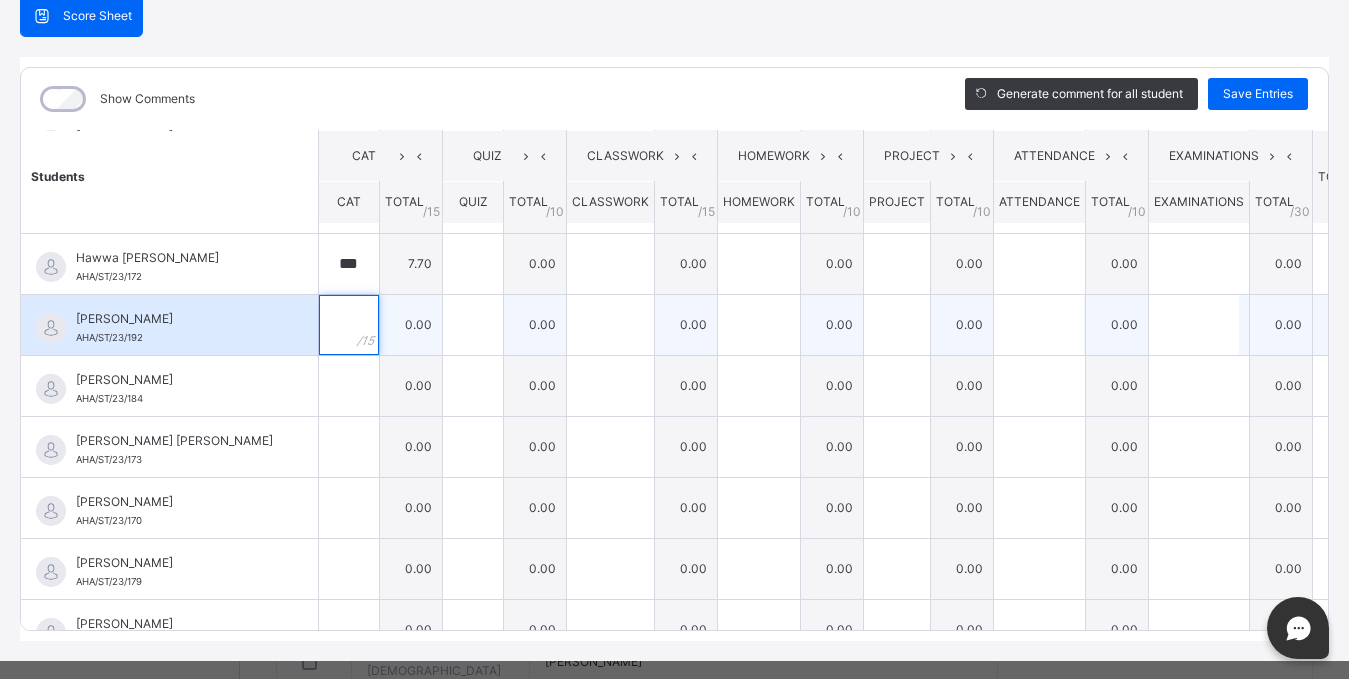 click at bounding box center [349, 325] 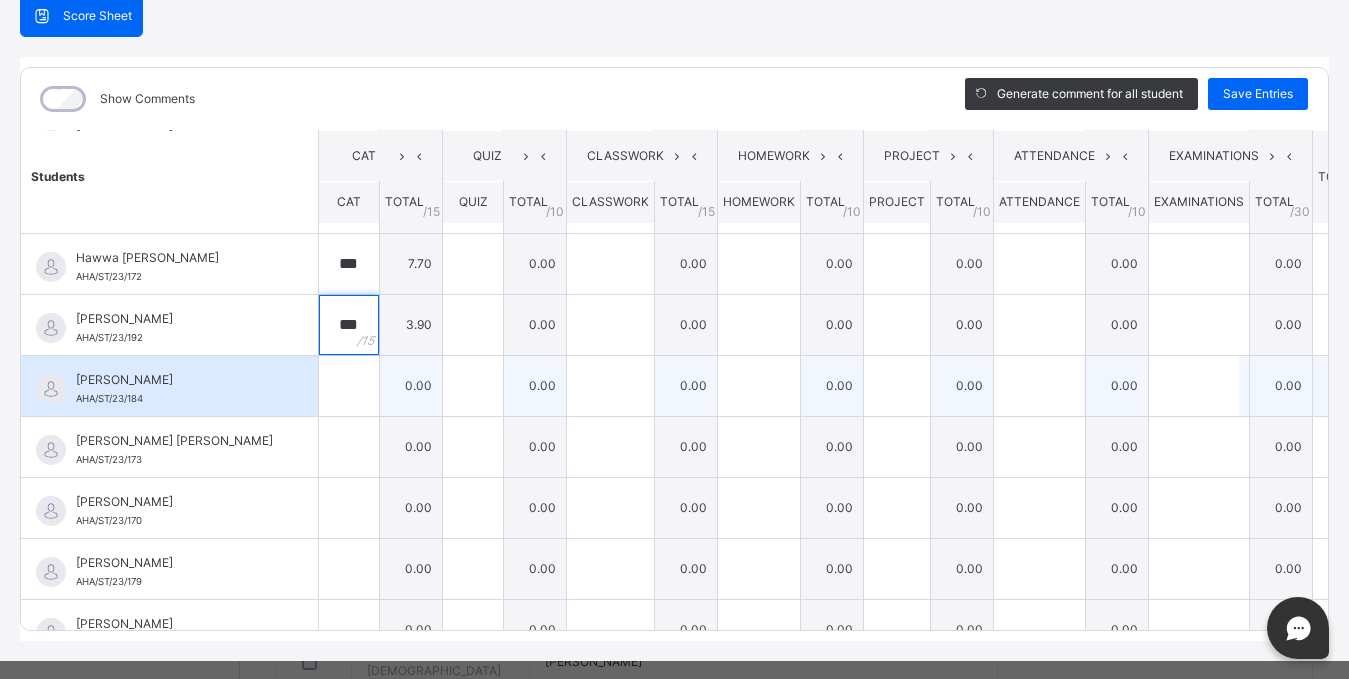 type on "***" 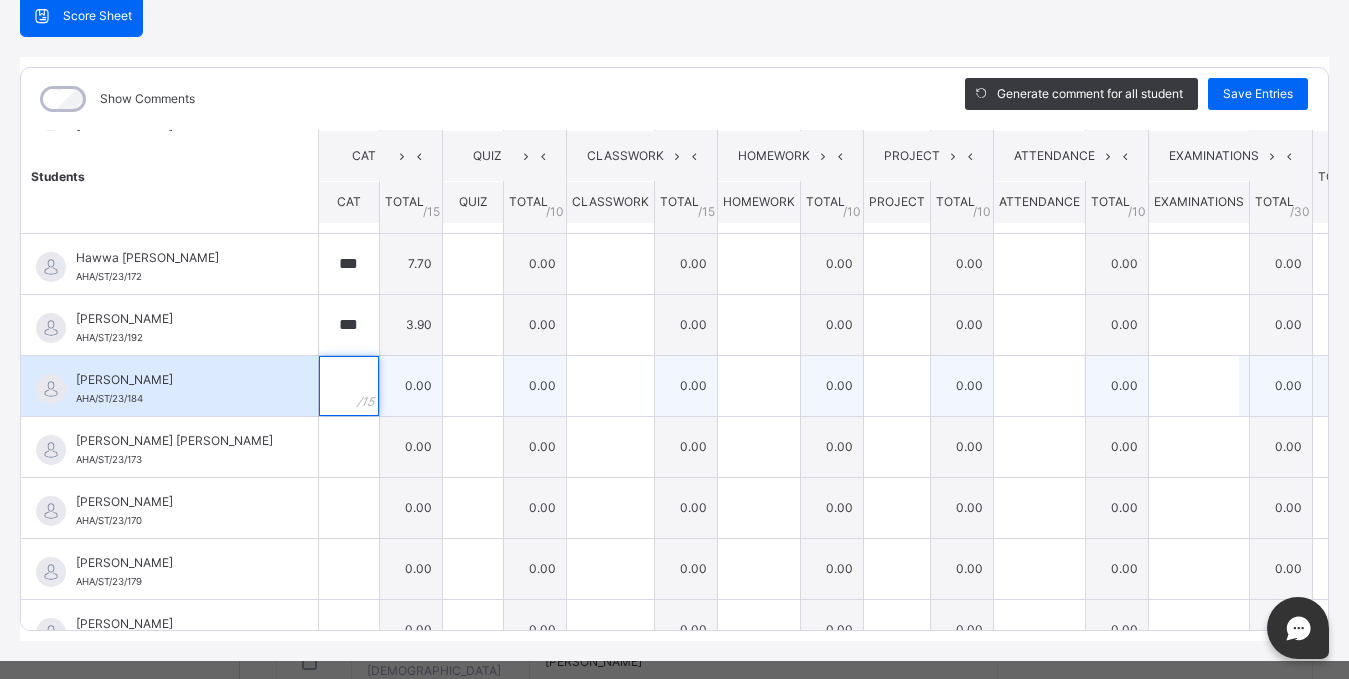 click at bounding box center [349, 386] 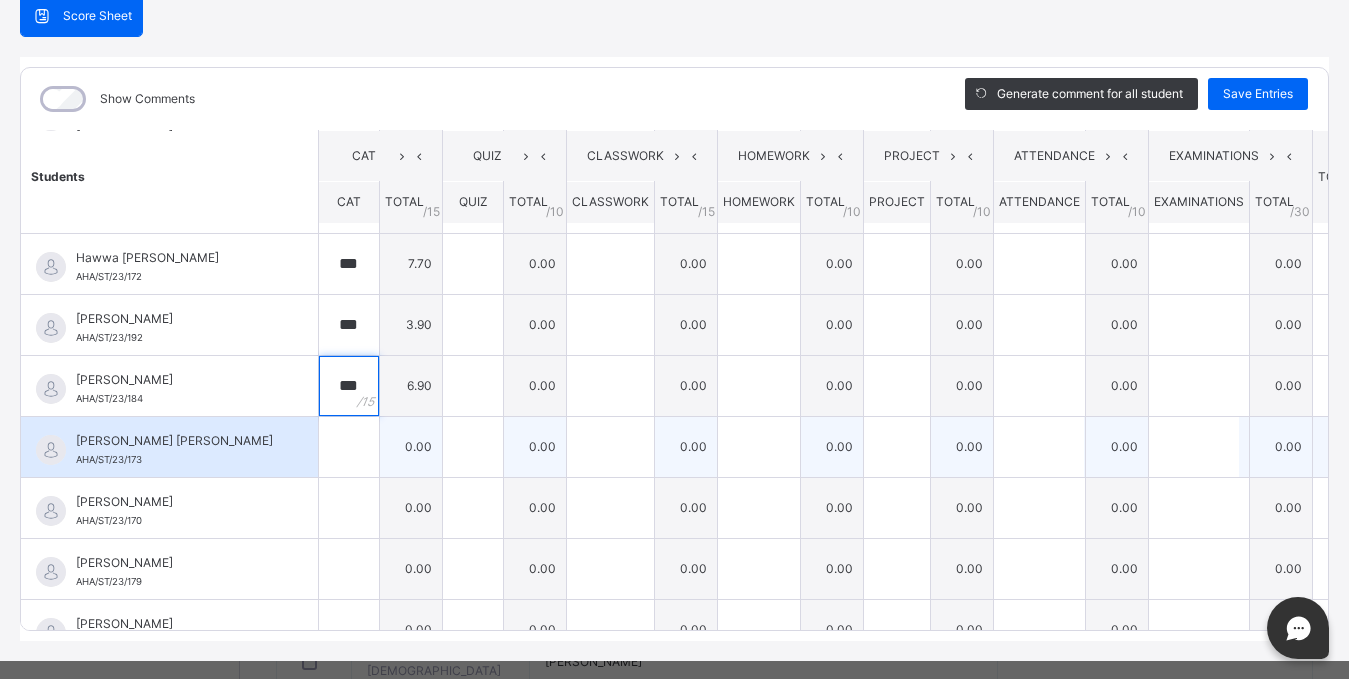 type on "***" 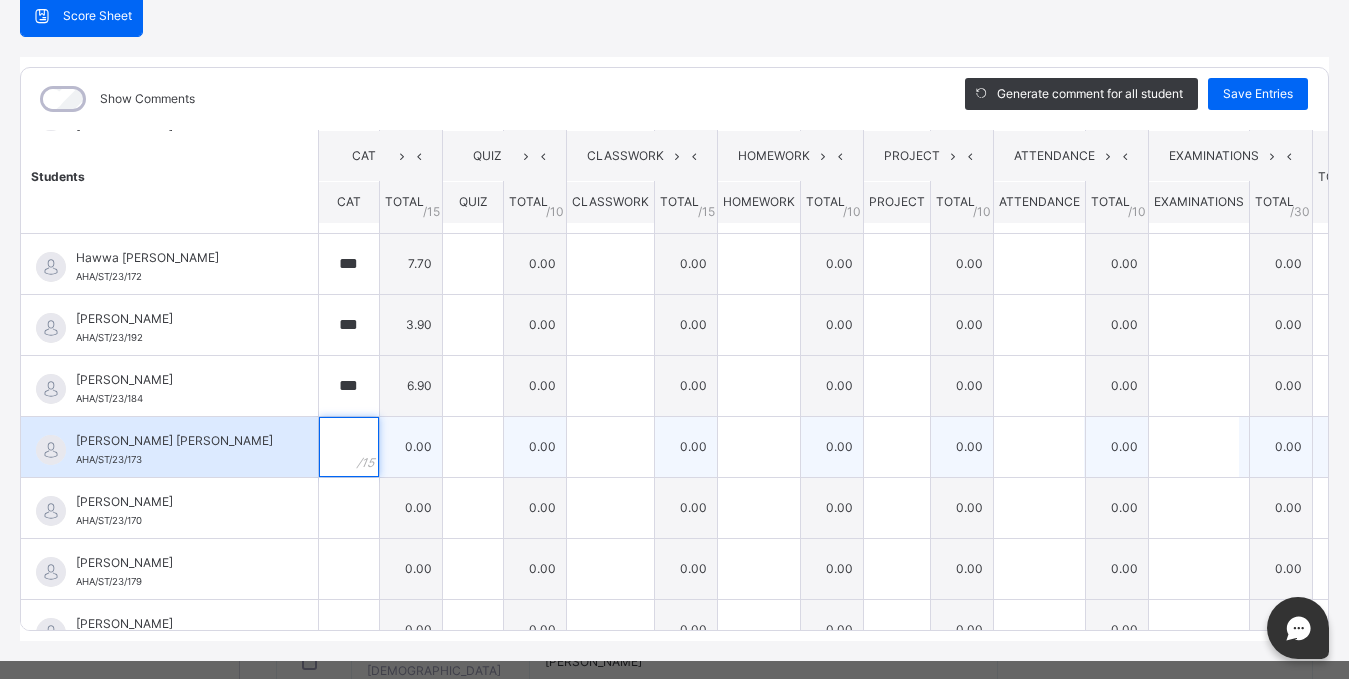 click at bounding box center (349, 447) 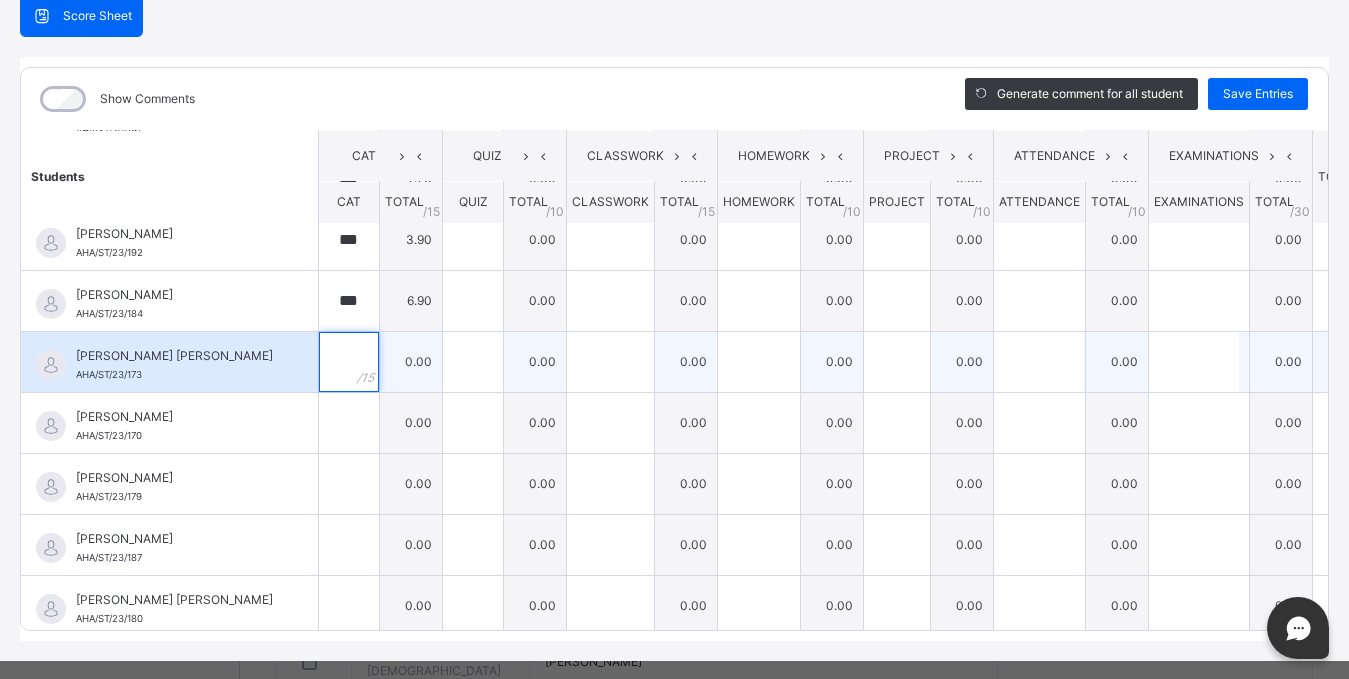 scroll, scrollTop: 770, scrollLeft: 0, axis: vertical 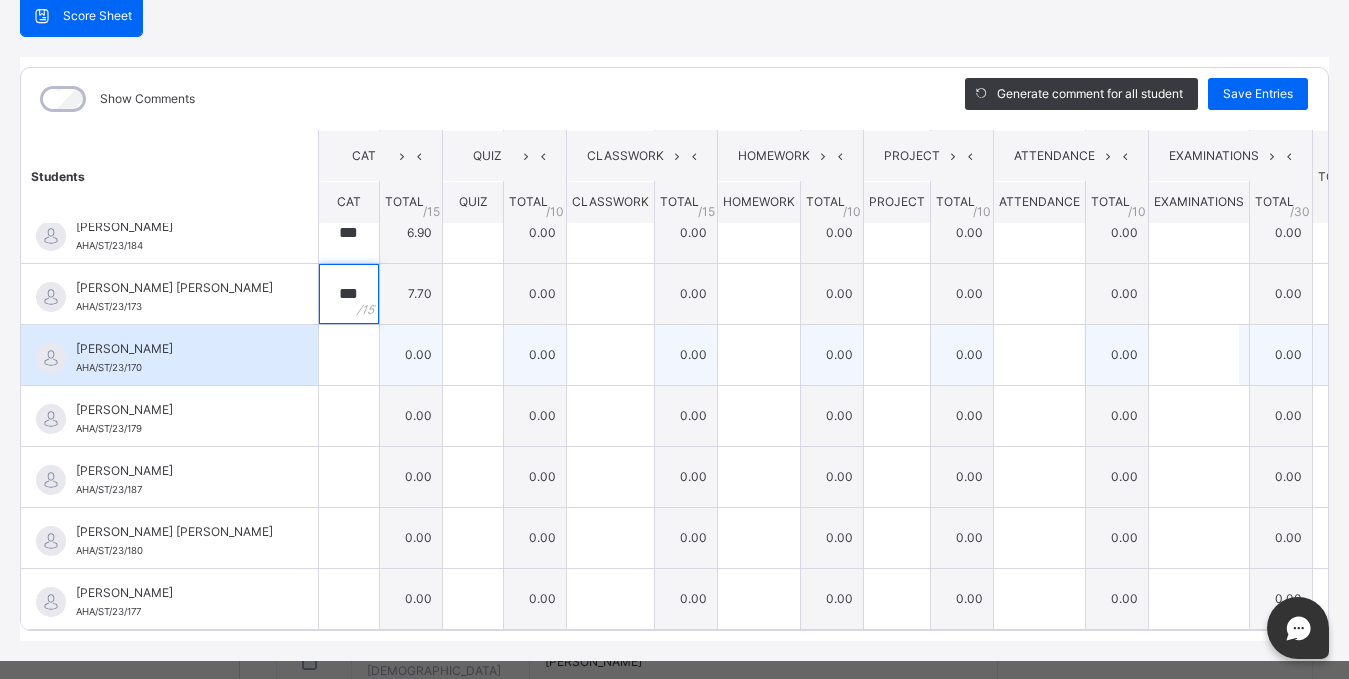 type on "***" 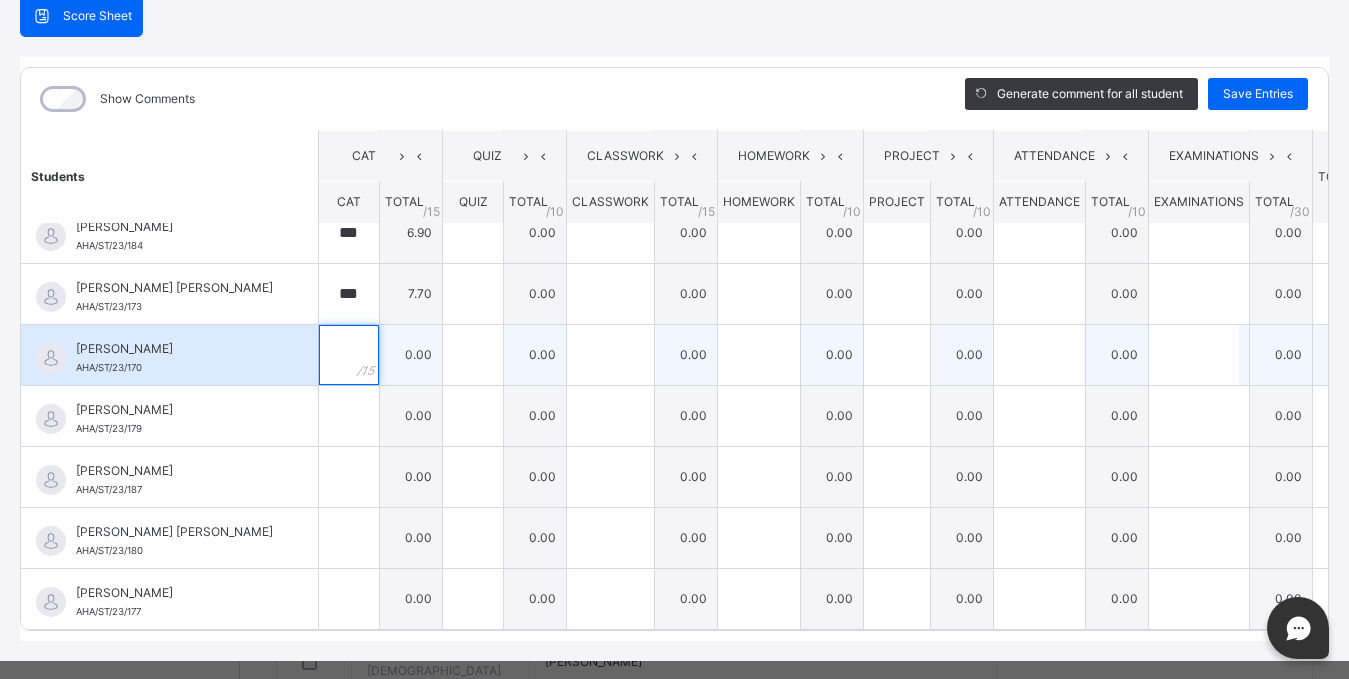 click at bounding box center (349, 355) 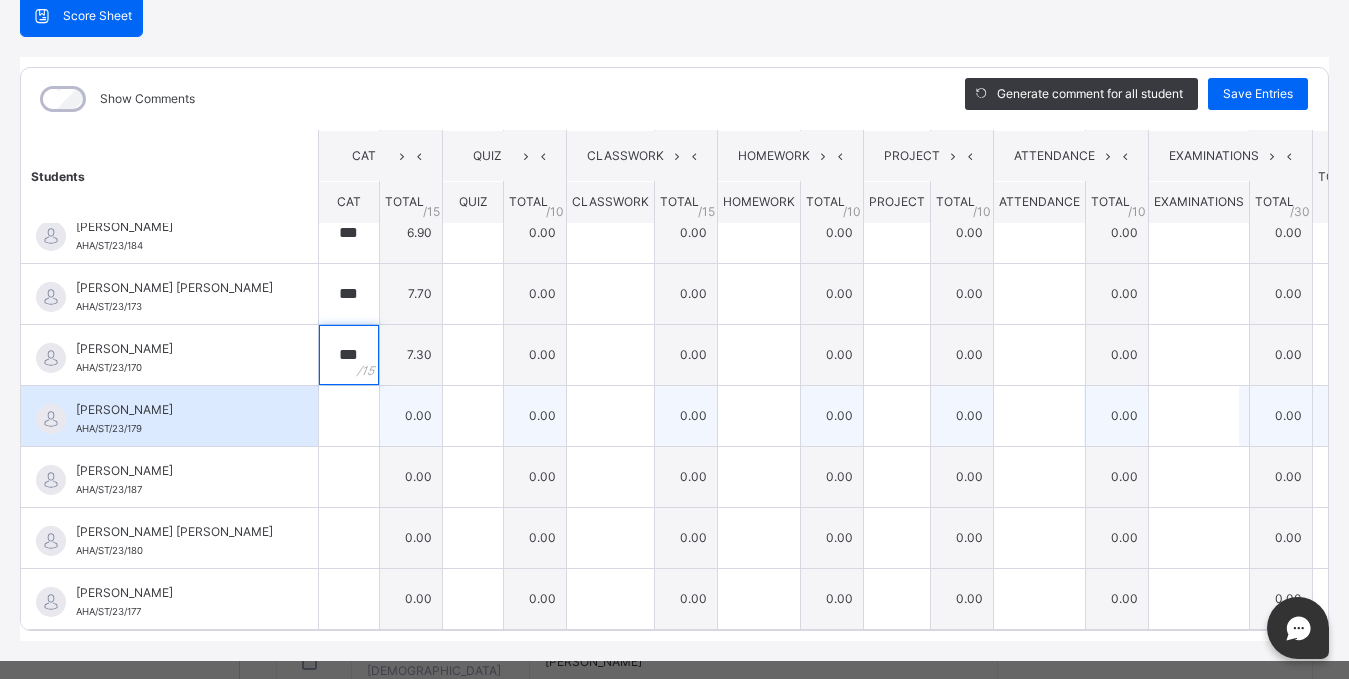 type on "***" 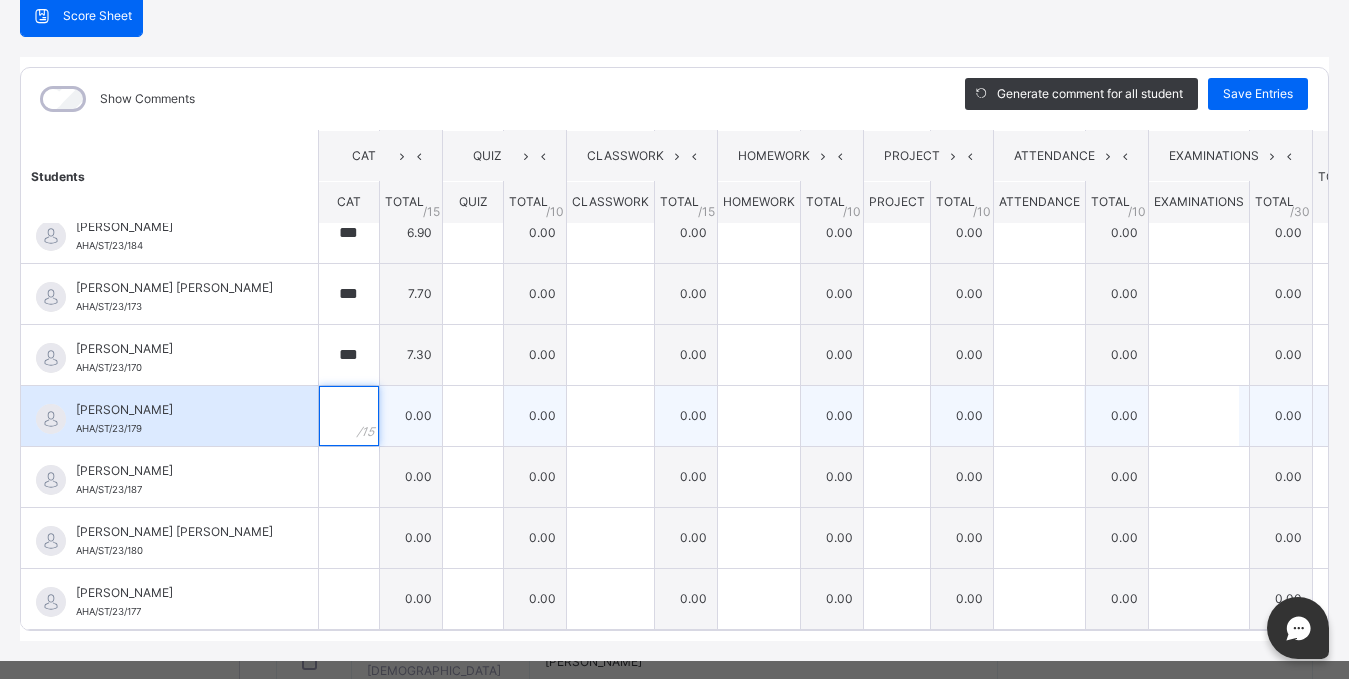 click at bounding box center (349, 416) 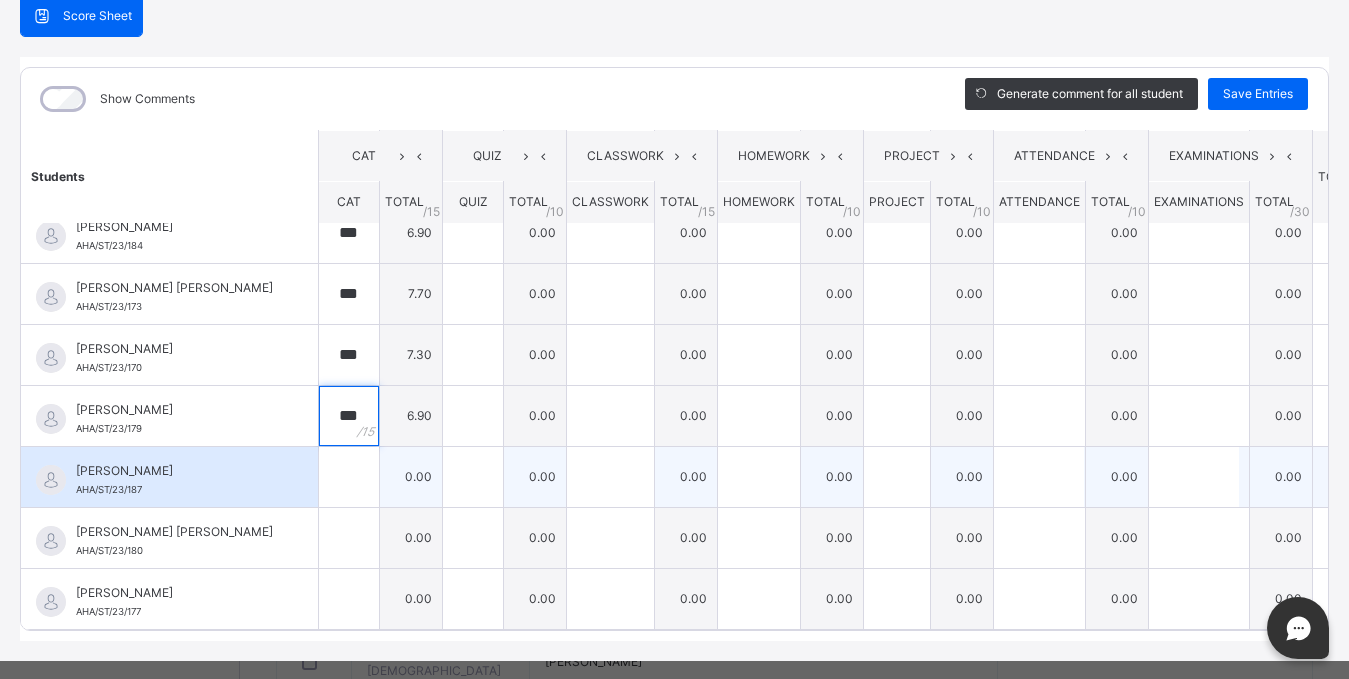 type on "***" 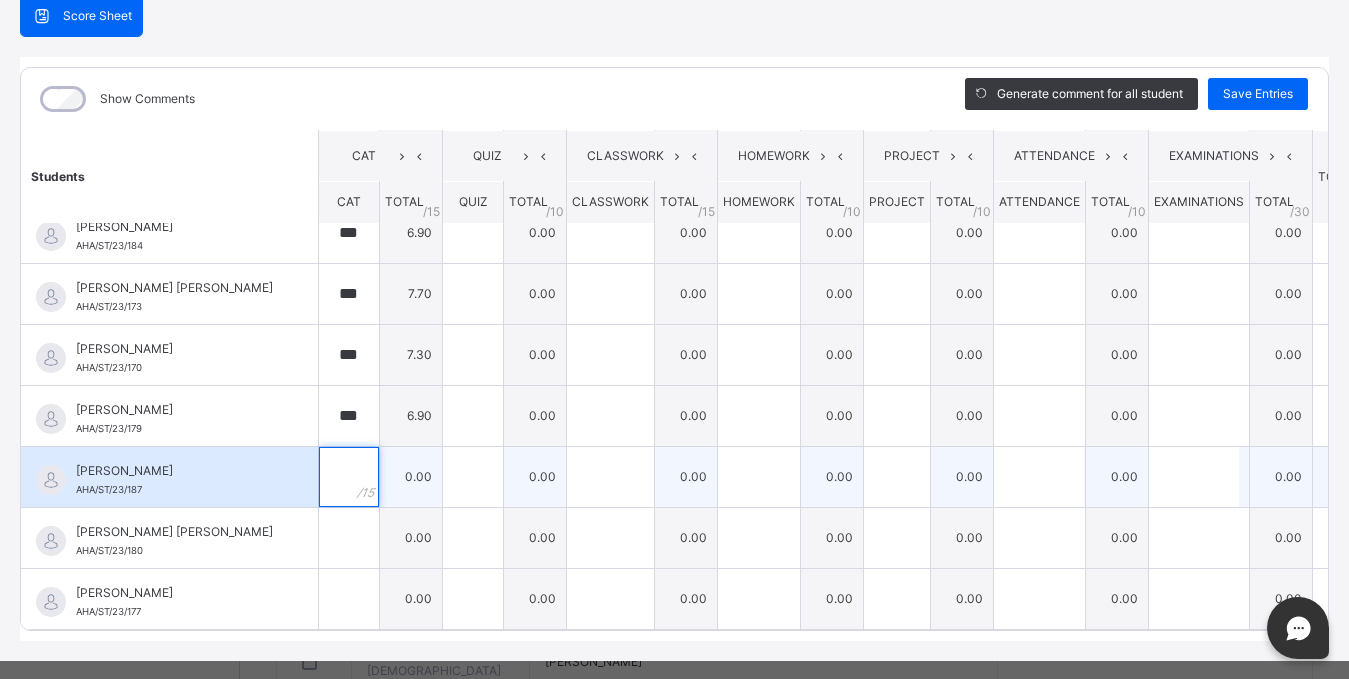 click at bounding box center (349, 477) 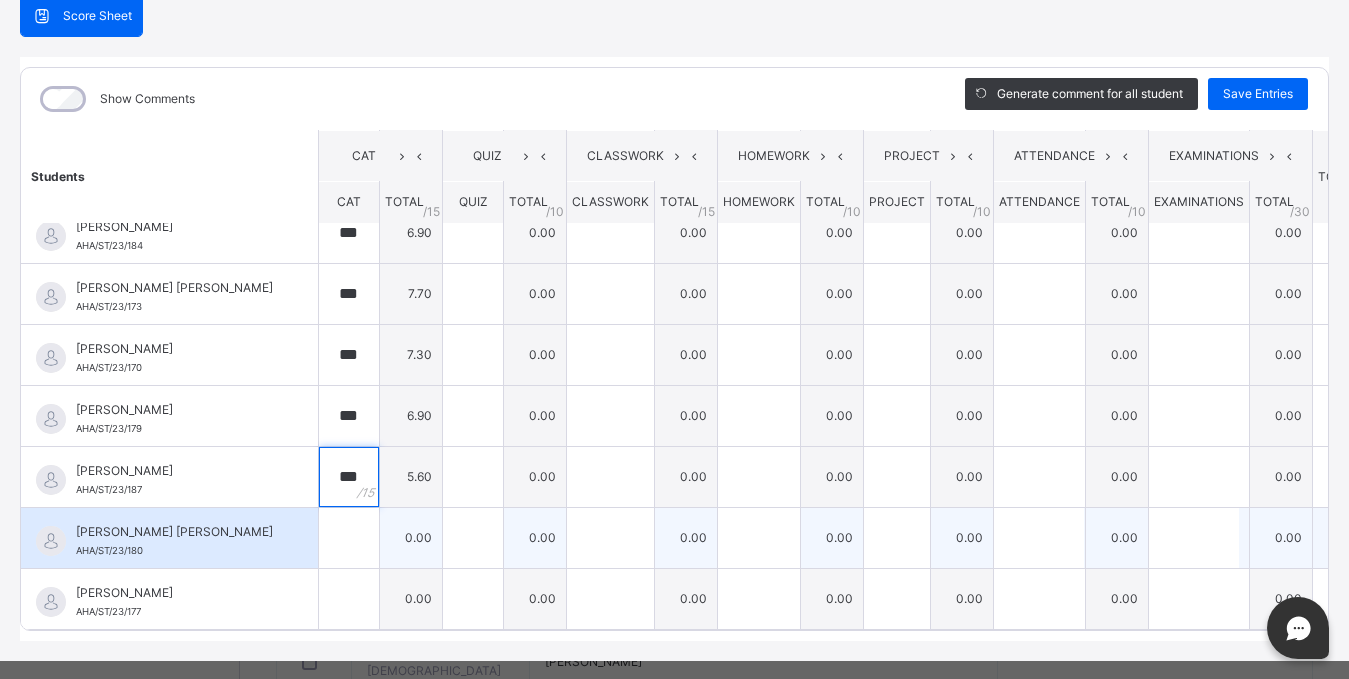 type on "***" 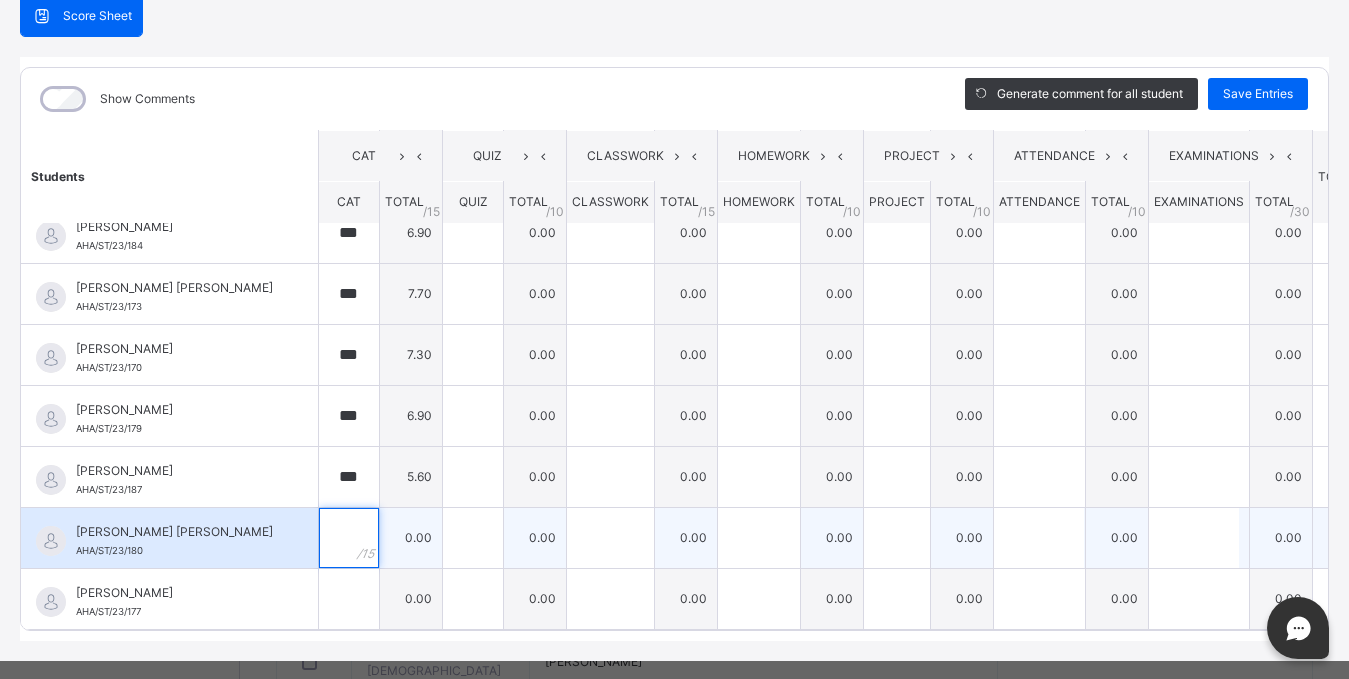click at bounding box center [349, 538] 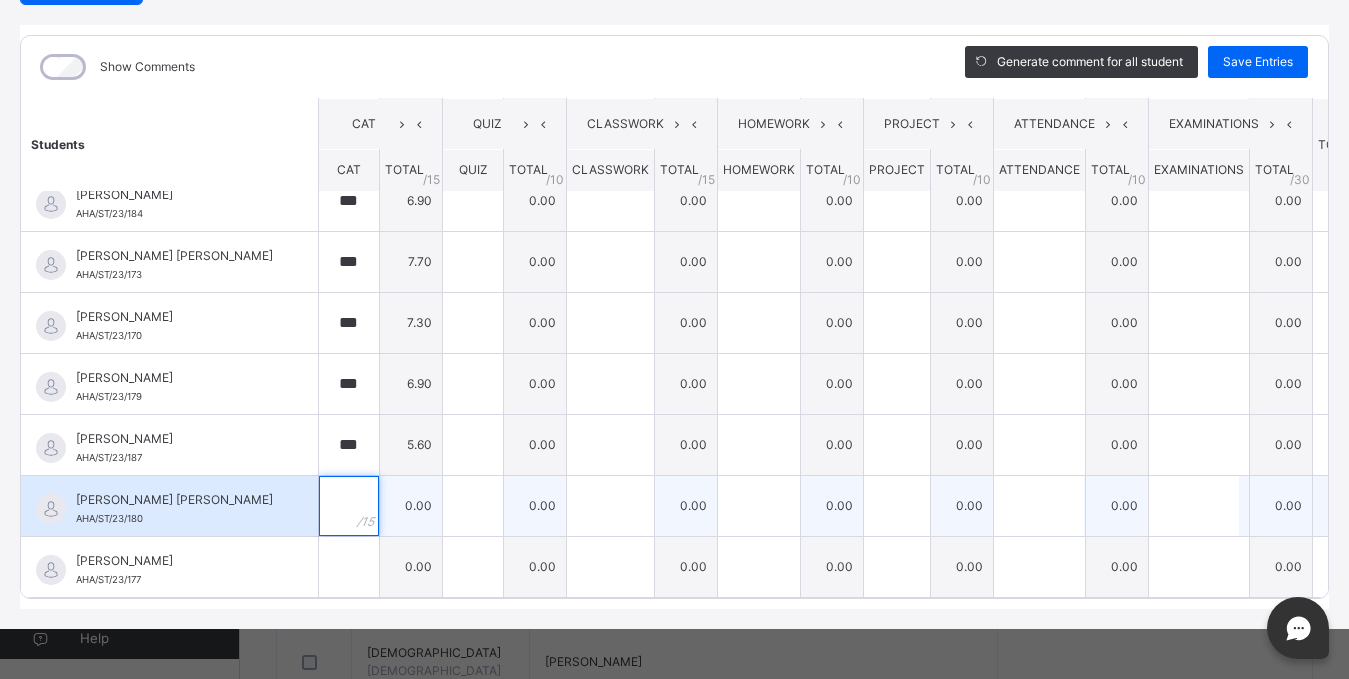 scroll, scrollTop: 249, scrollLeft: 0, axis: vertical 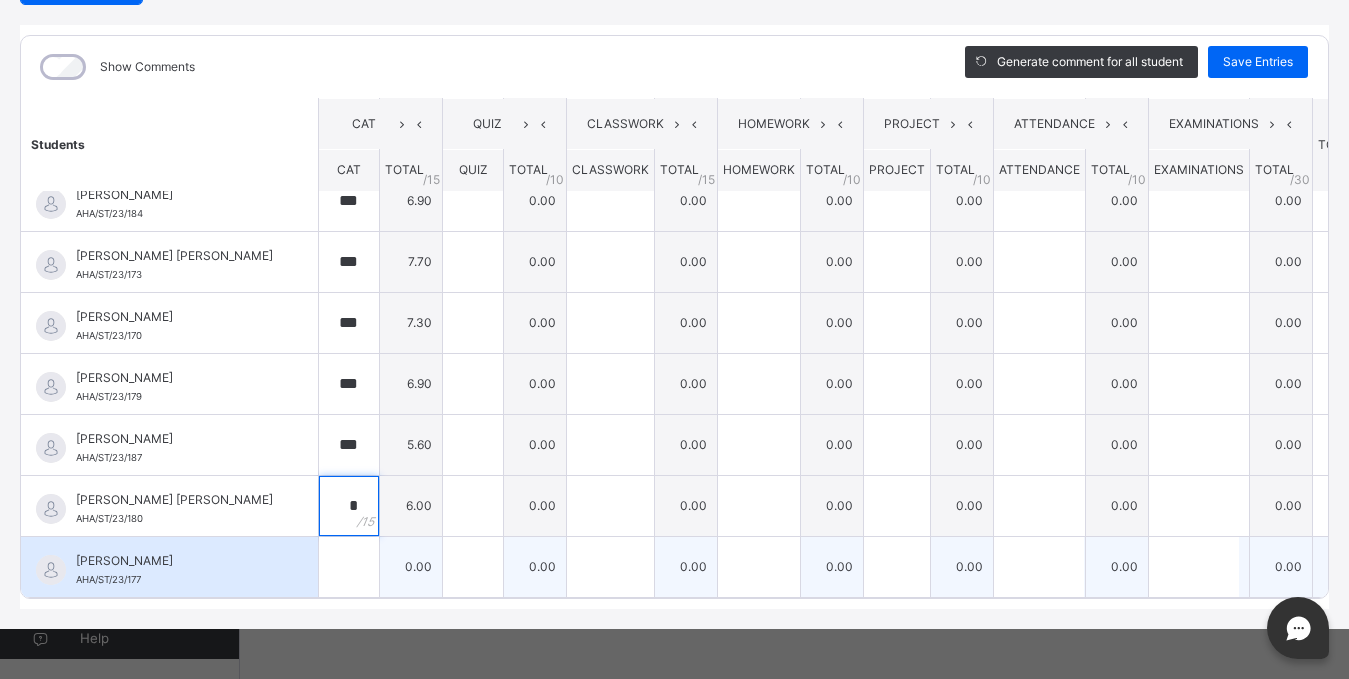 type on "*" 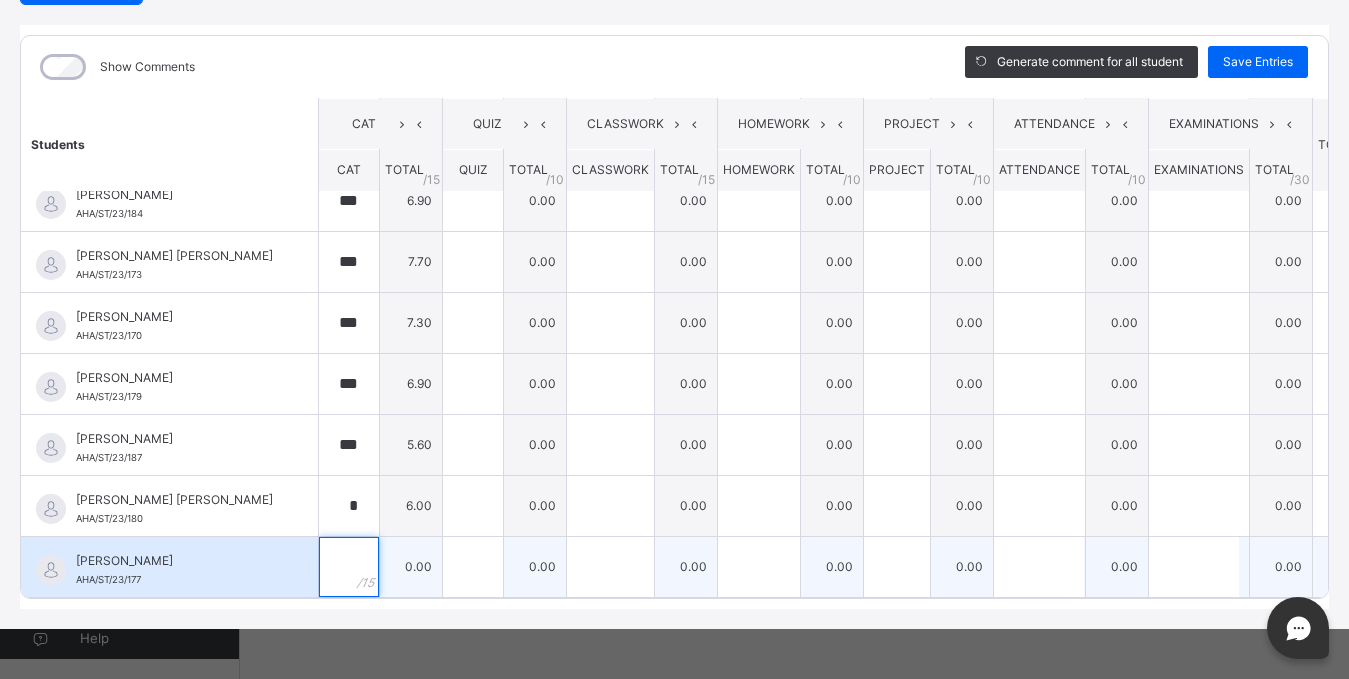 click at bounding box center [349, 567] 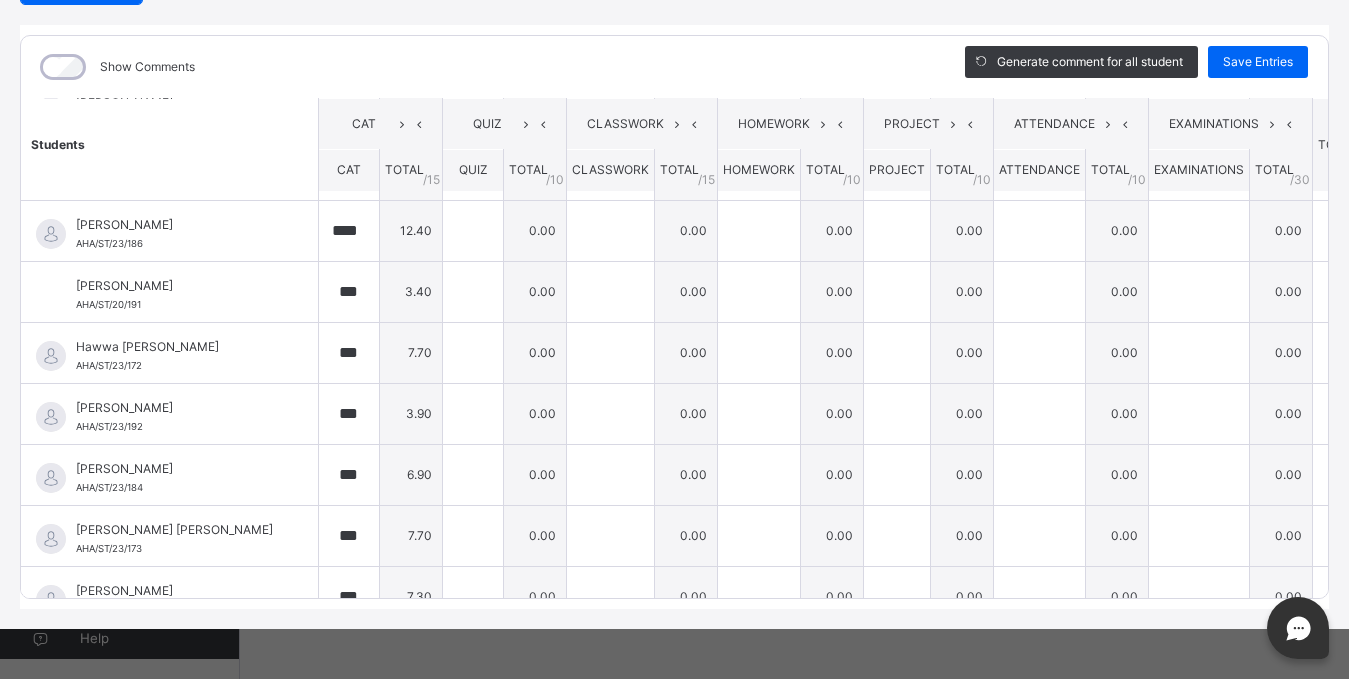 scroll, scrollTop: 370, scrollLeft: 0, axis: vertical 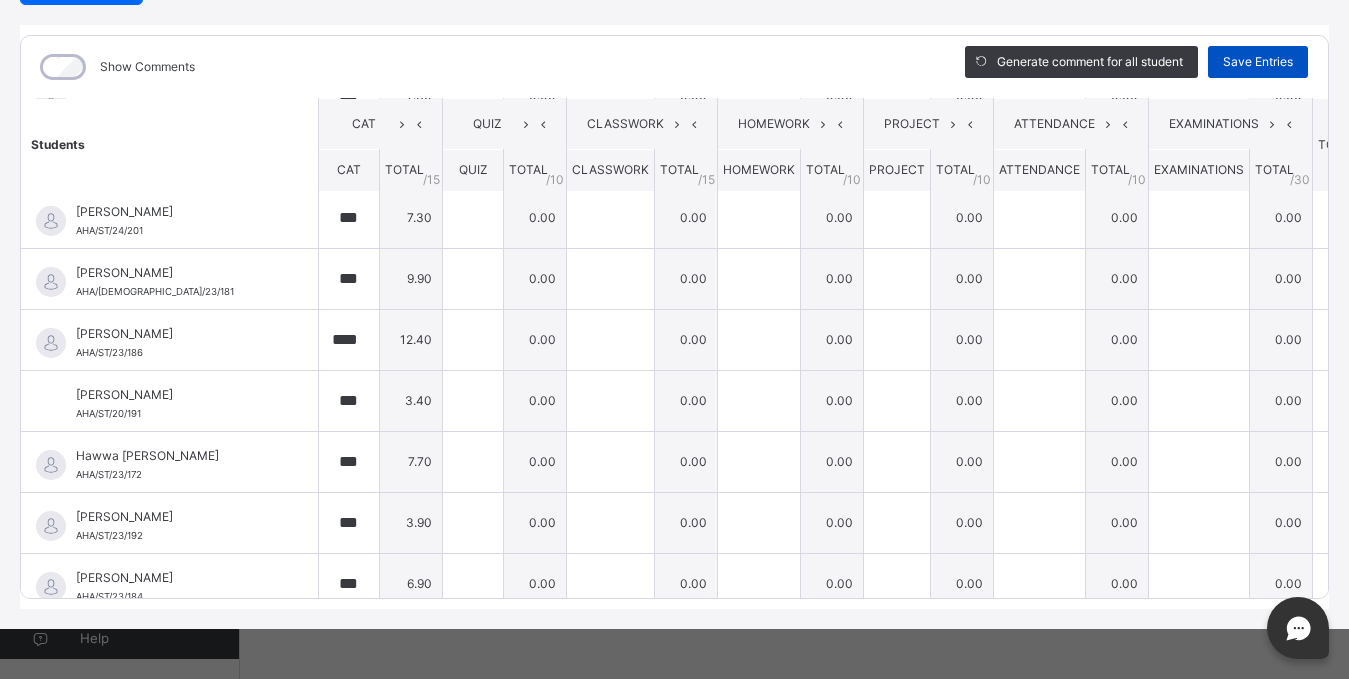 type on "***" 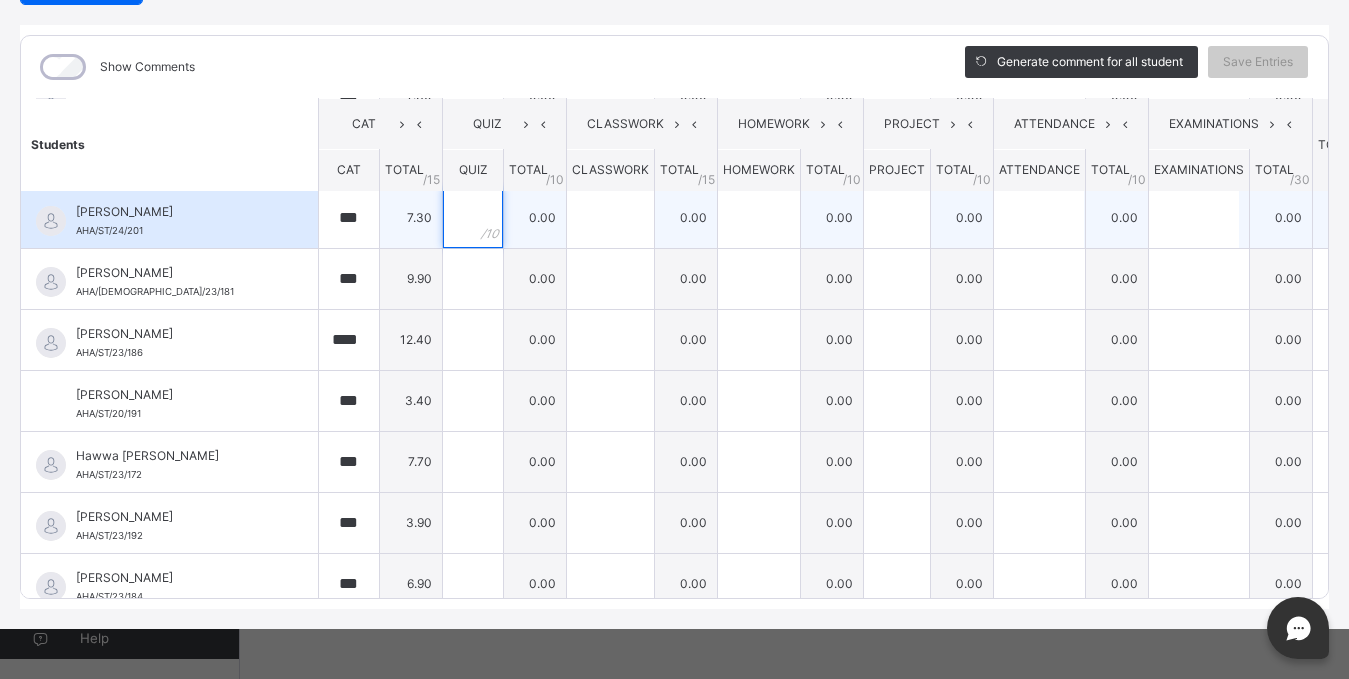 click at bounding box center [473, 218] 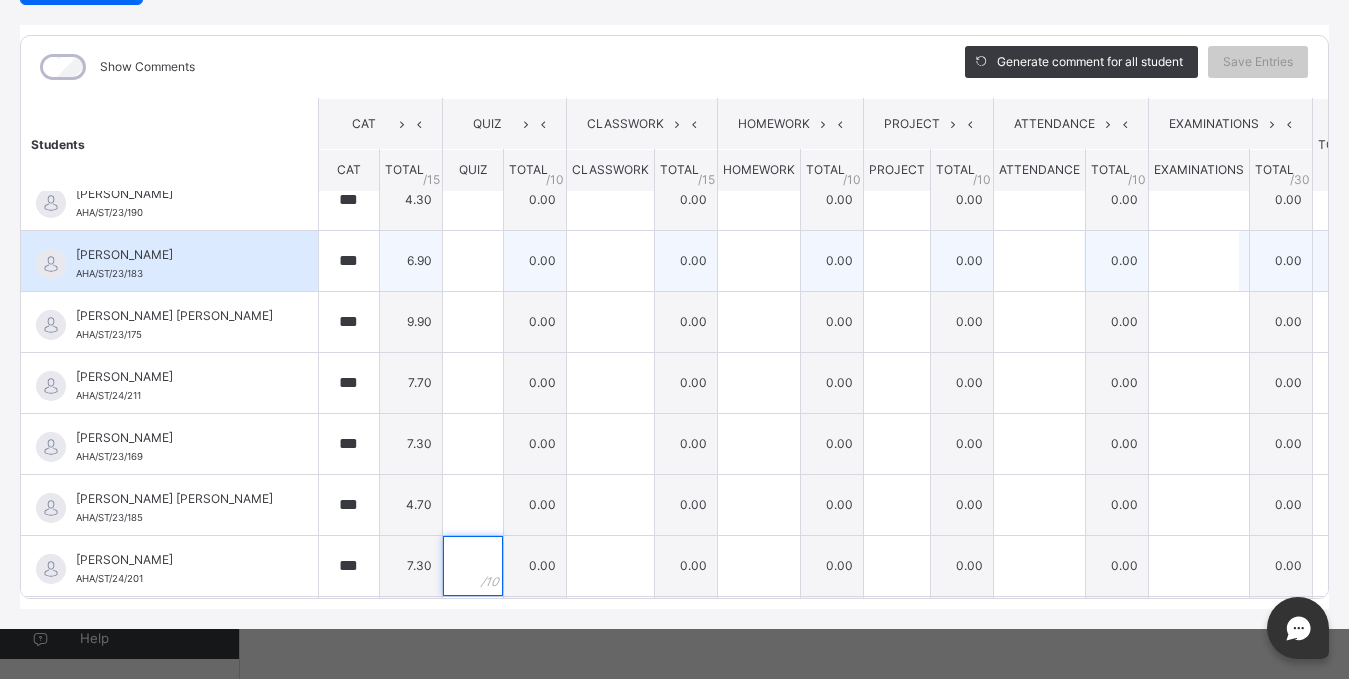 scroll, scrollTop: 0, scrollLeft: 0, axis: both 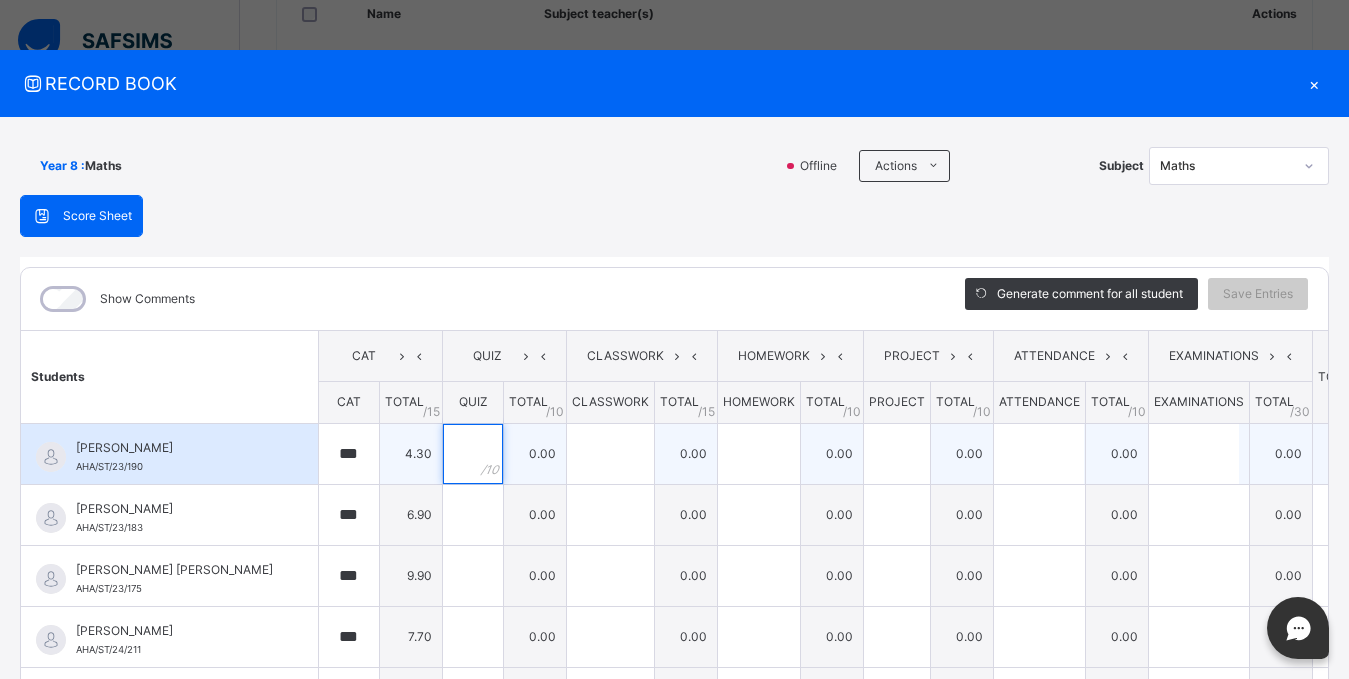 click at bounding box center (473, 454) 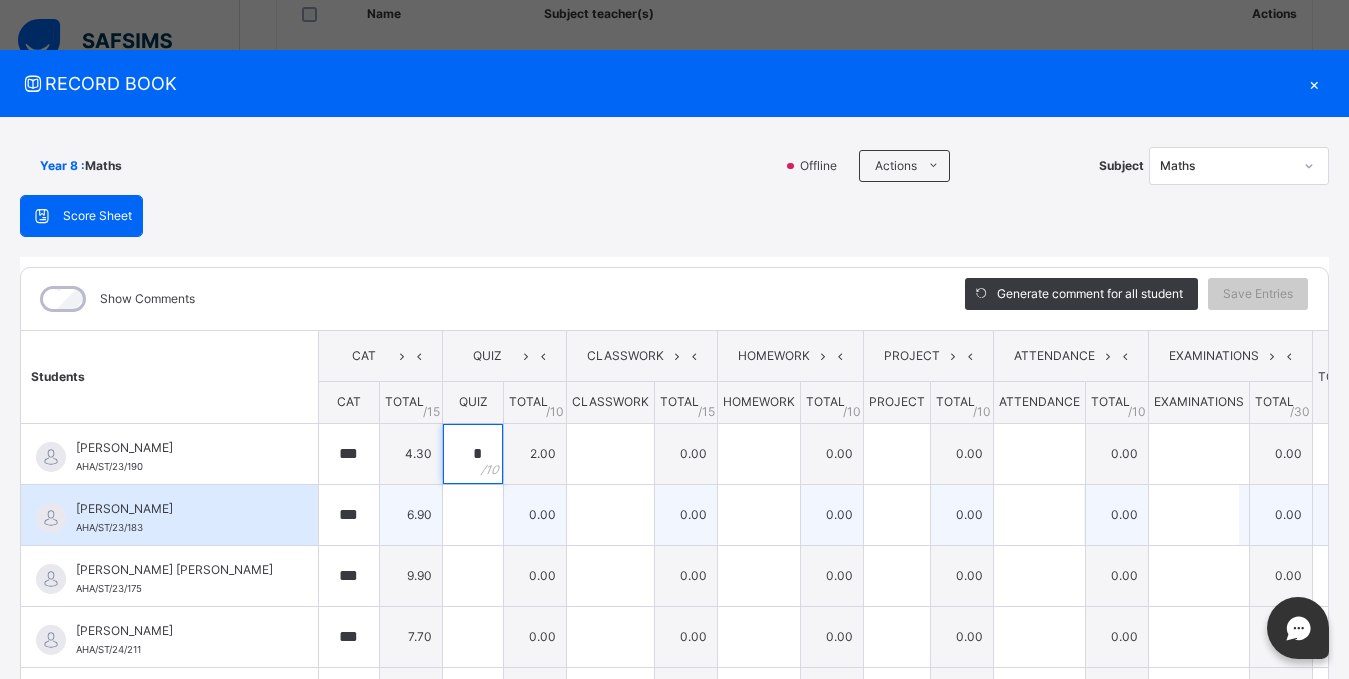 type on "*" 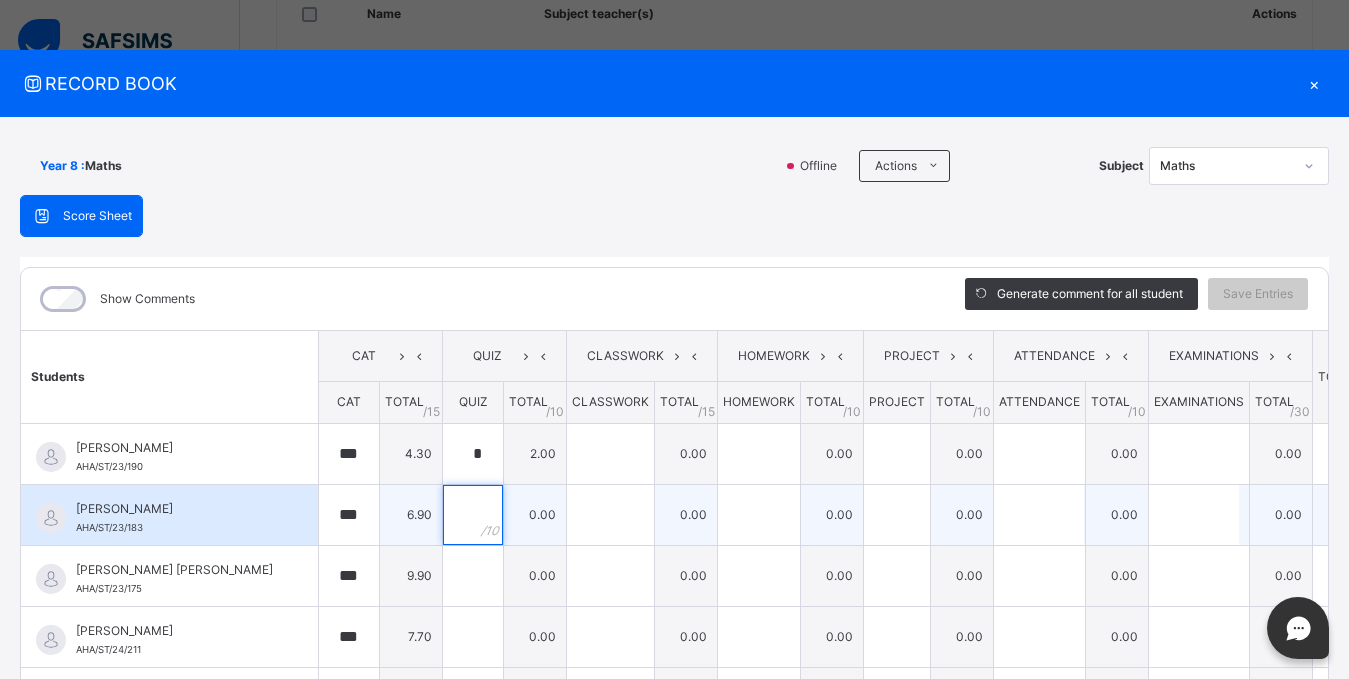 click at bounding box center (473, 515) 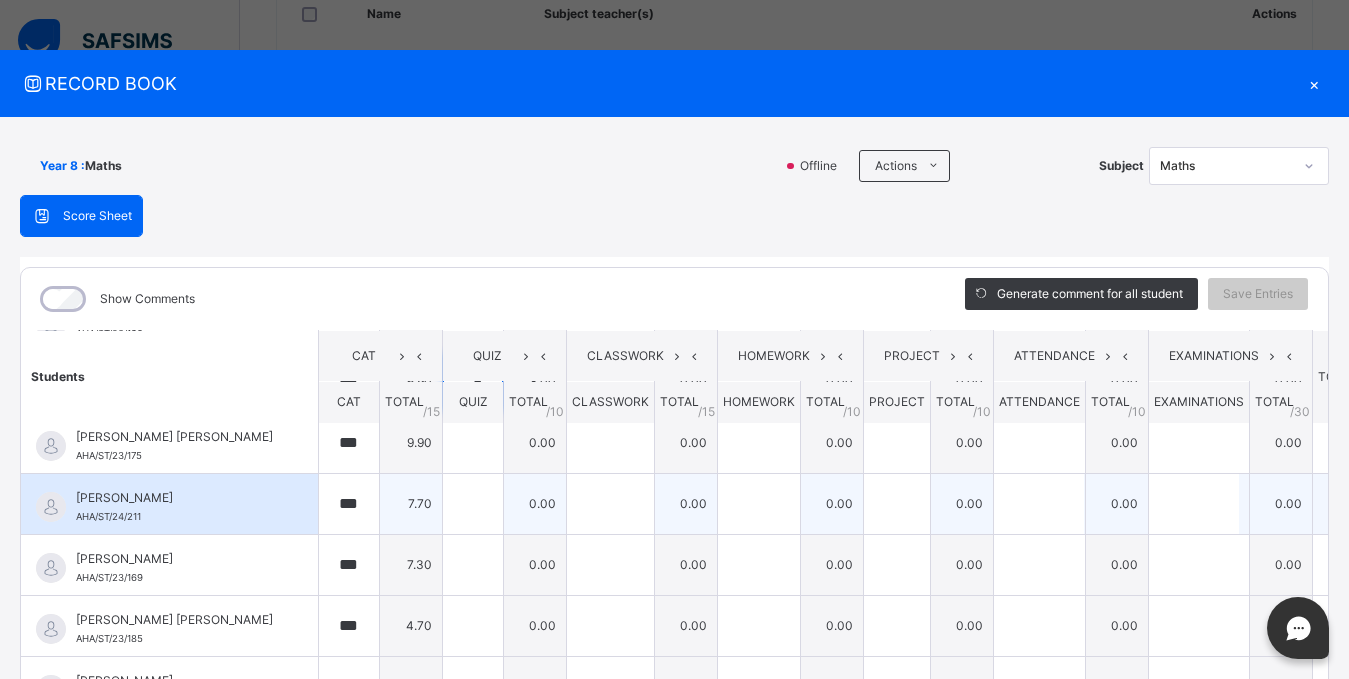 scroll, scrollTop: 100, scrollLeft: 0, axis: vertical 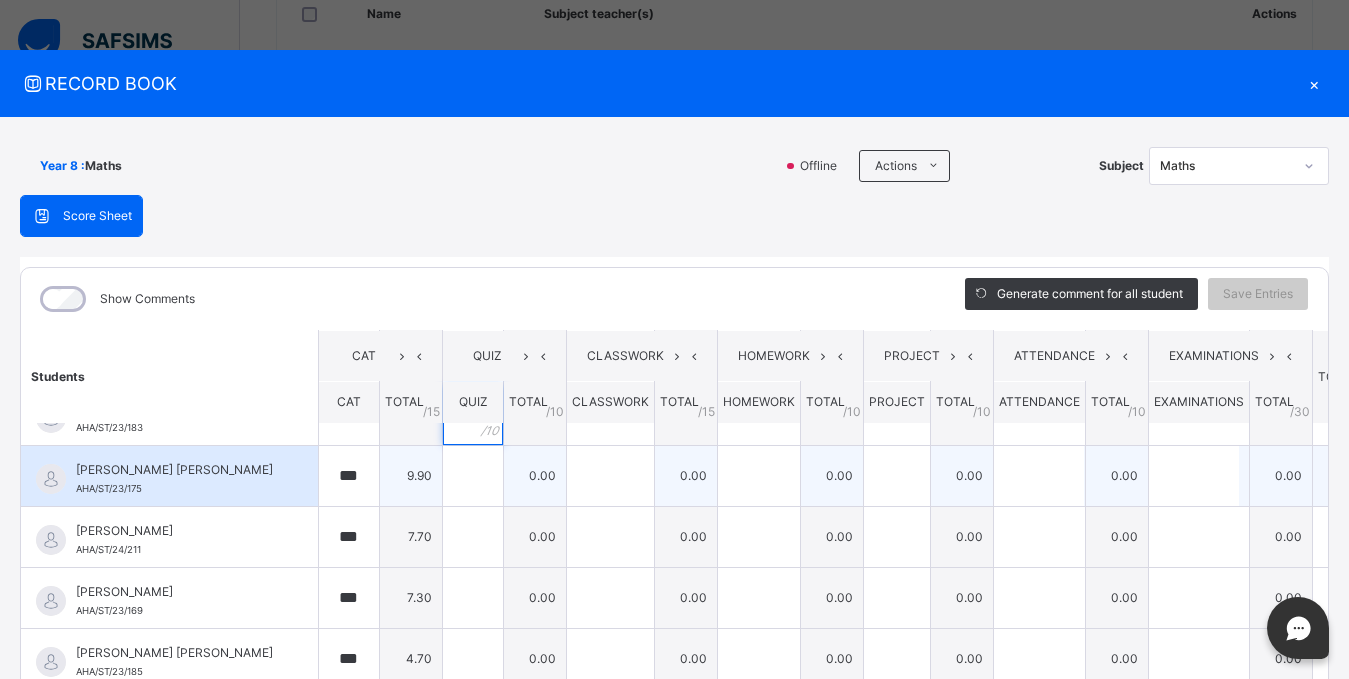 type on "*" 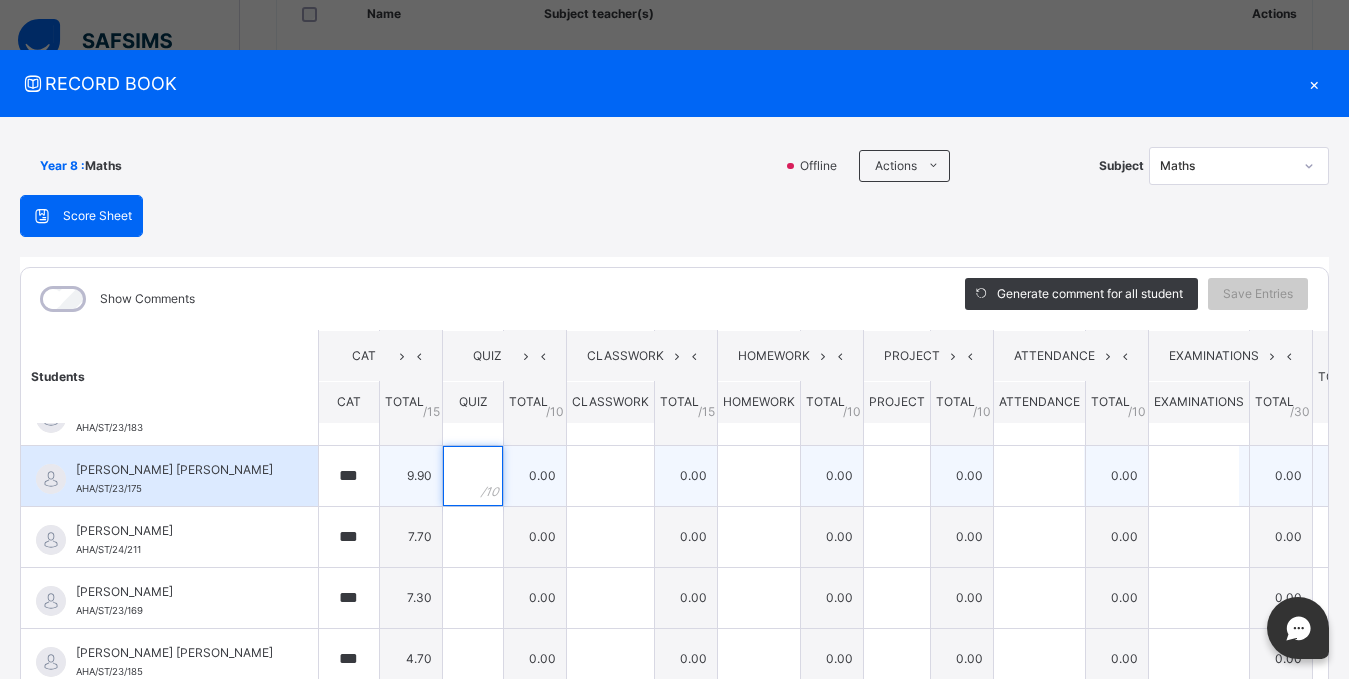 click at bounding box center (473, 476) 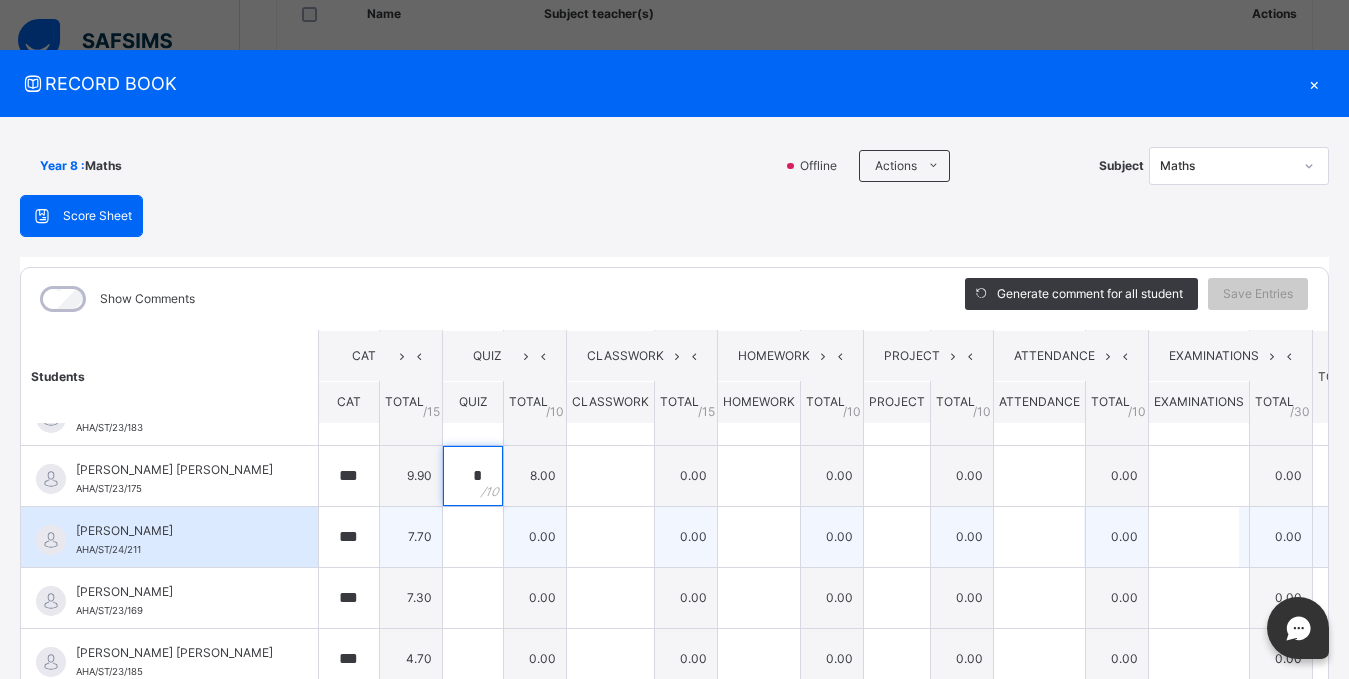 scroll, scrollTop: 200, scrollLeft: 0, axis: vertical 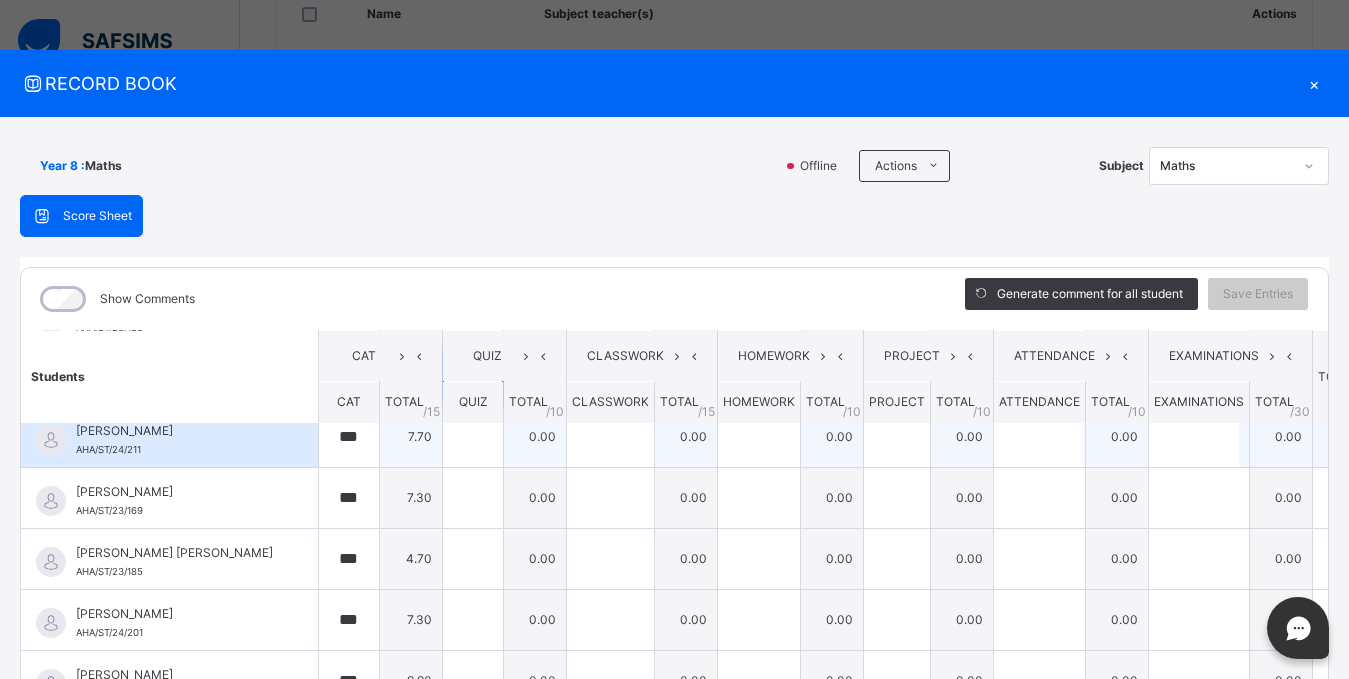 type on "*" 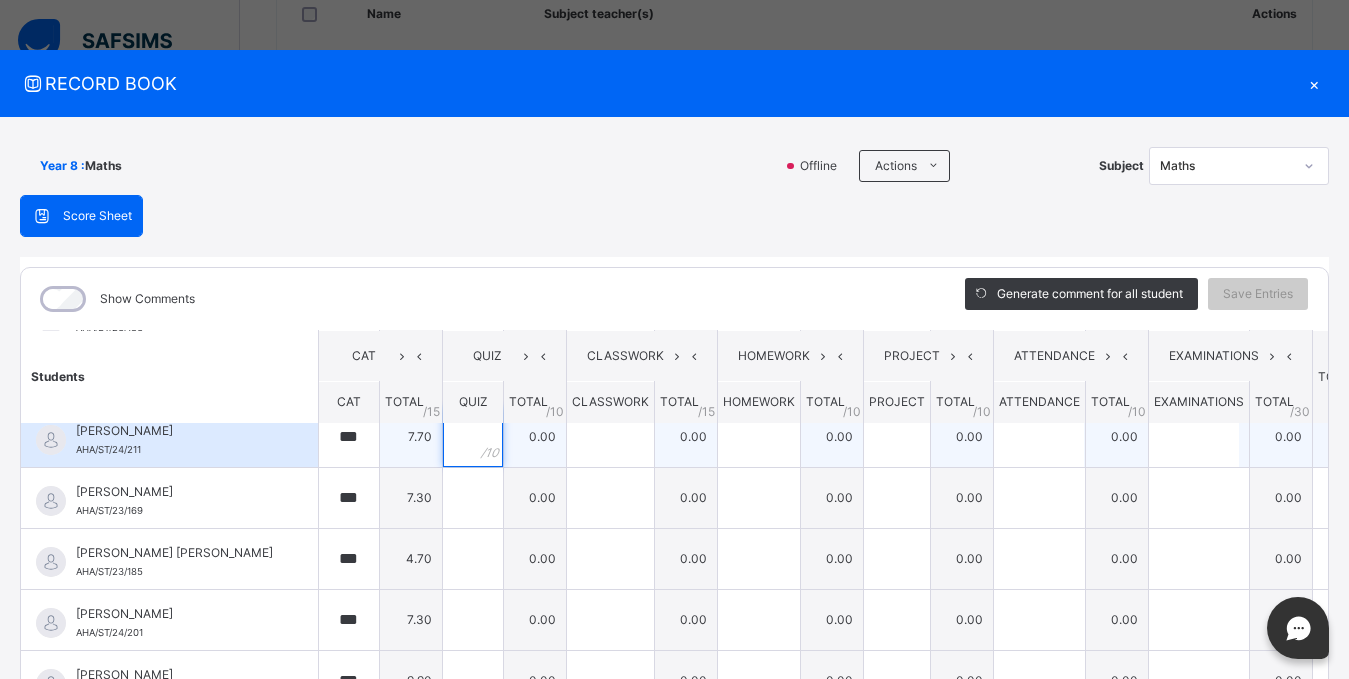 click at bounding box center (473, 437) 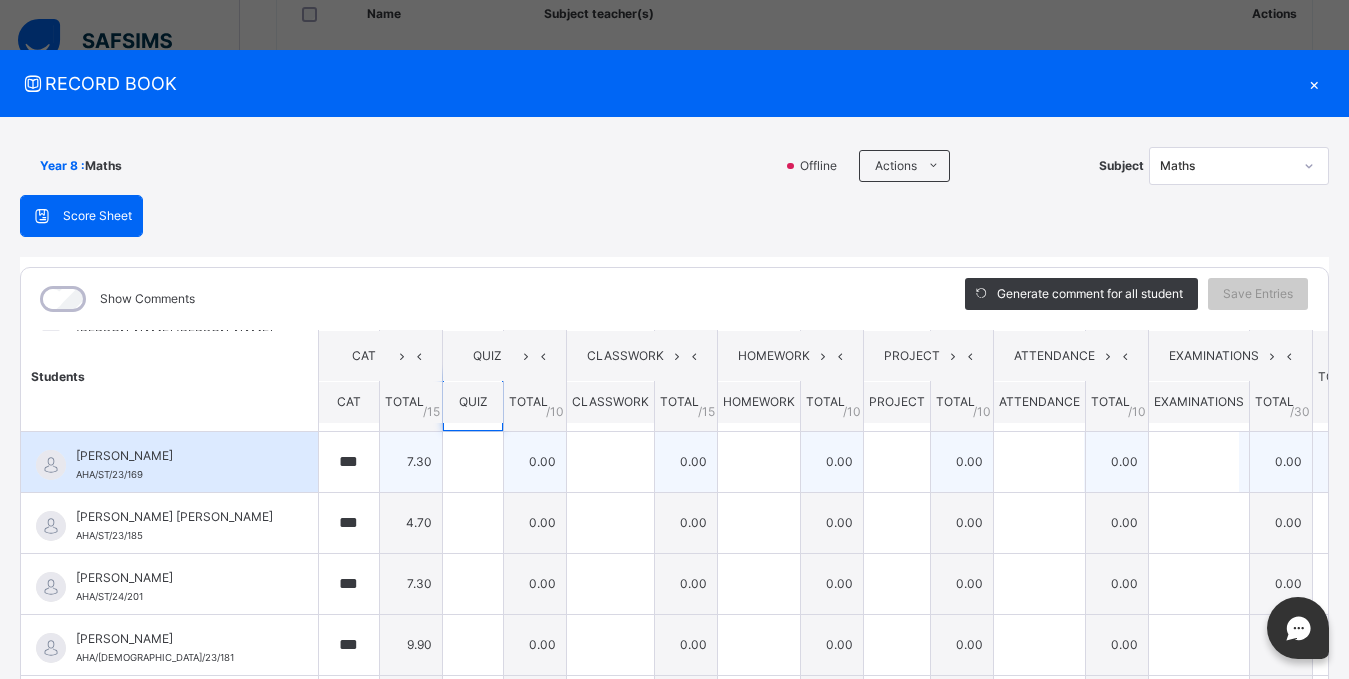 scroll, scrollTop: 200, scrollLeft: 0, axis: vertical 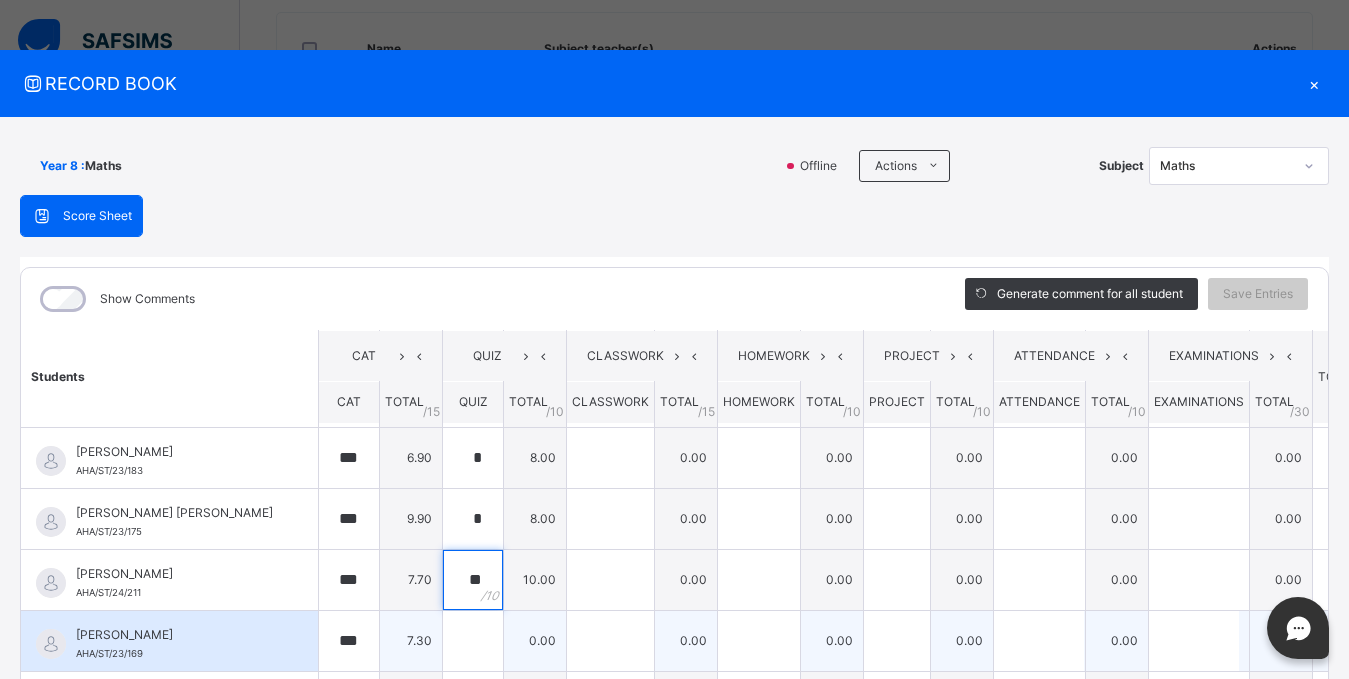 type on "**" 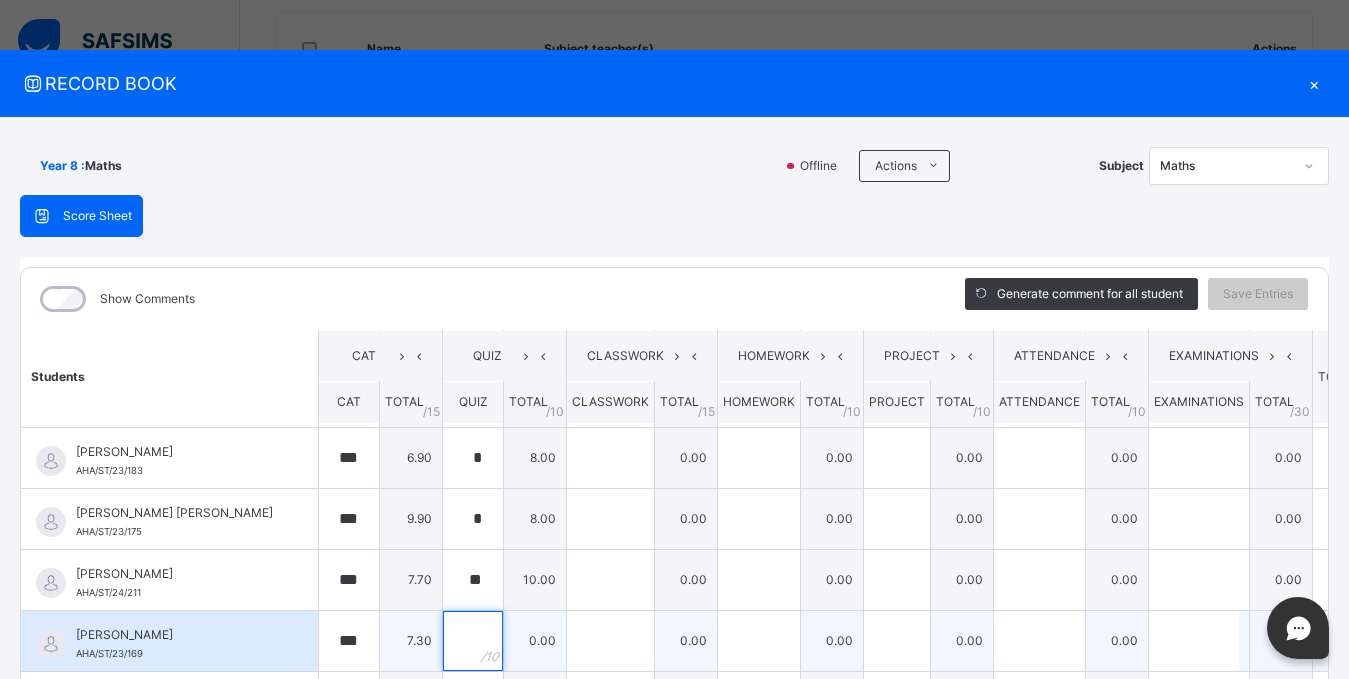 click at bounding box center (473, 641) 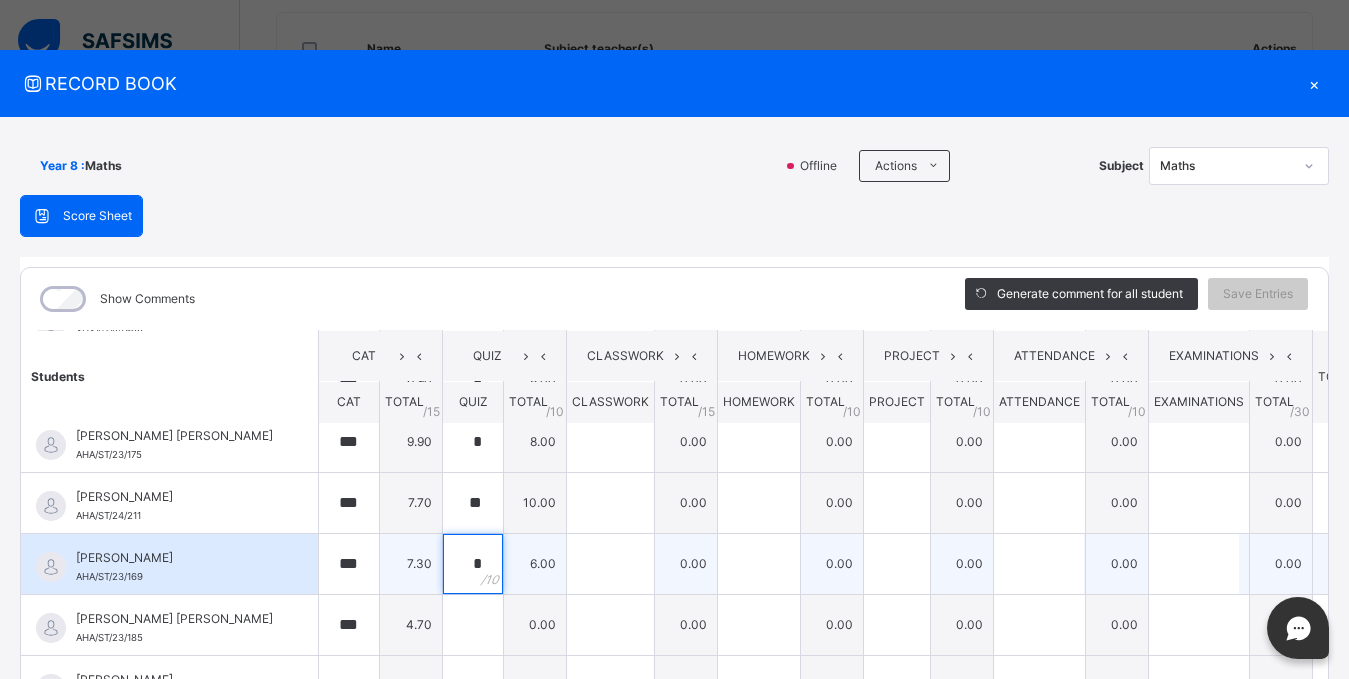 scroll, scrollTop: 157, scrollLeft: 0, axis: vertical 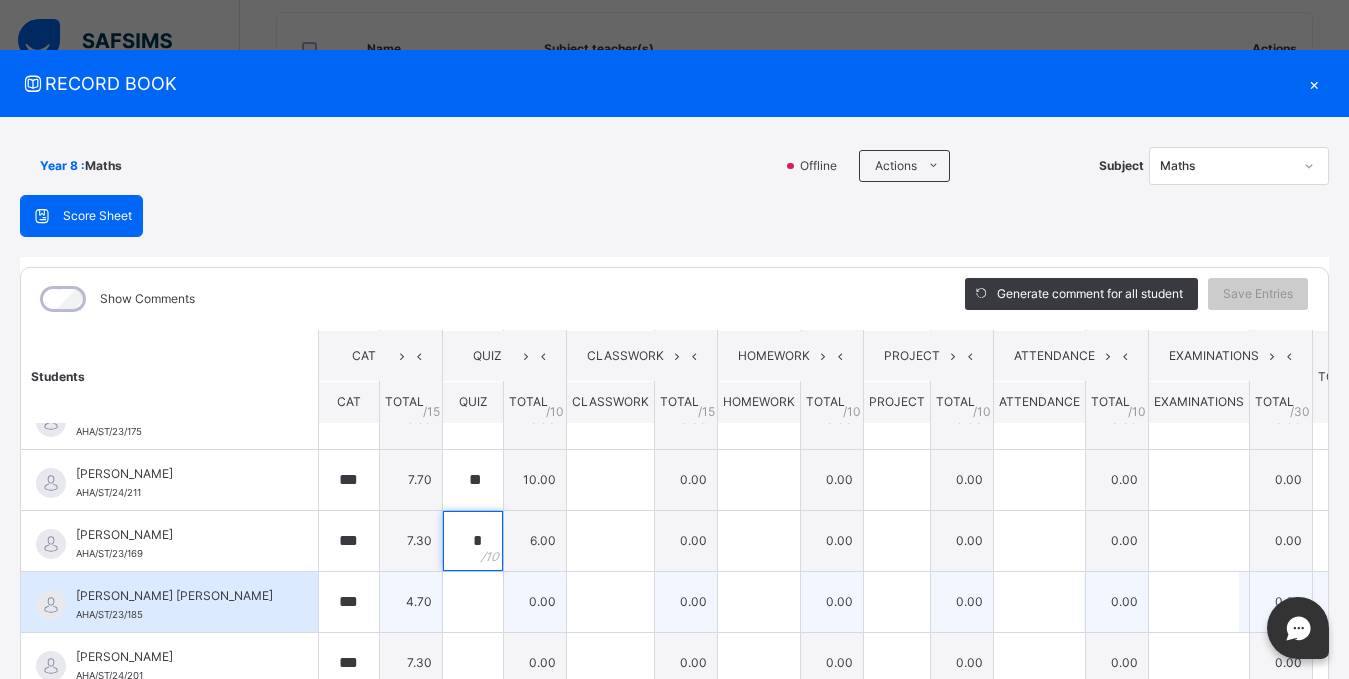 type on "*" 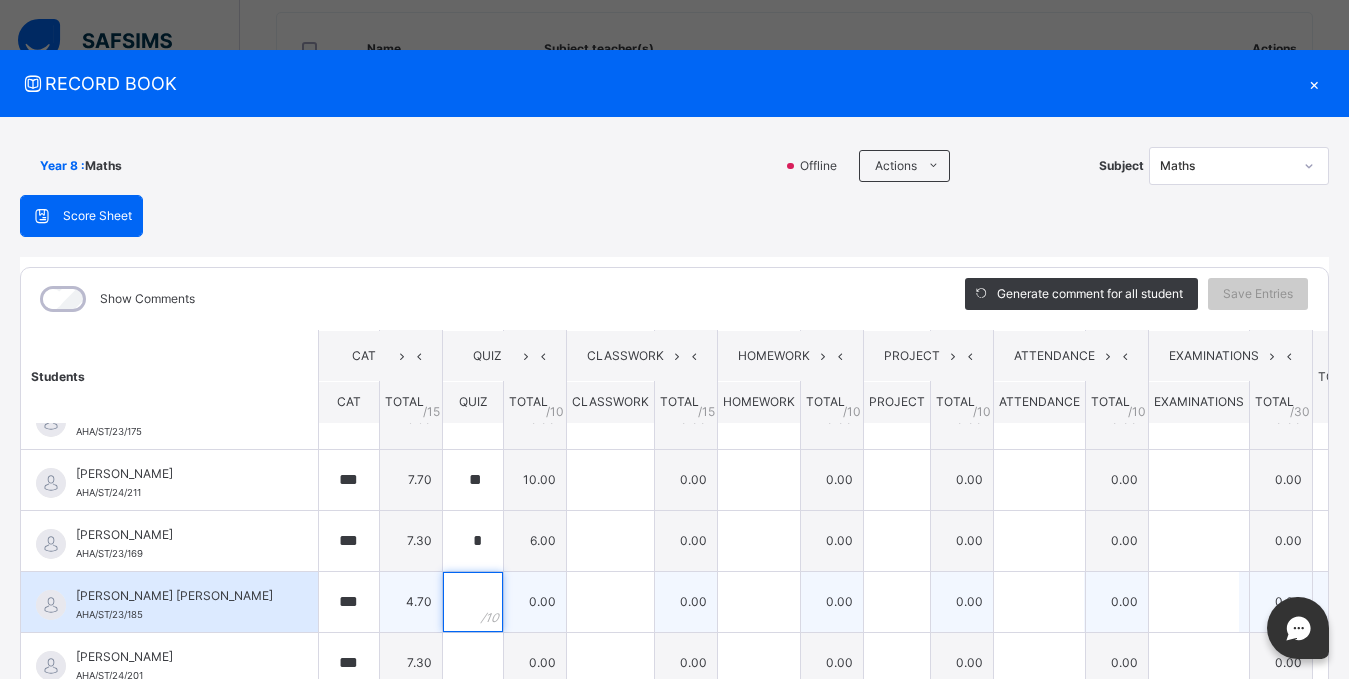 click at bounding box center (473, 602) 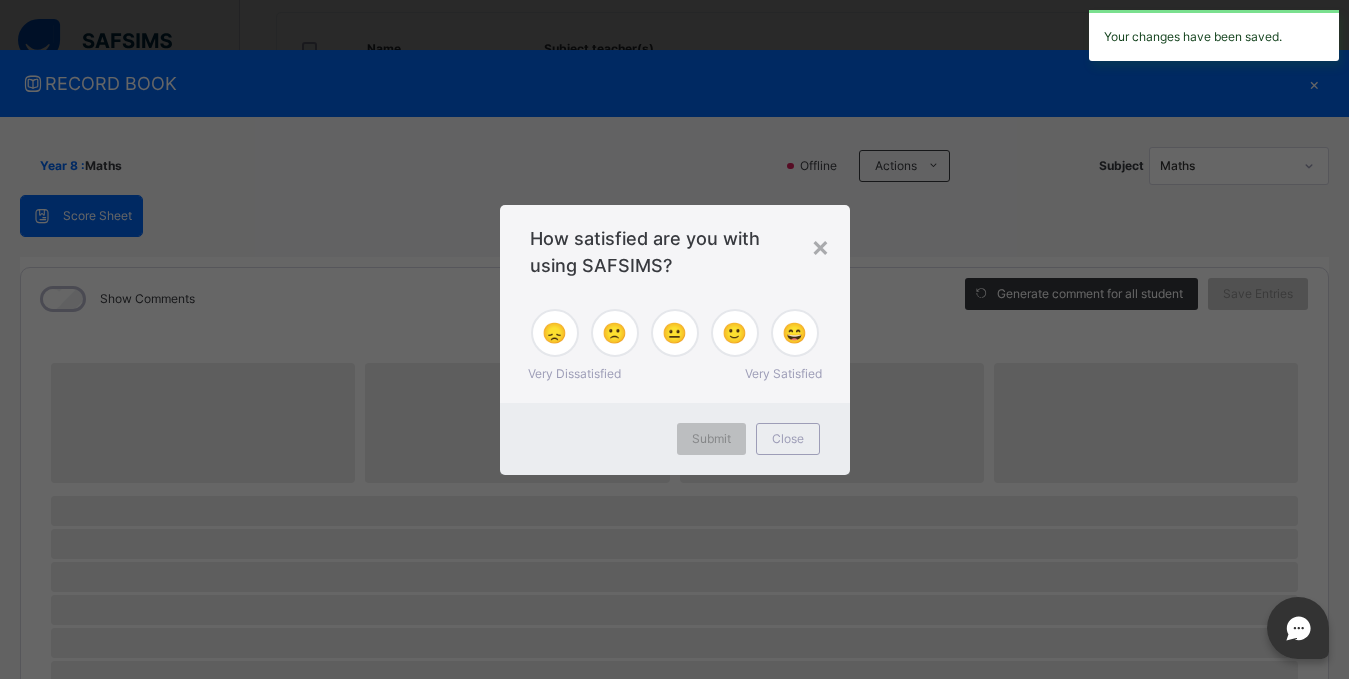 scroll, scrollTop: 287, scrollLeft: 0, axis: vertical 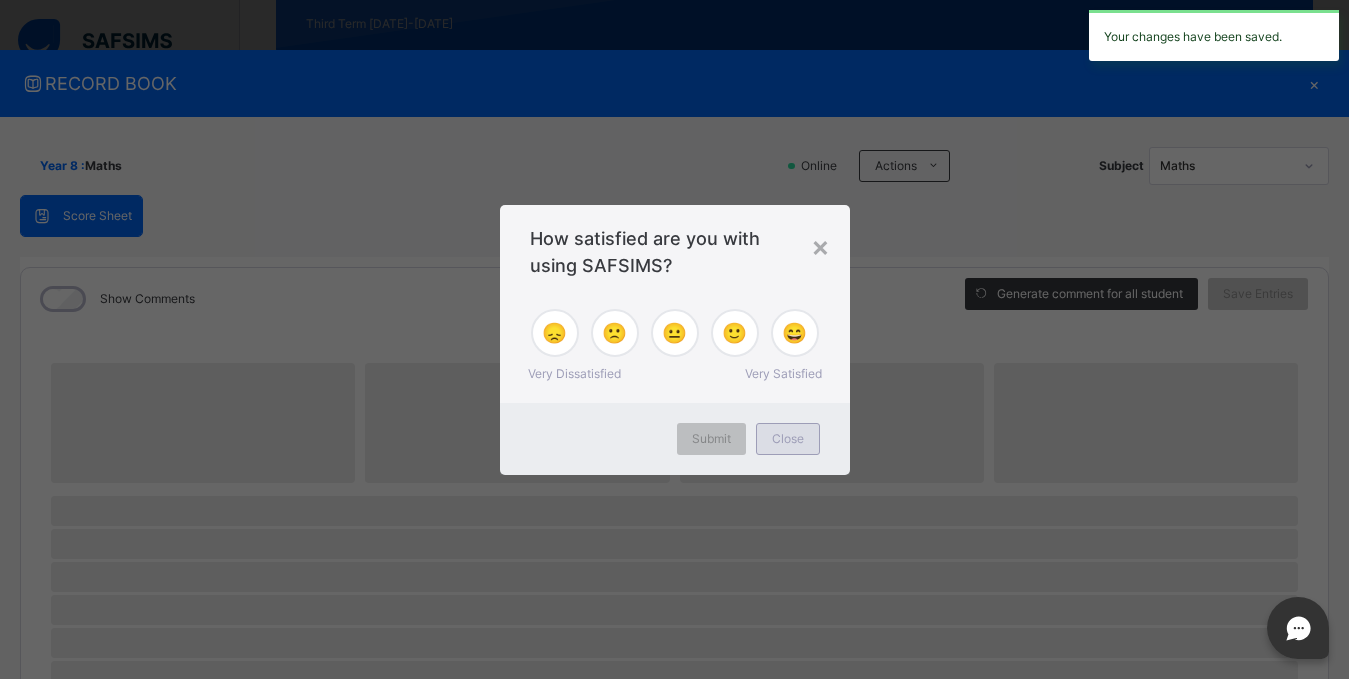 click on "Close" at bounding box center (788, 439) 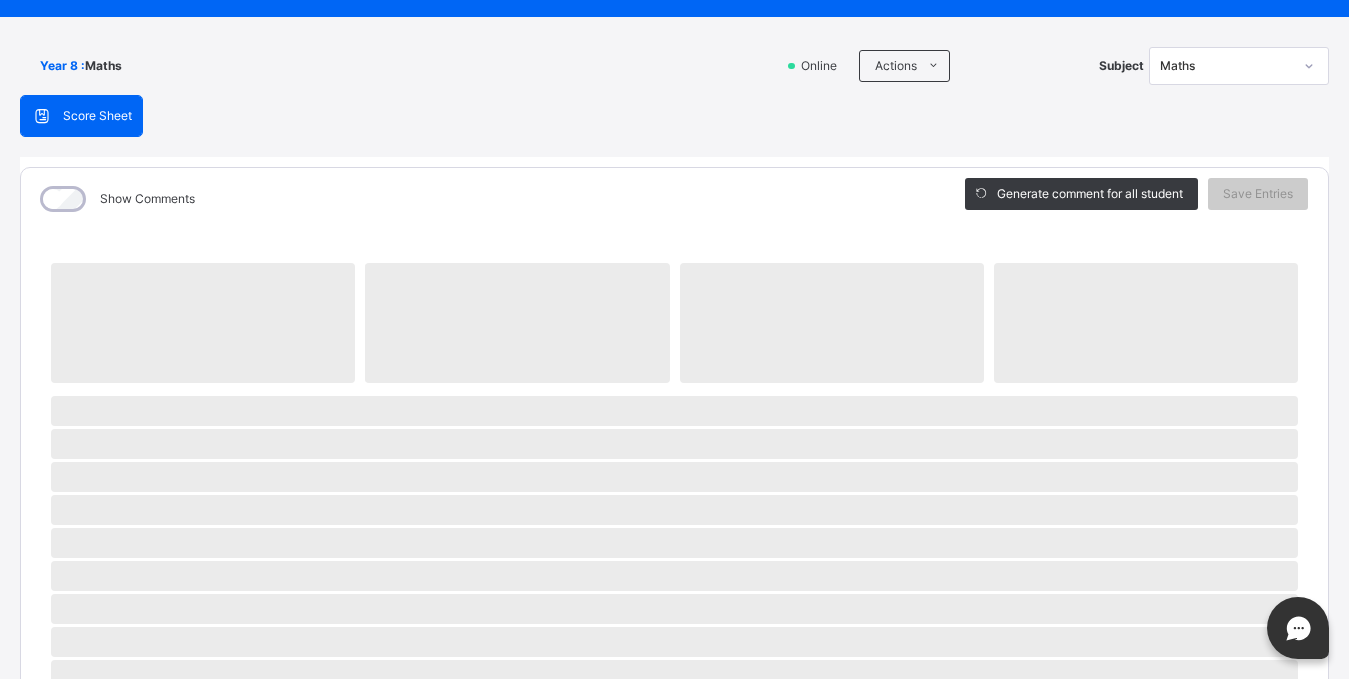scroll, scrollTop: 0, scrollLeft: 0, axis: both 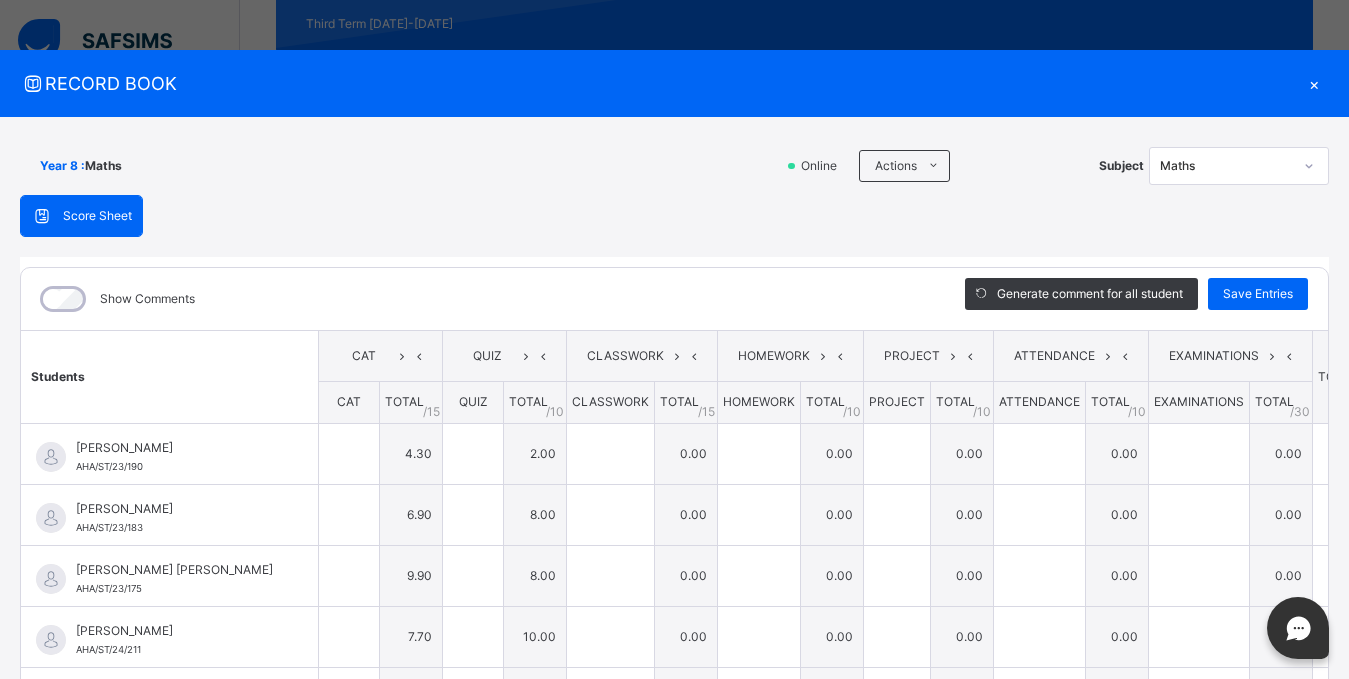 type on "***" 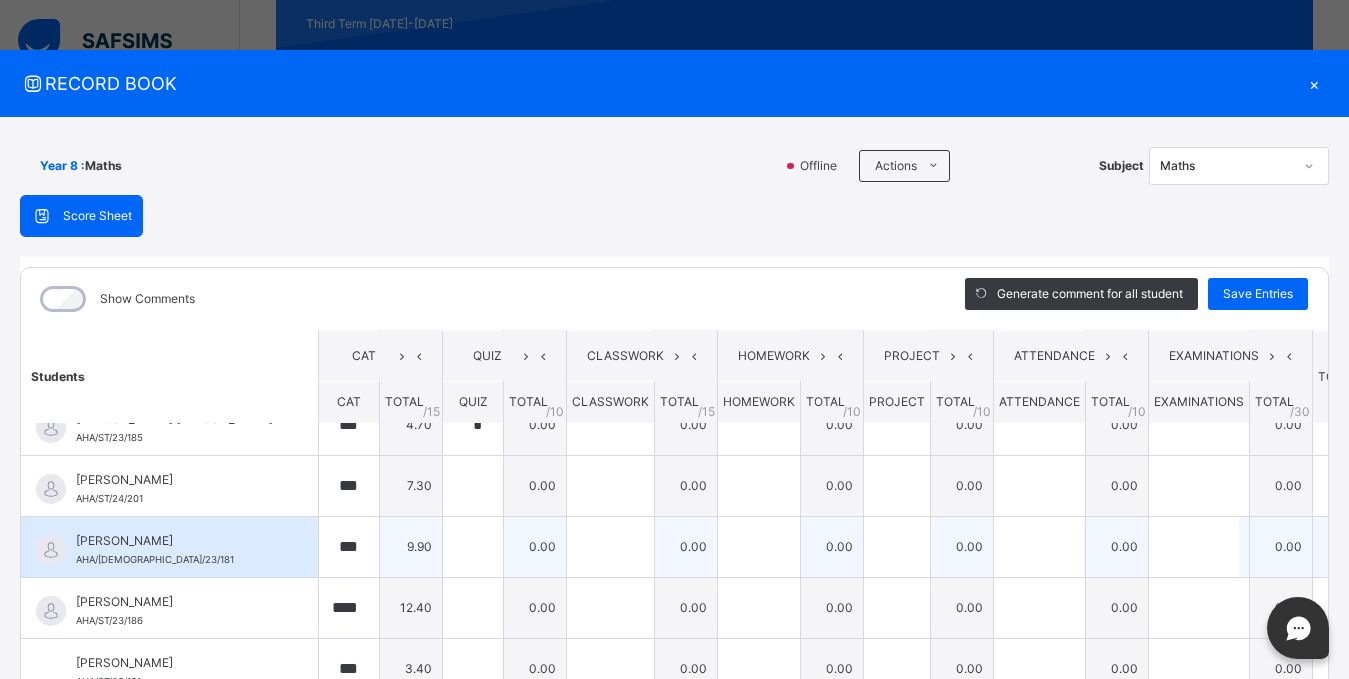 scroll, scrollTop: 300, scrollLeft: 0, axis: vertical 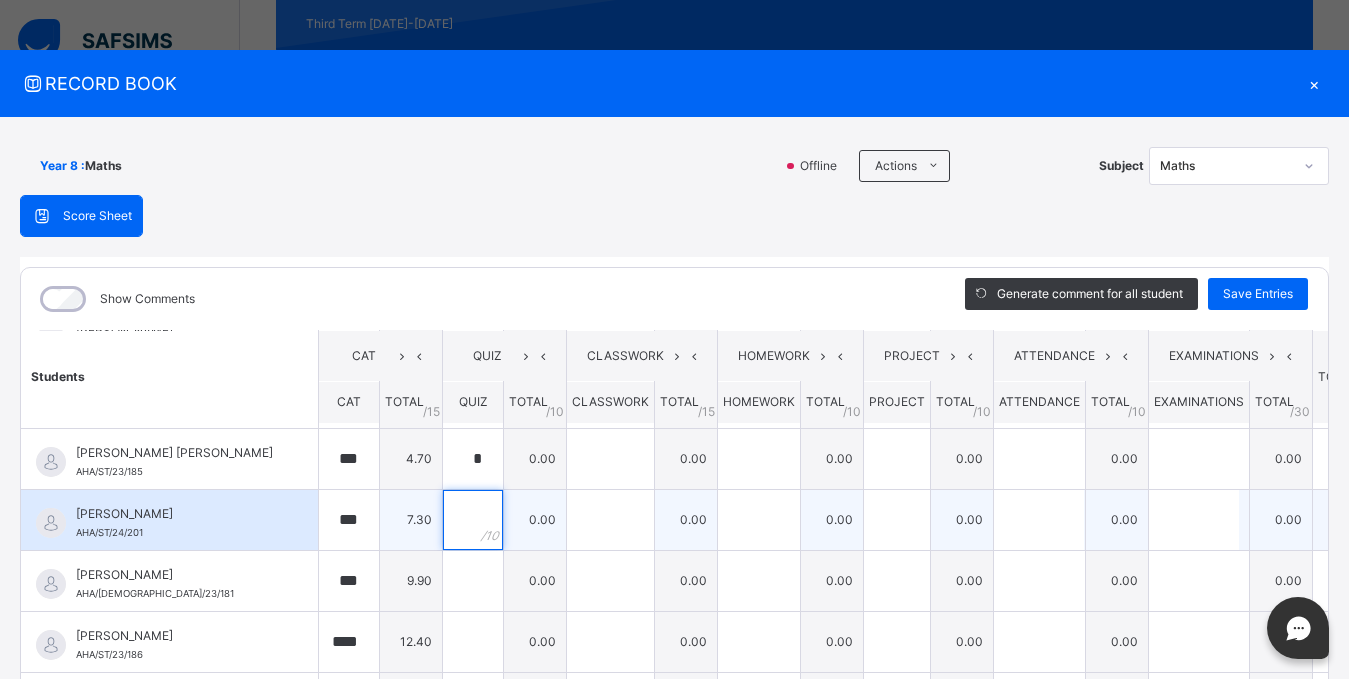 click at bounding box center [473, 520] 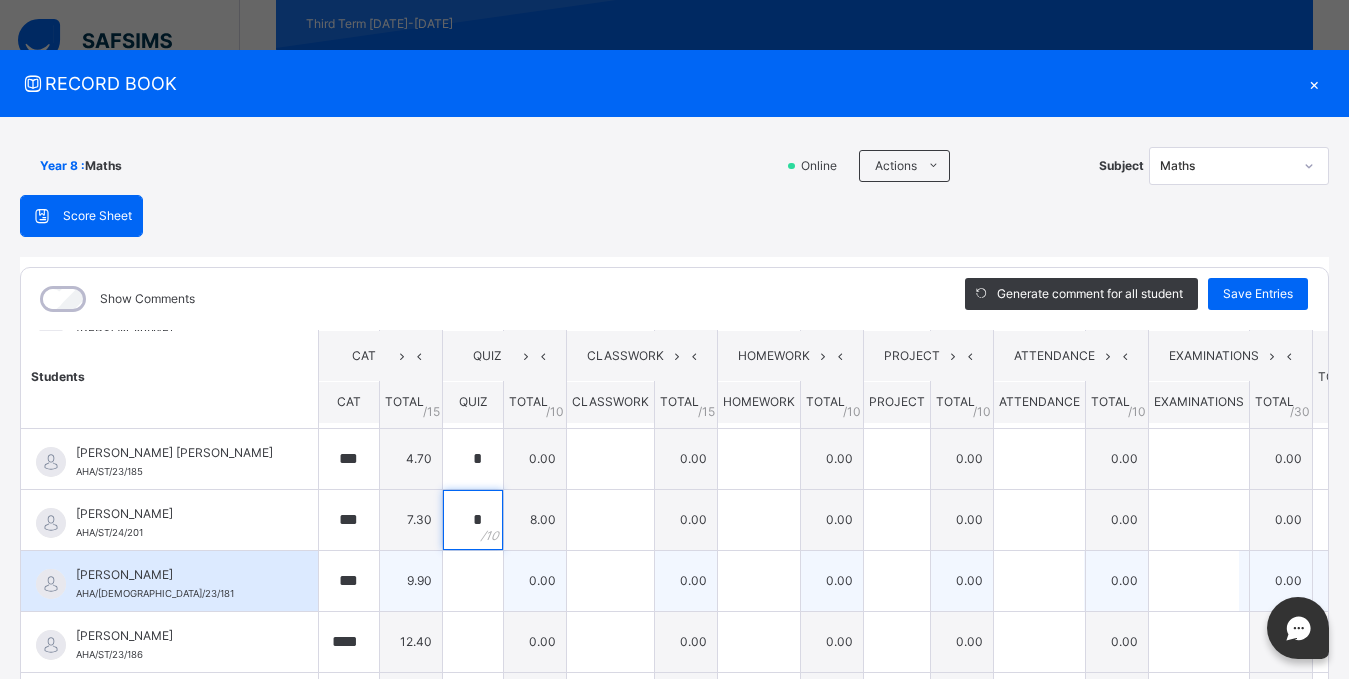 type on "*" 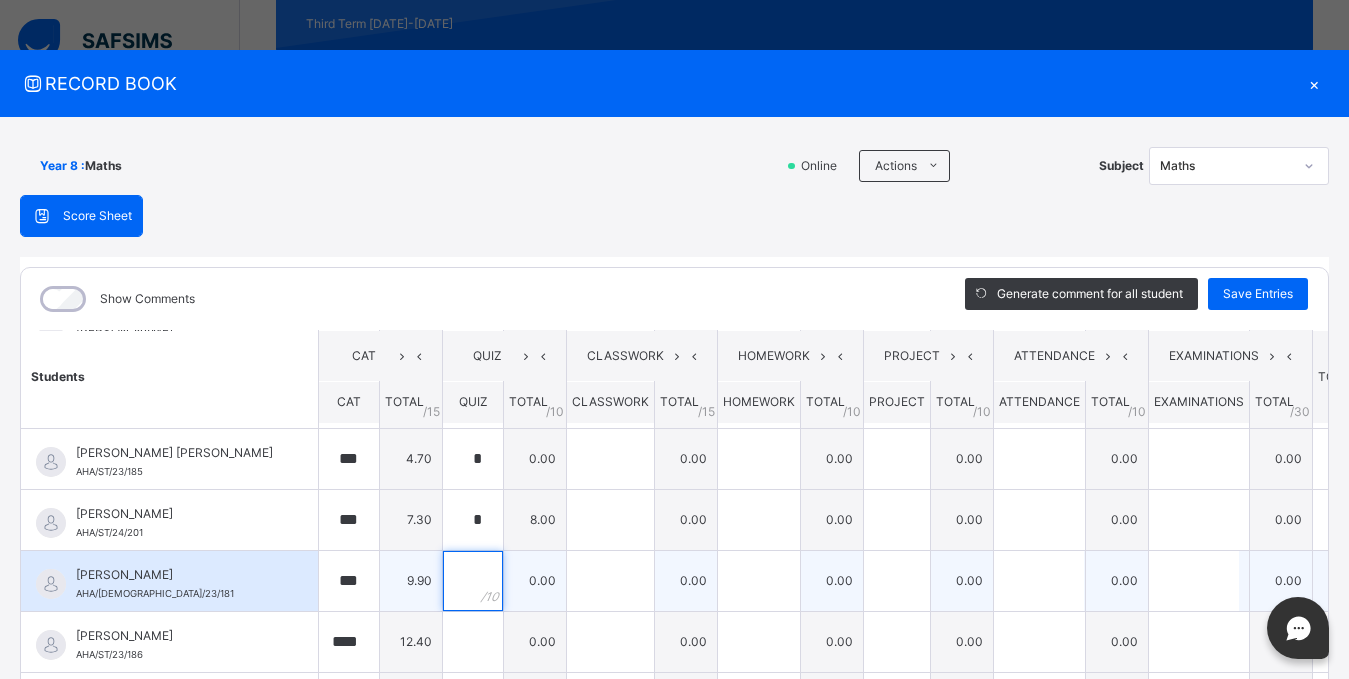 click at bounding box center [473, 581] 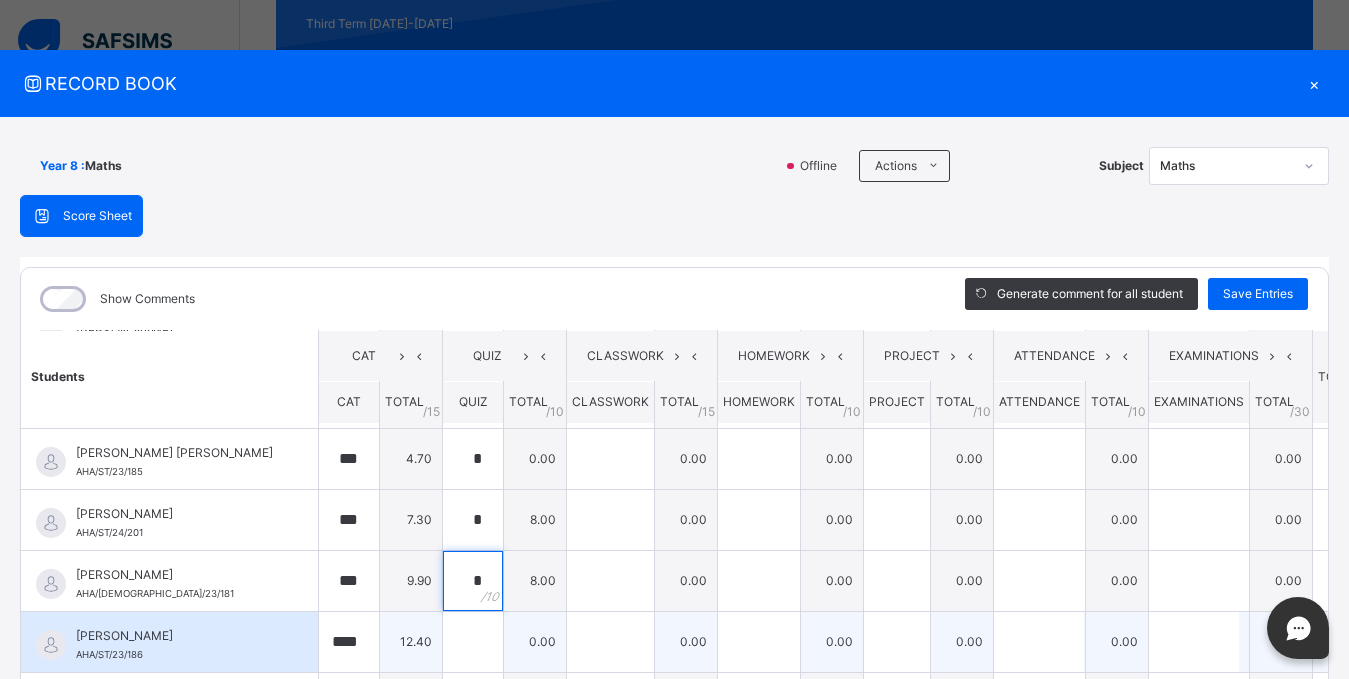 type on "*" 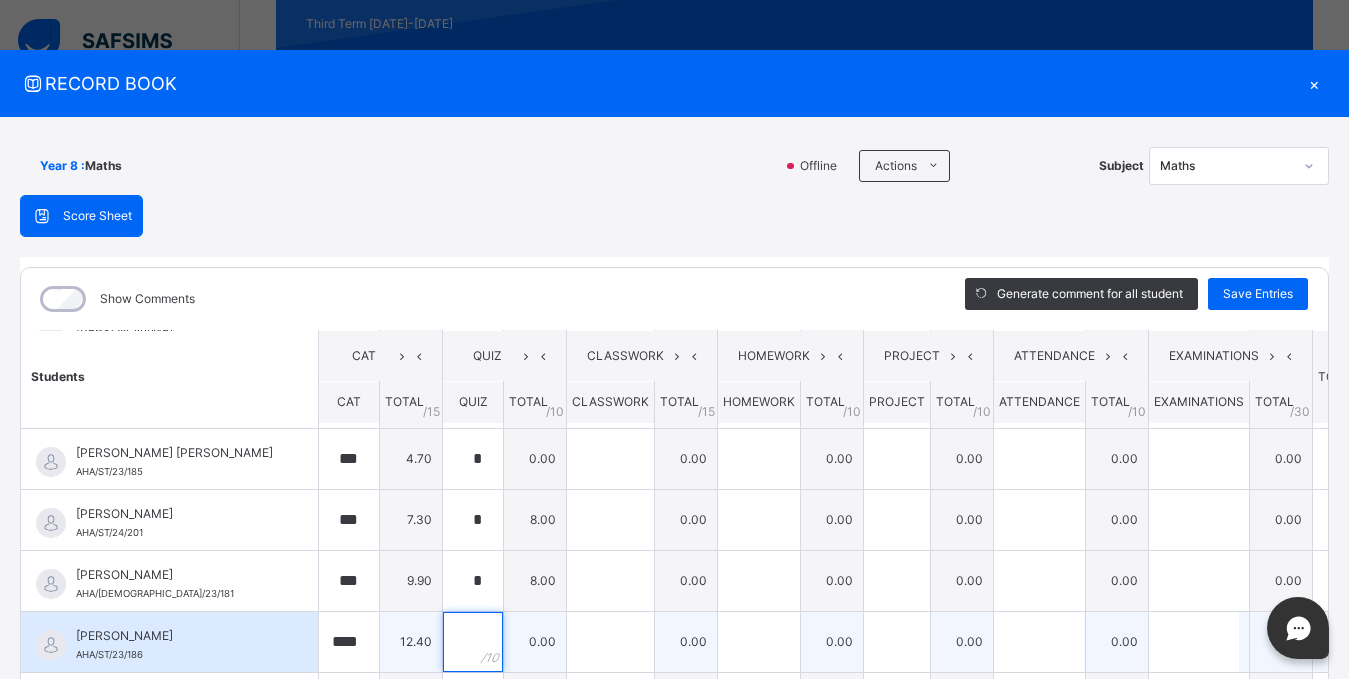 click at bounding box center [473, 642] 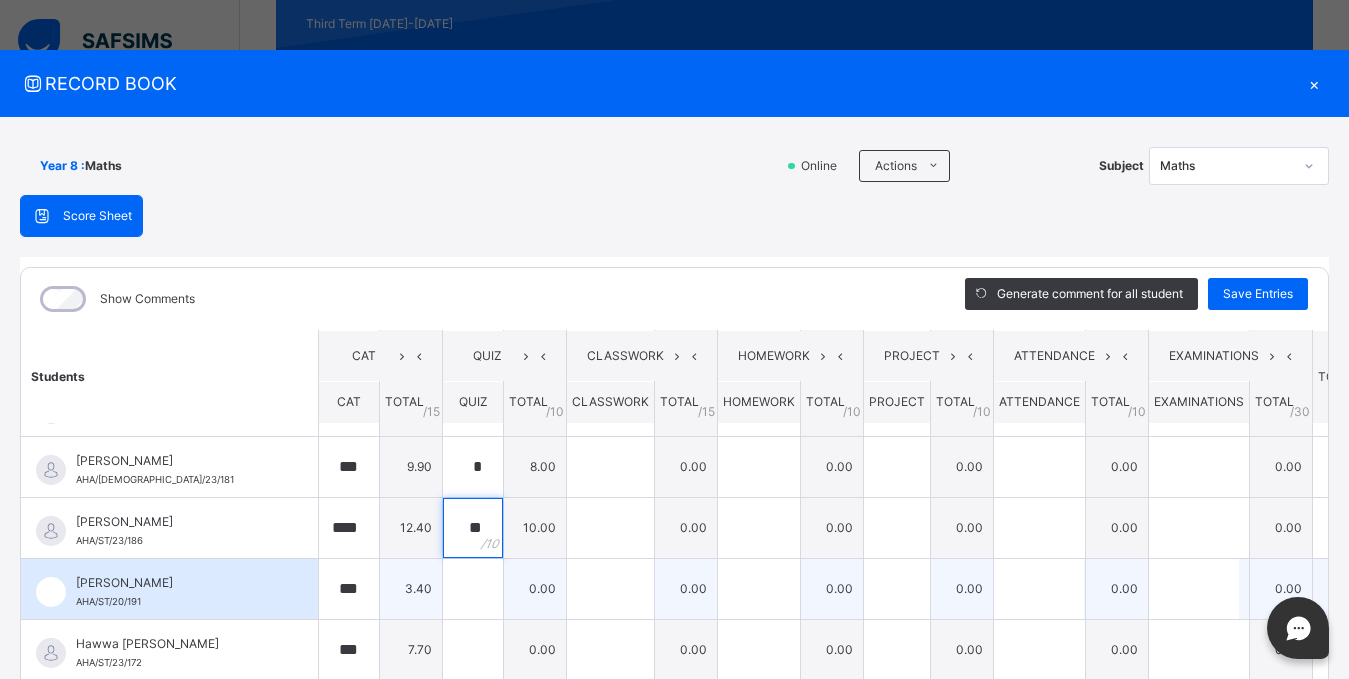 scroll, scrollTop: 500, scrollLeft: 0, axis: vertical 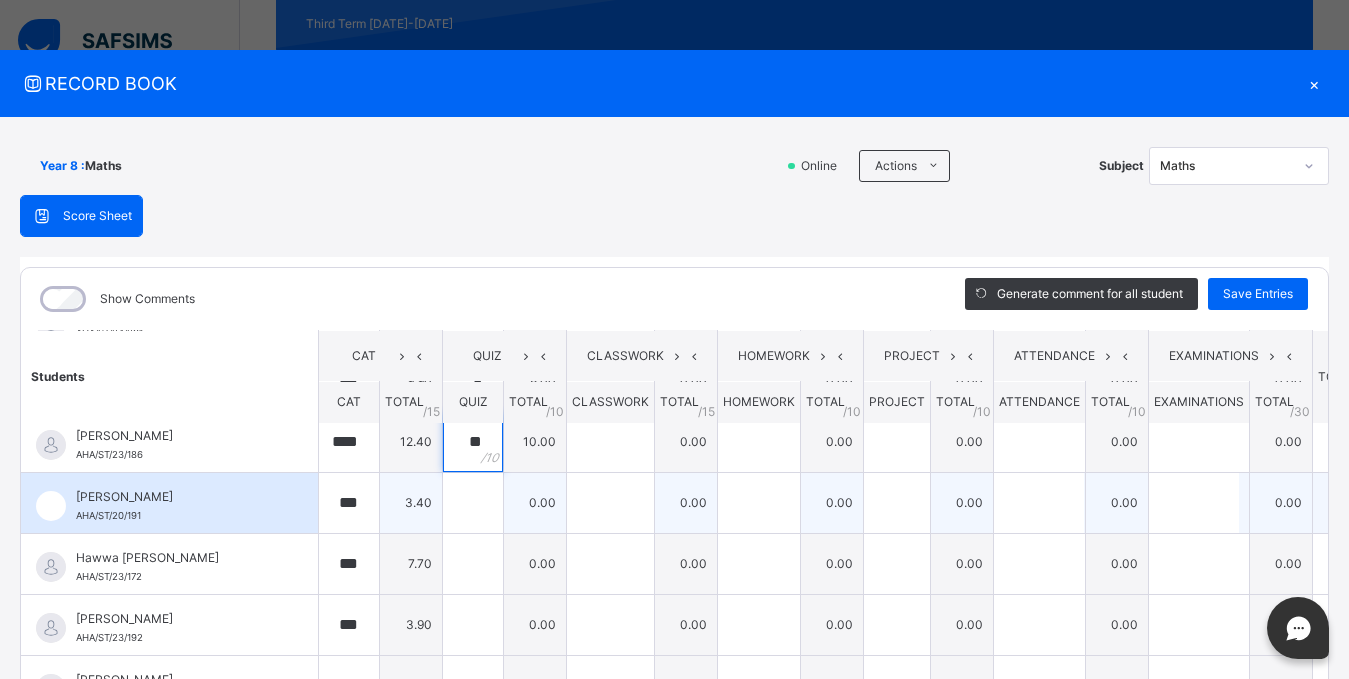 type on "**" 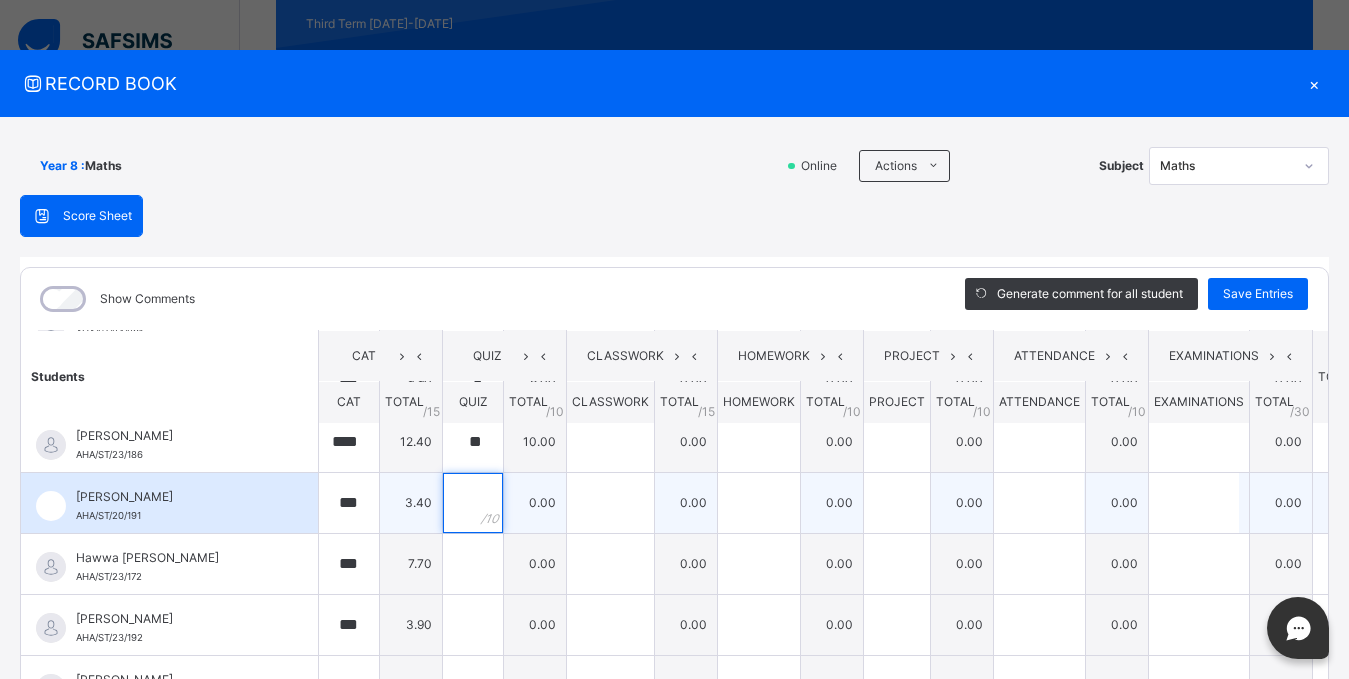 click at bounding box center [473, 503] 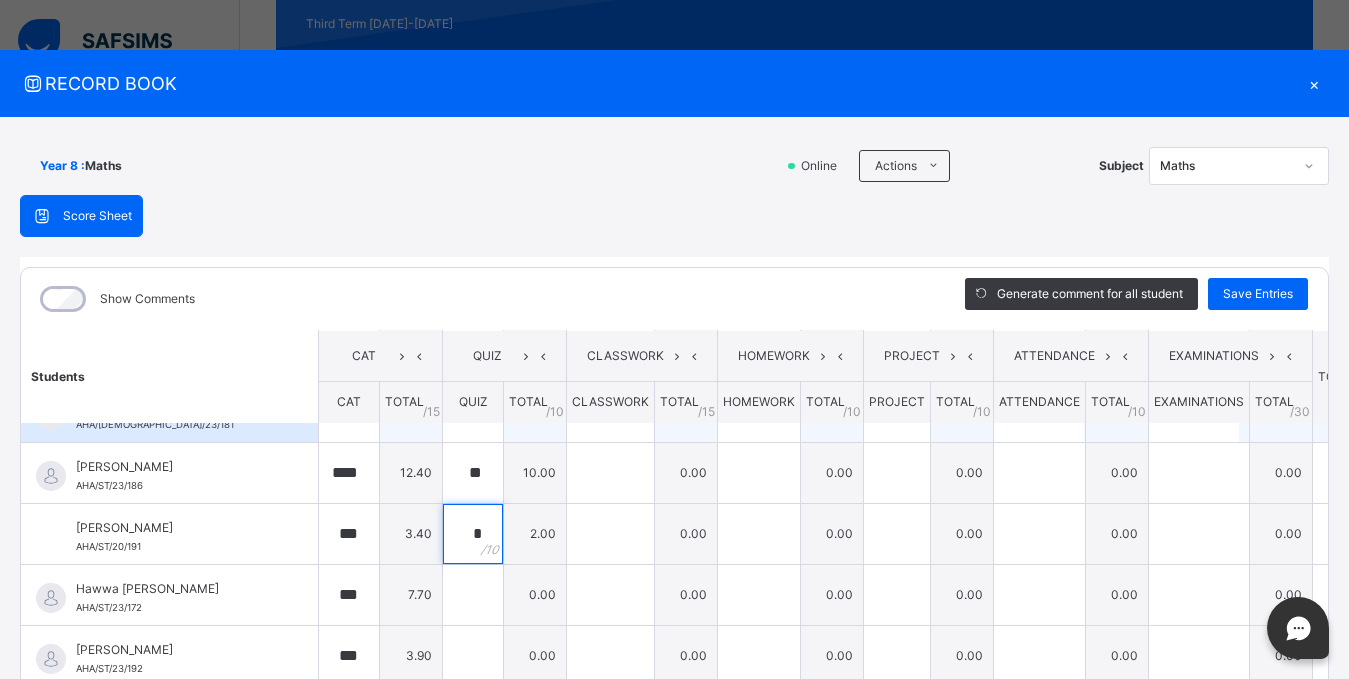 scroll, scrollTop: 600, scrollLeft: 0, axis: vertical 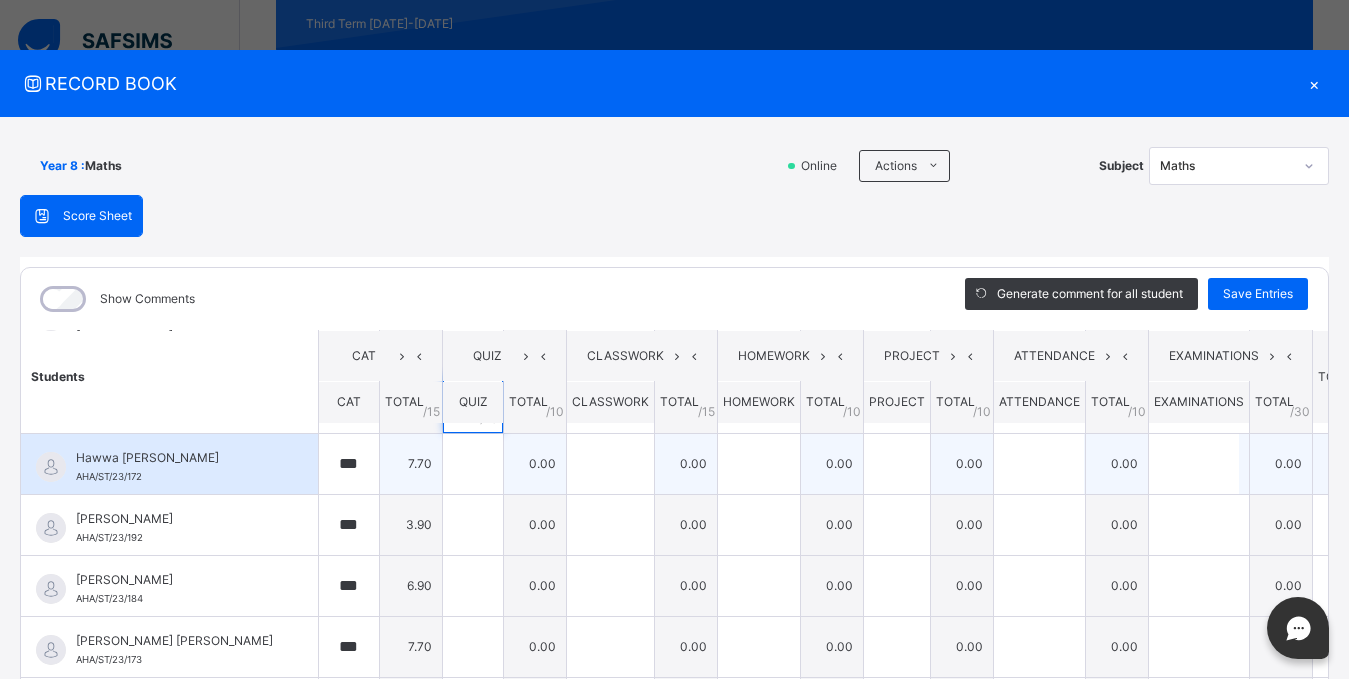 type on "*" 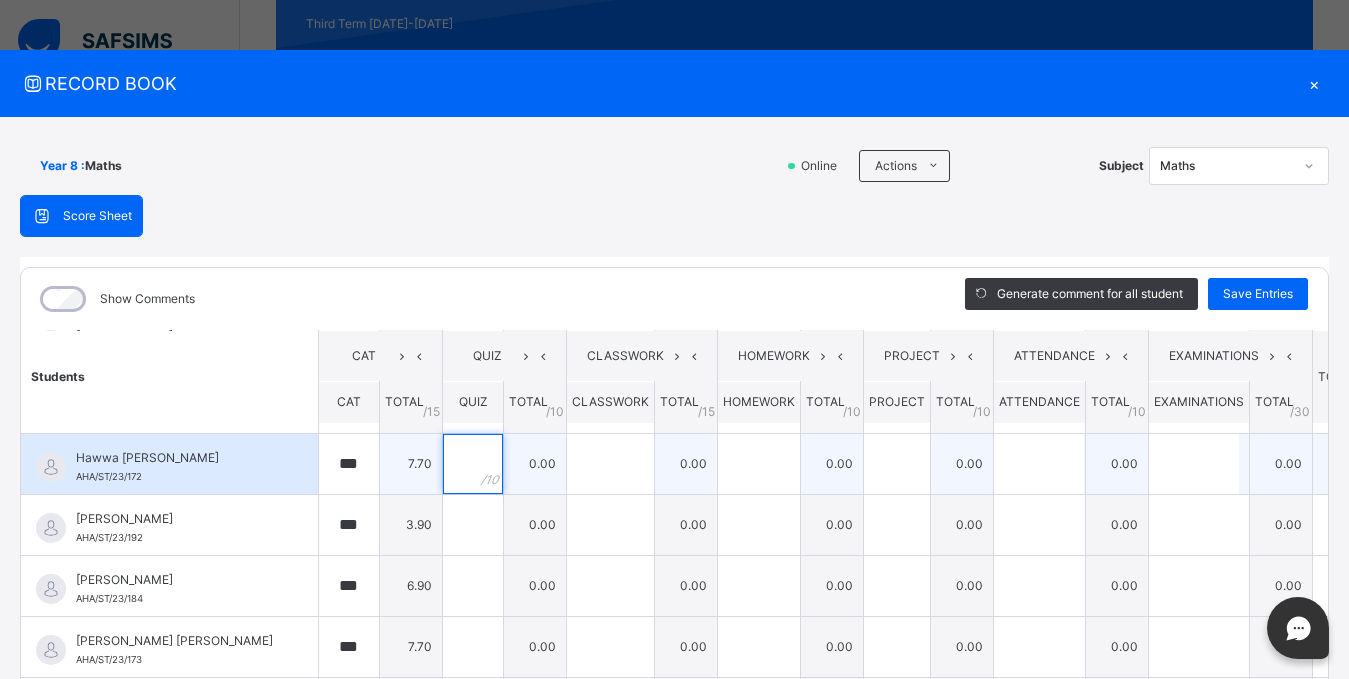 click at bounding box center (473, 464) 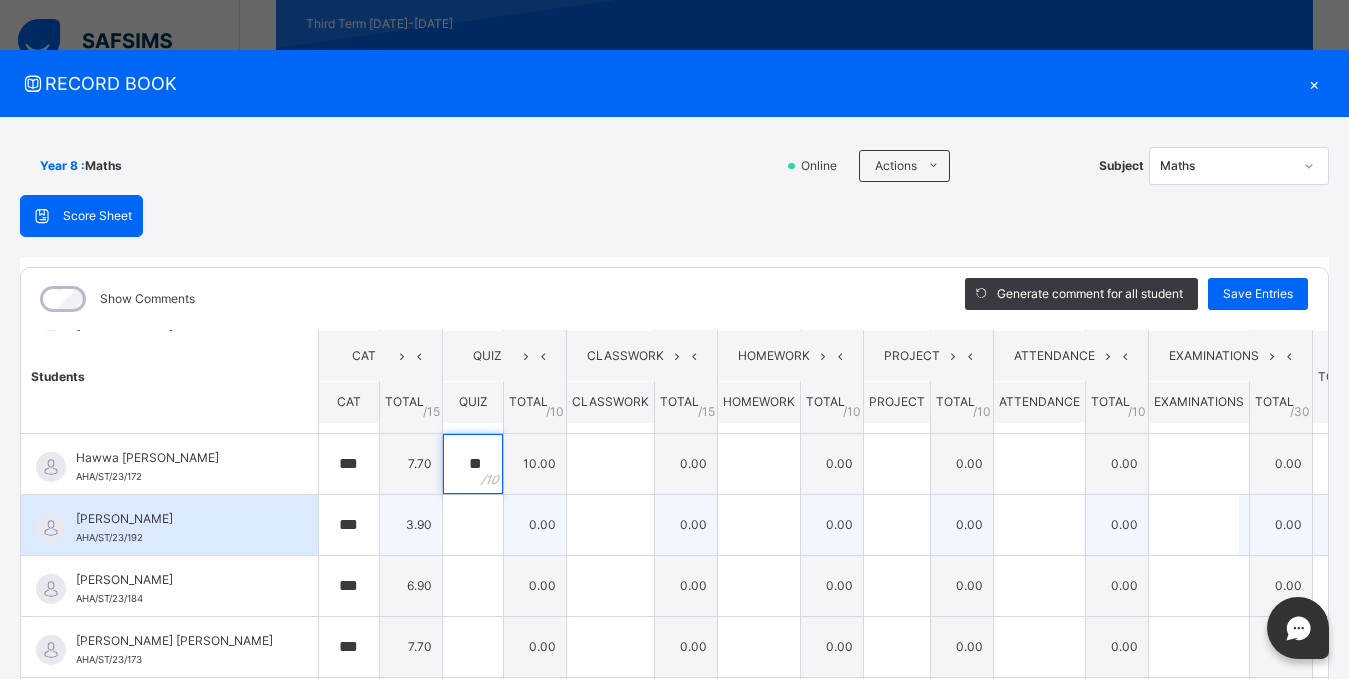 type on "**" 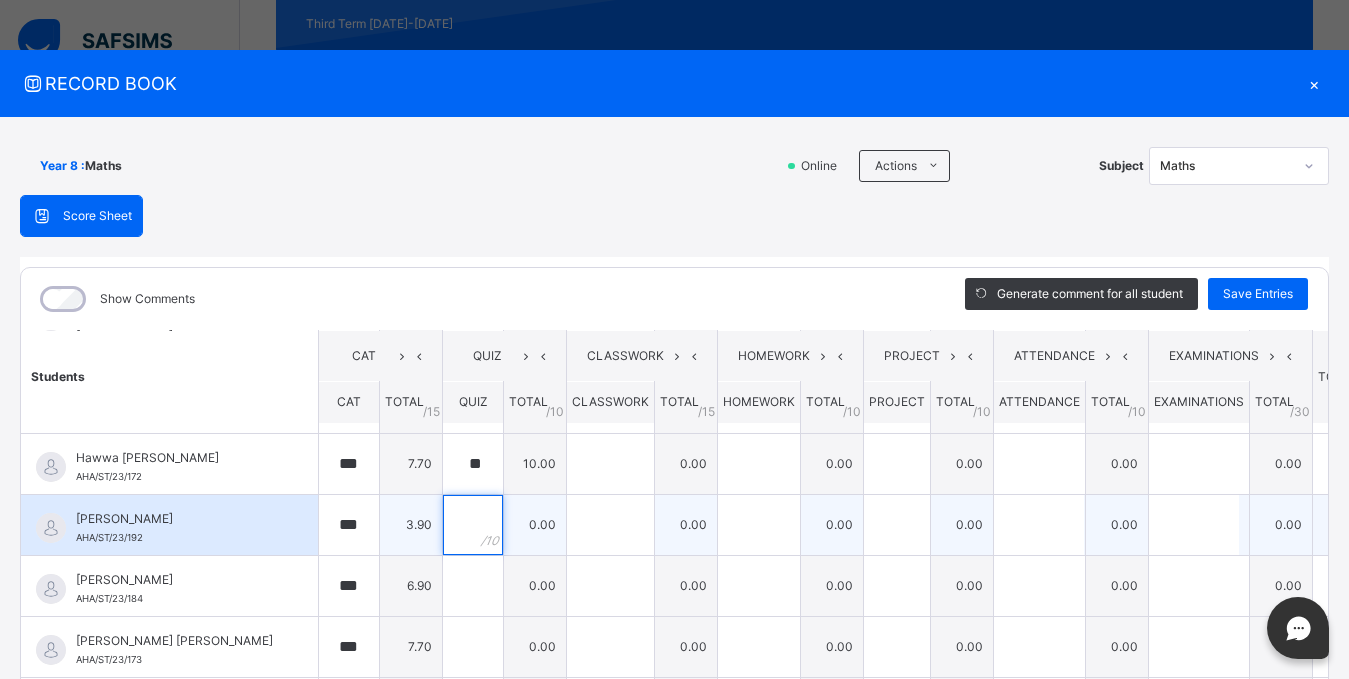 click at bounding box center [473, 525] 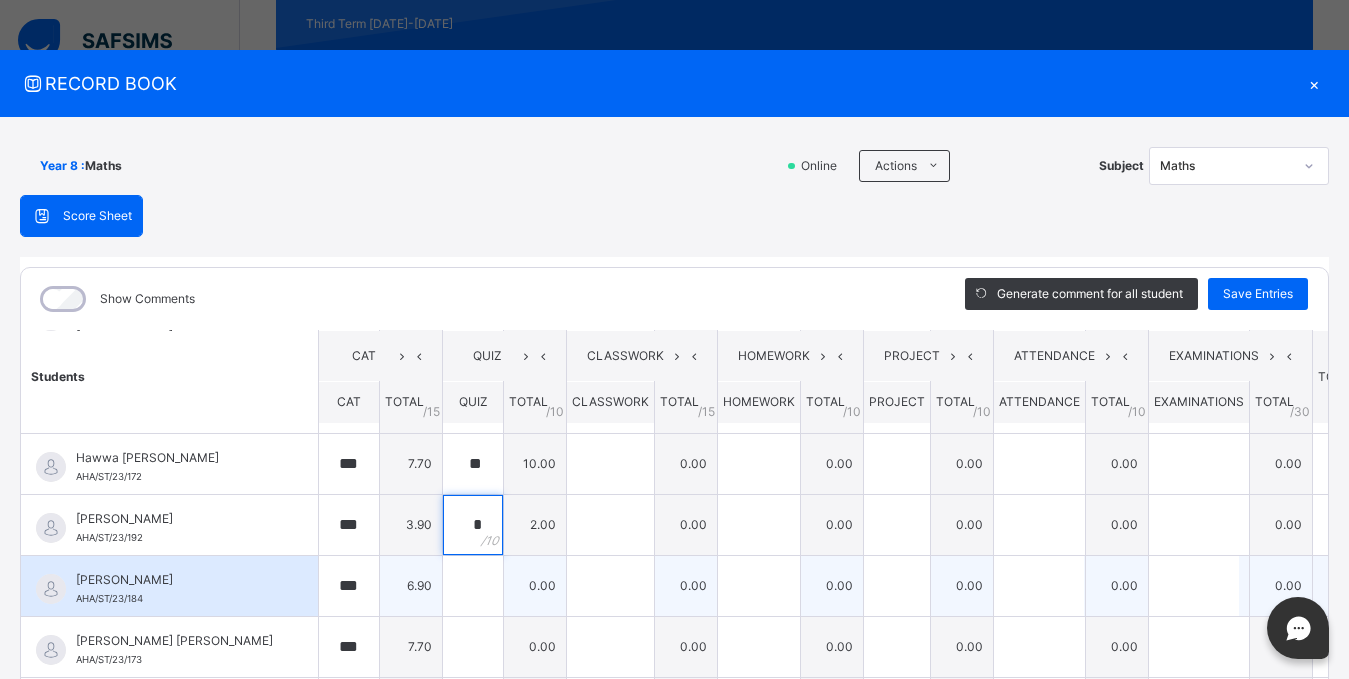 type on "*" 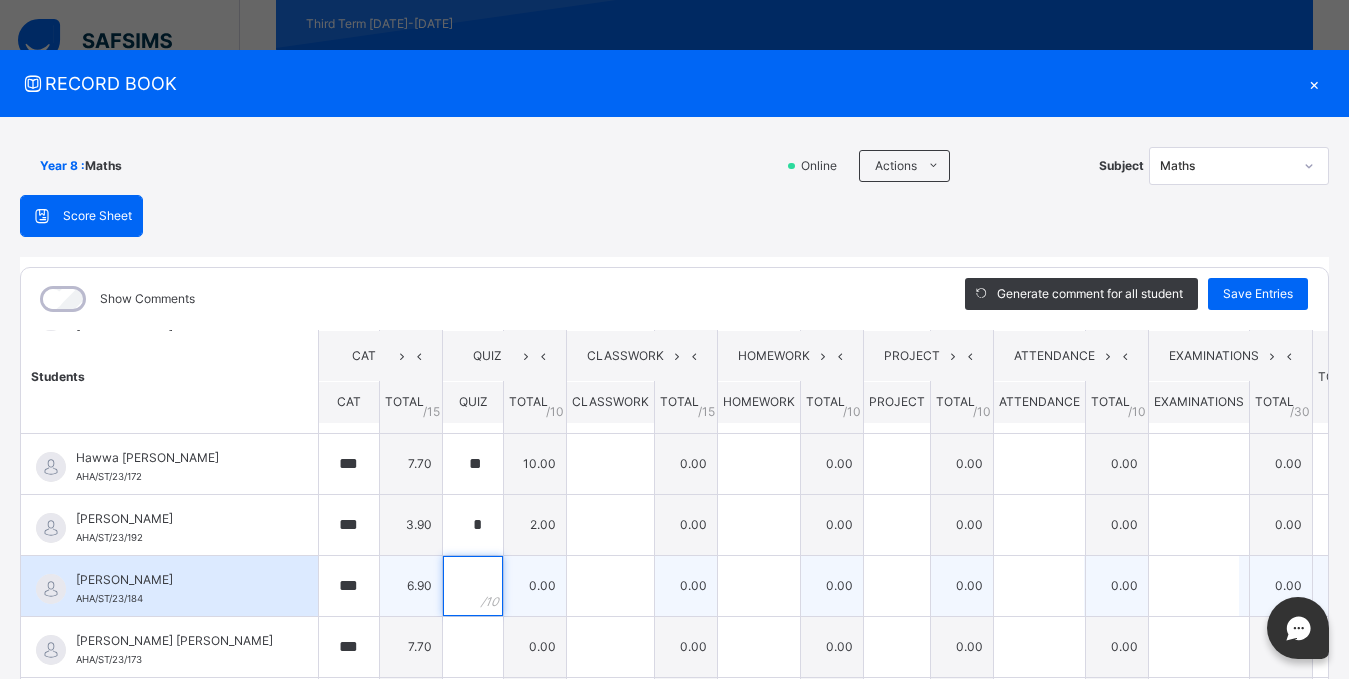 click at bounding box center [473, 586] 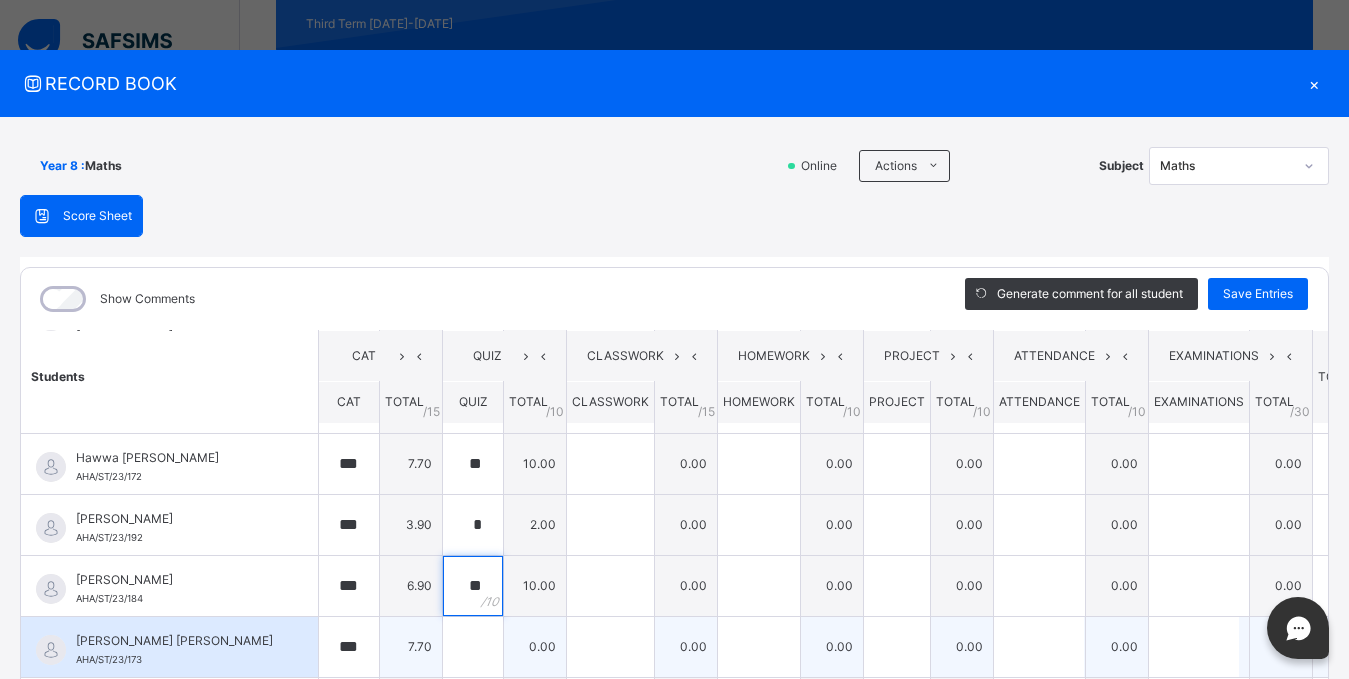 type on "**" 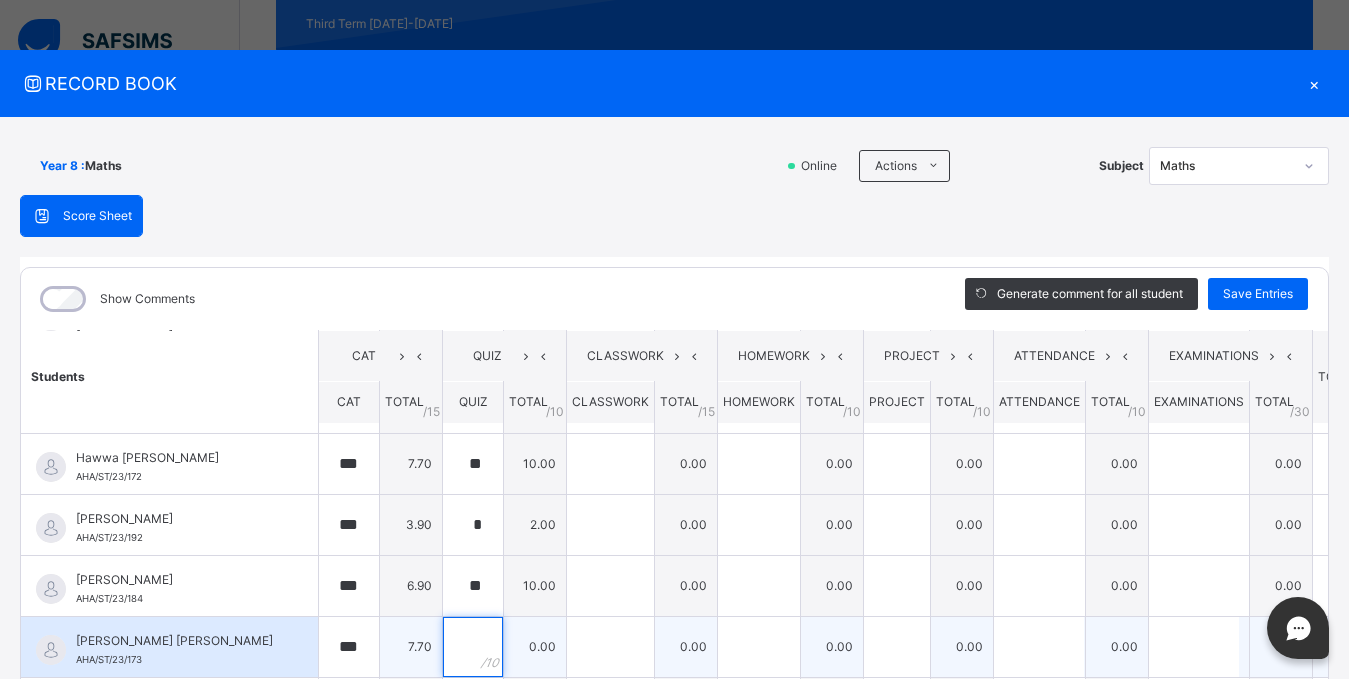 click at bounding box center [473, 647] 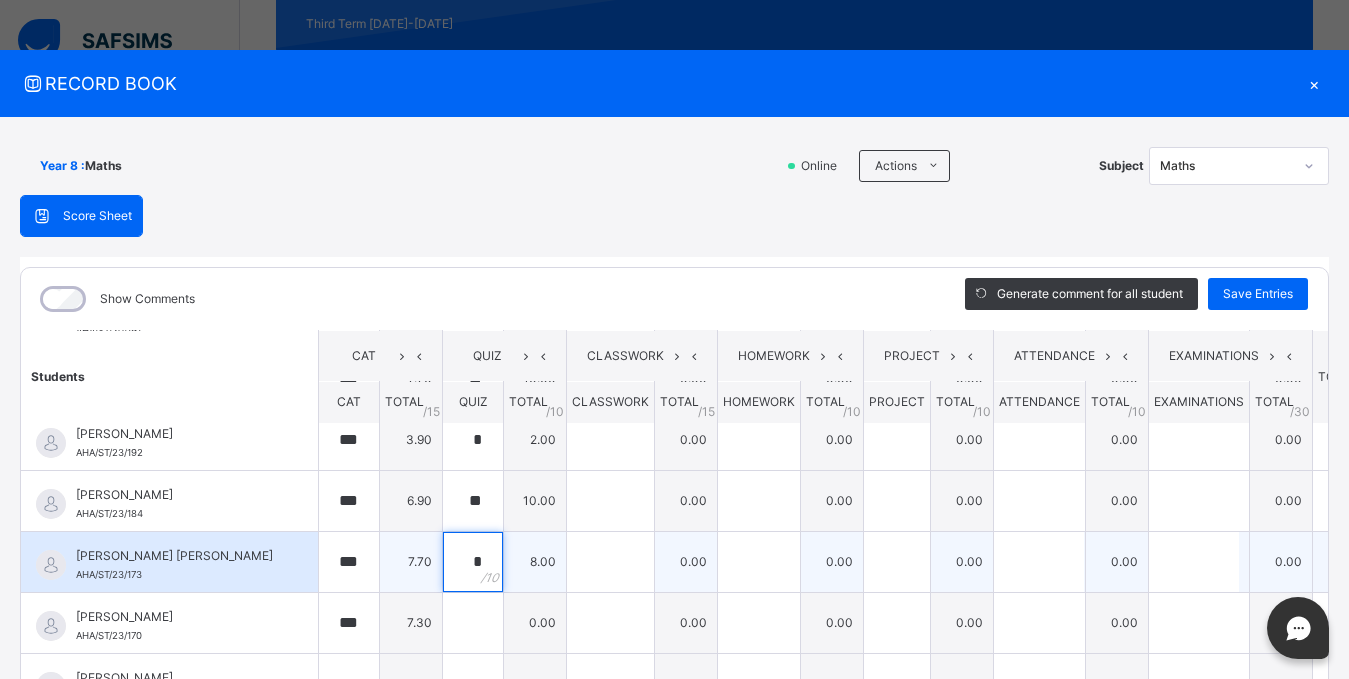 scroll, scrollTop: 770, scrollLeft: 0, axis: vertical 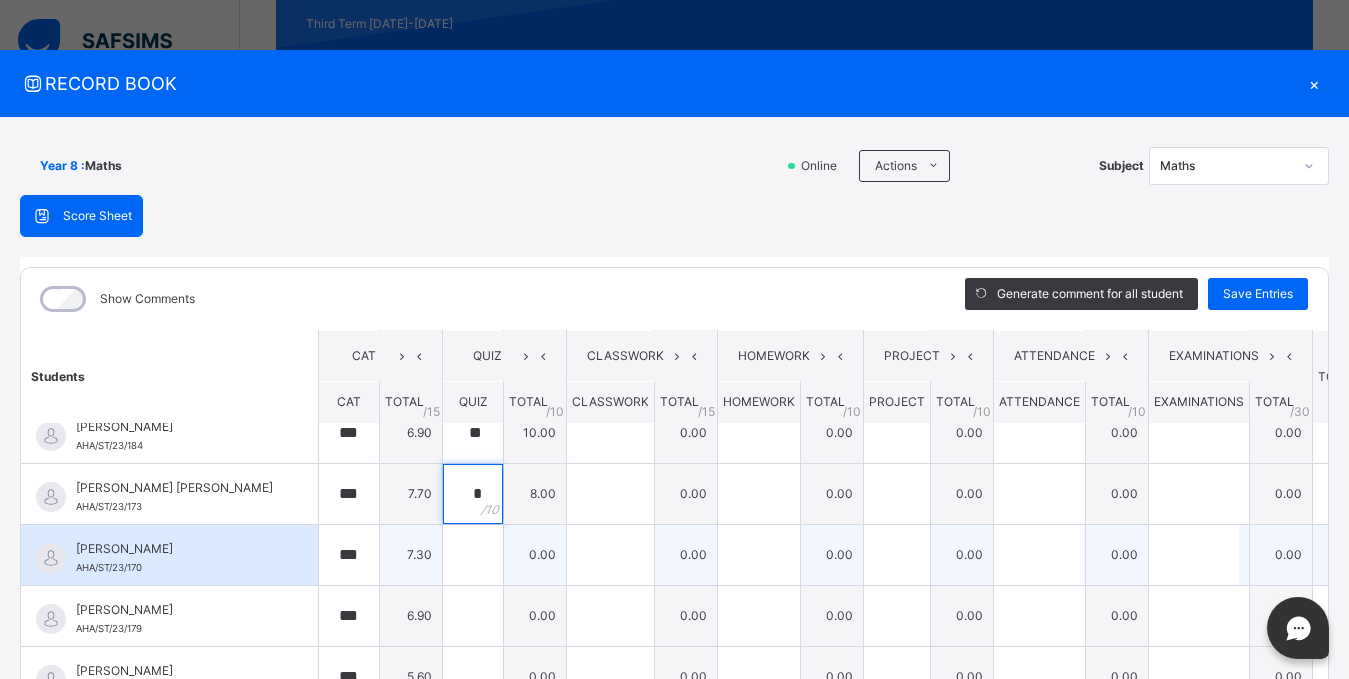 type on "*" 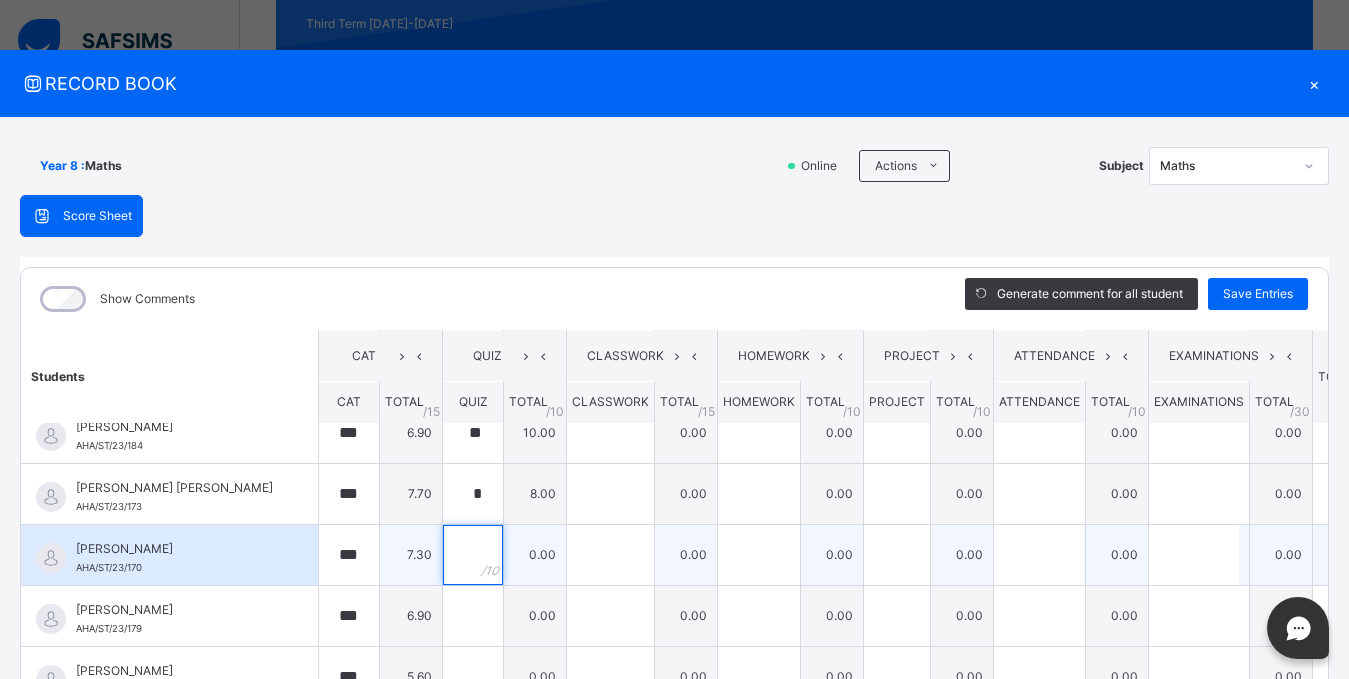 click at bounding box center (473, 555) 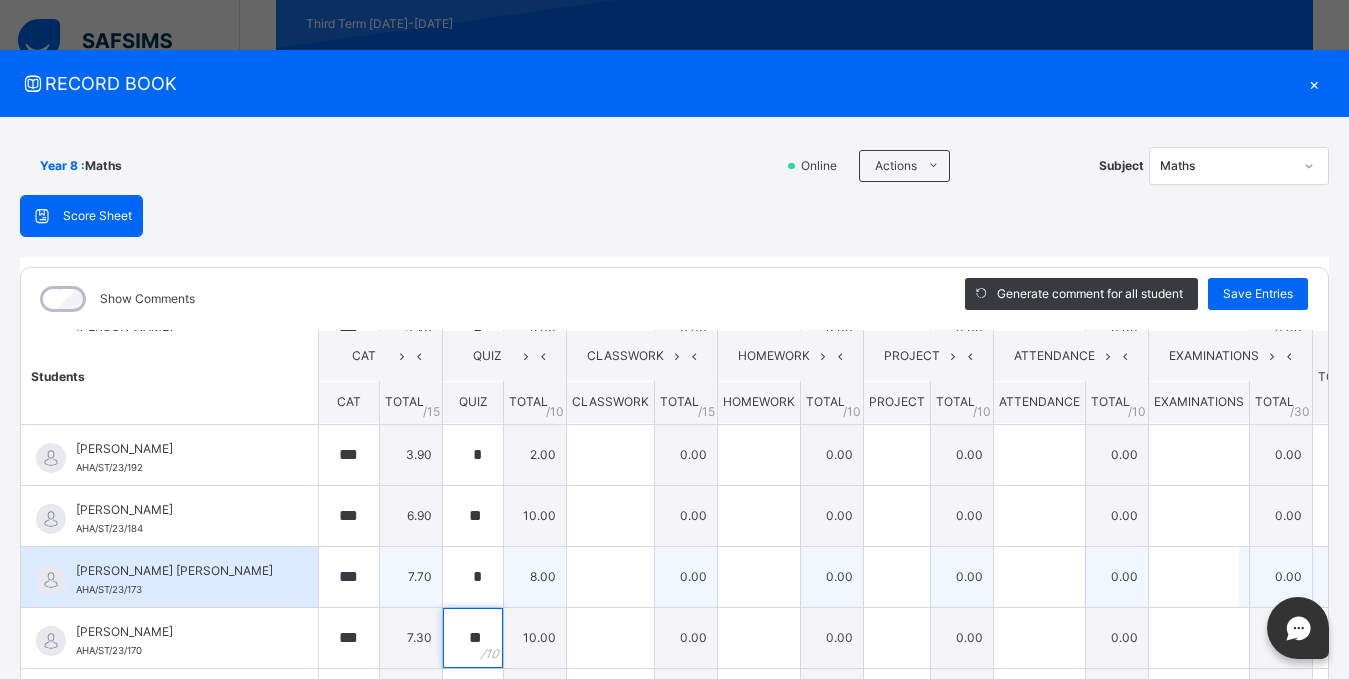 scroll, scrollTop: 770, scrollLeft: 0, axis: vertical 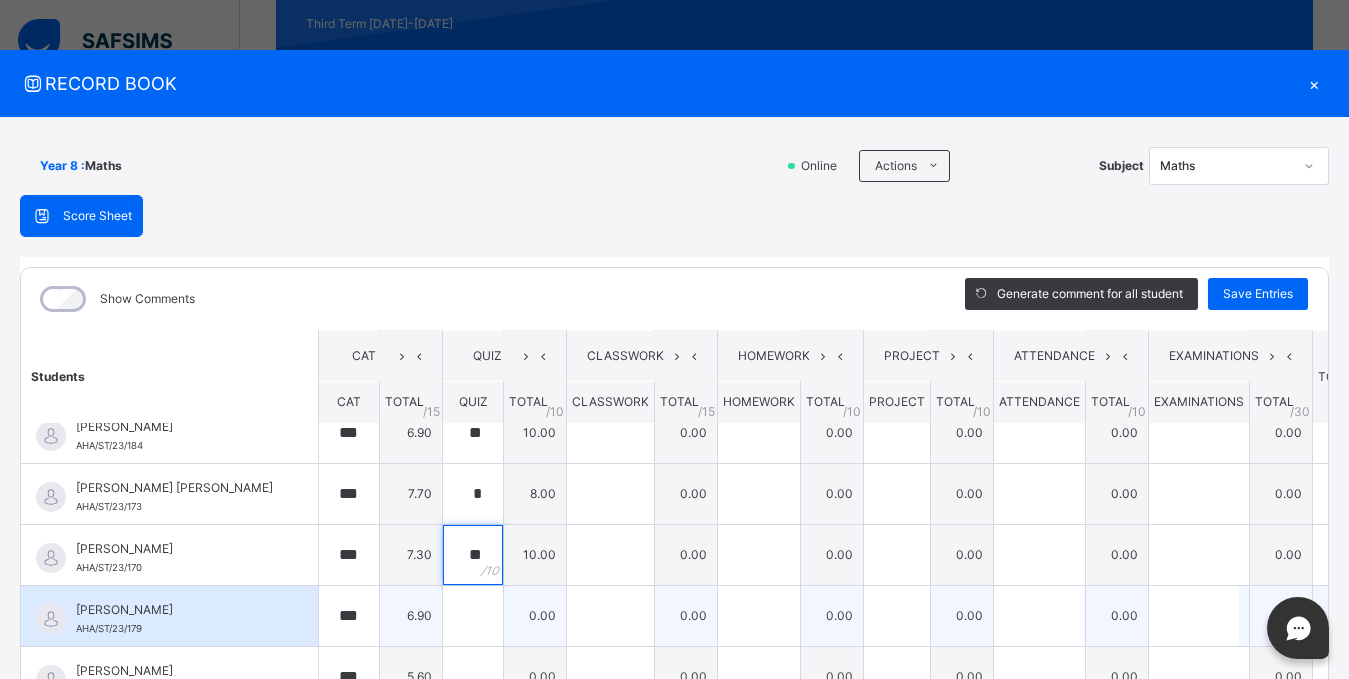 type on "**" 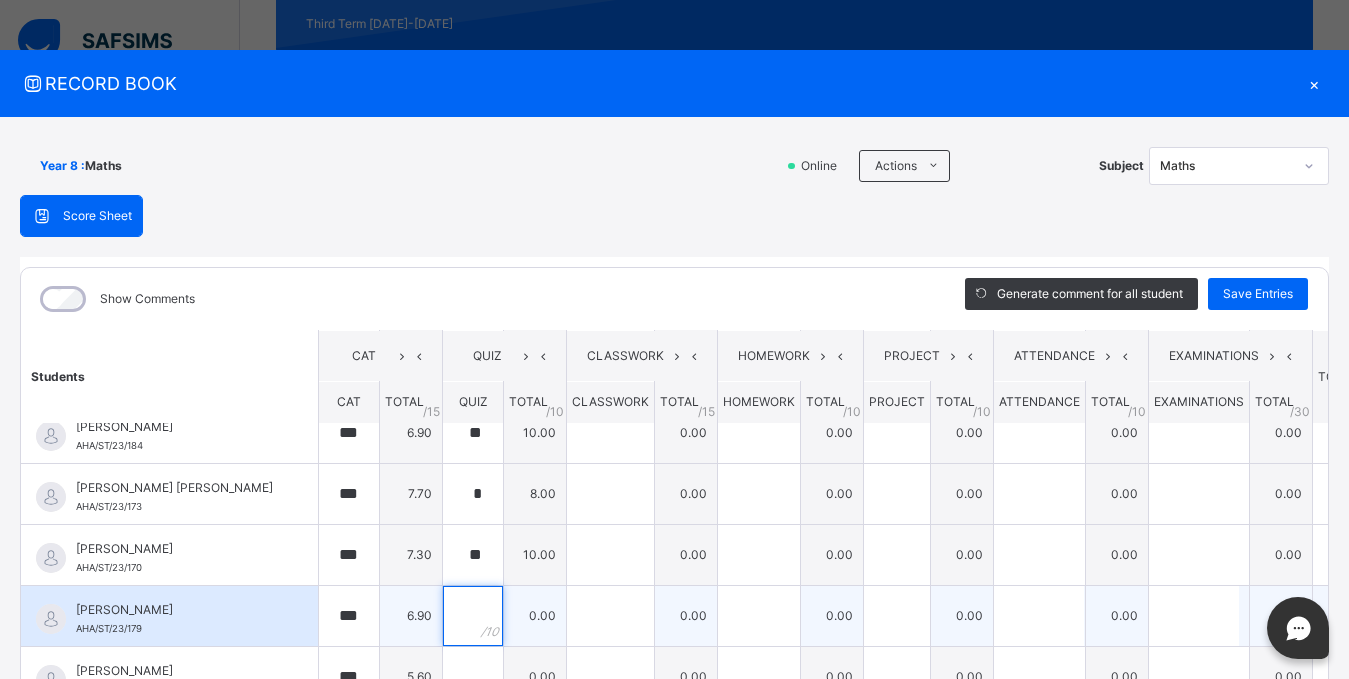 click at bounding box center (473, 616) 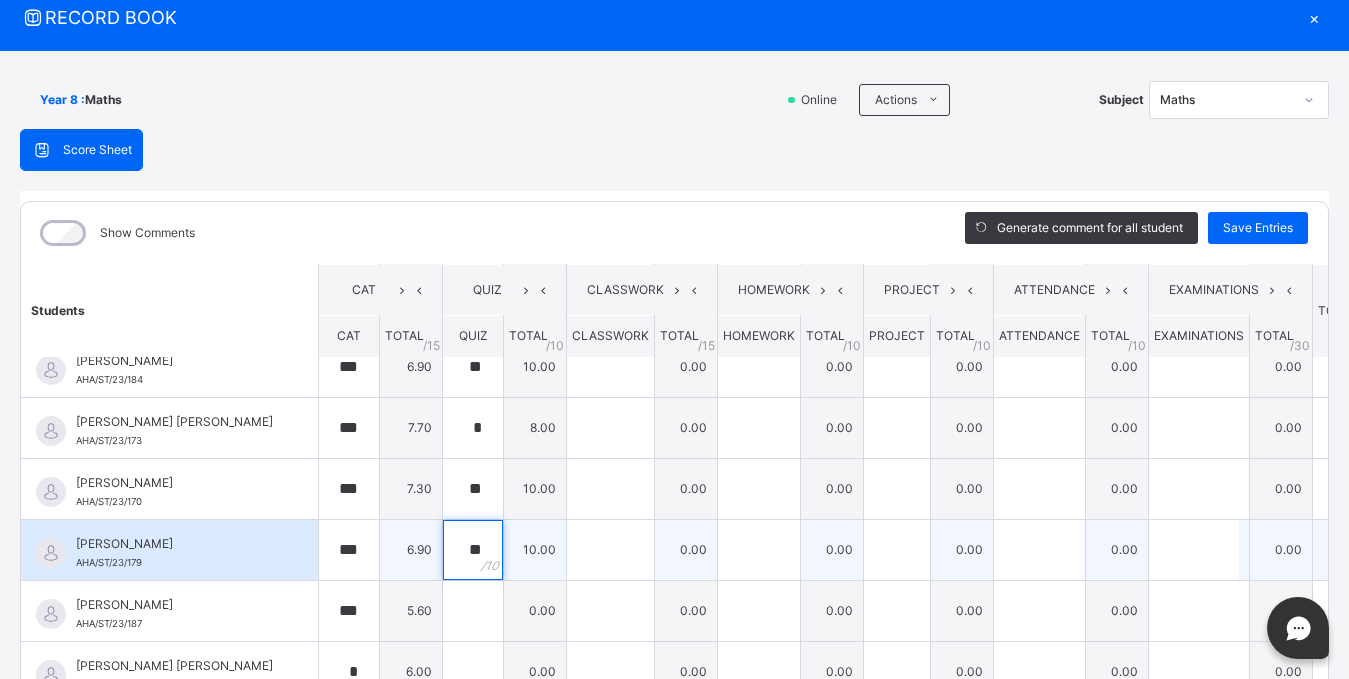 scroll, scrollTop: 100, scrollLeft: 0, axis: vertical 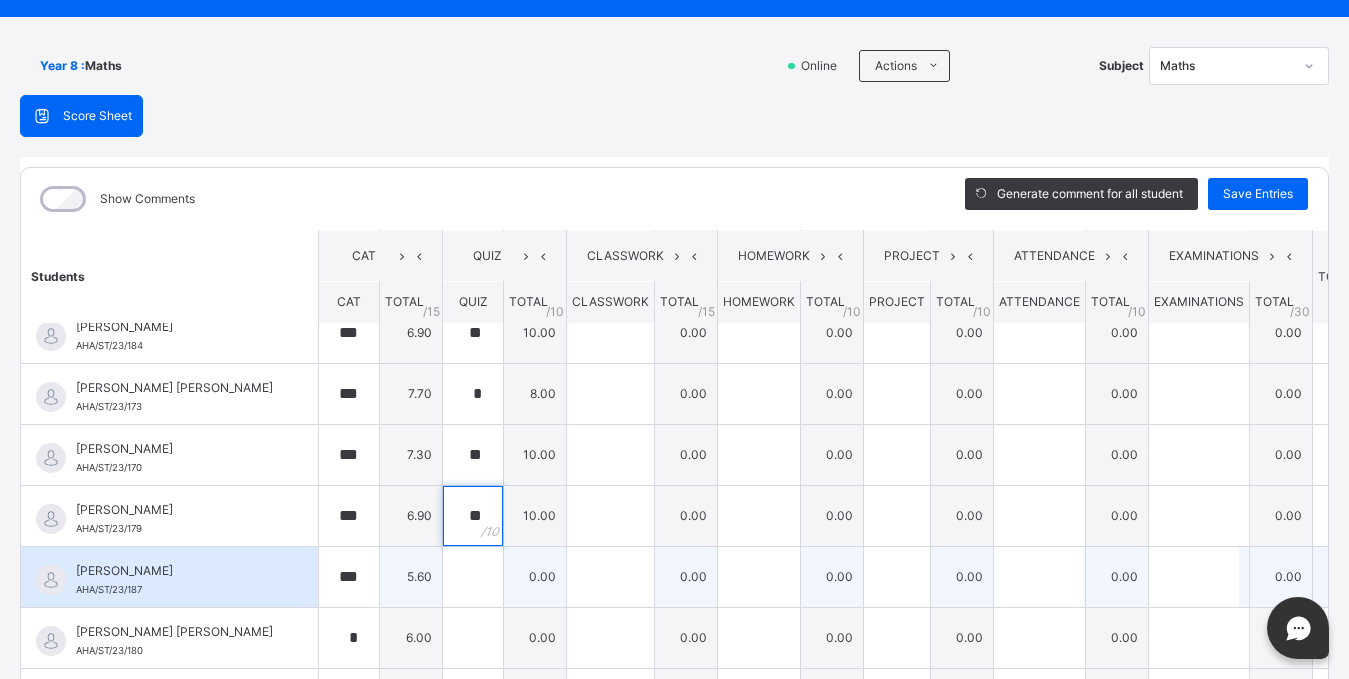 type on "**" 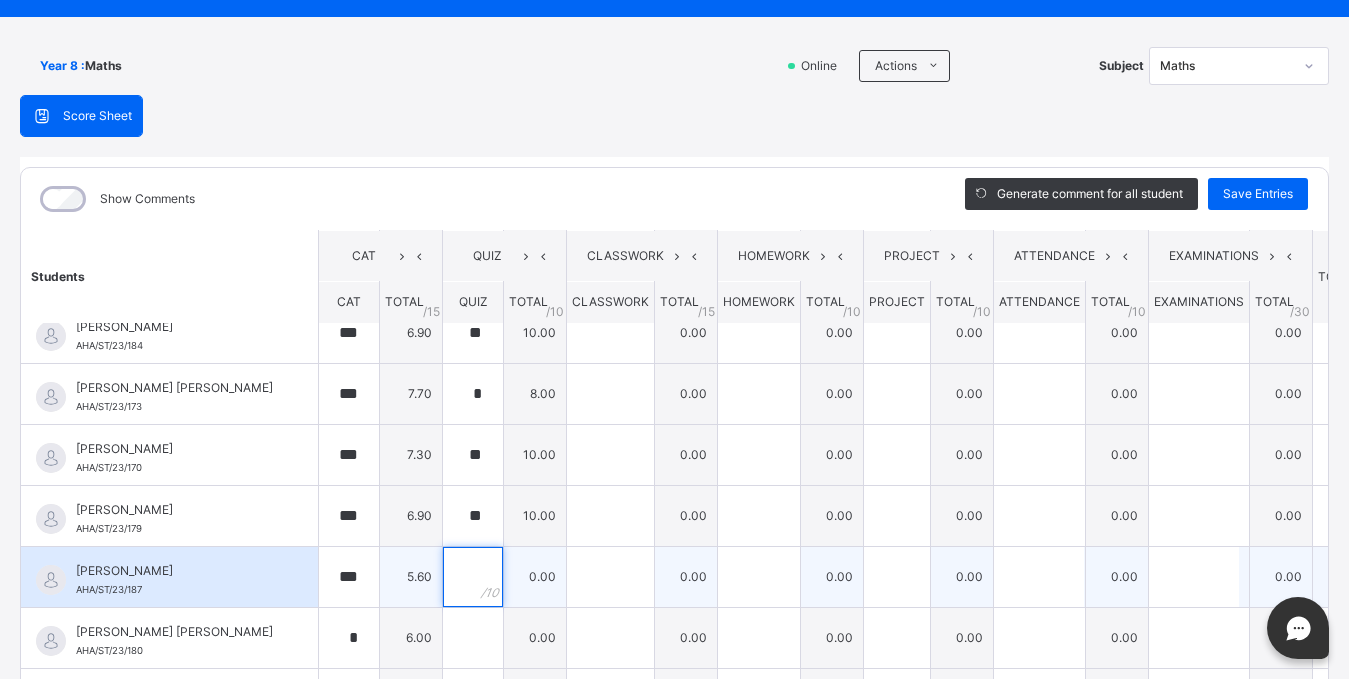 click at bounding box center [473, 577] 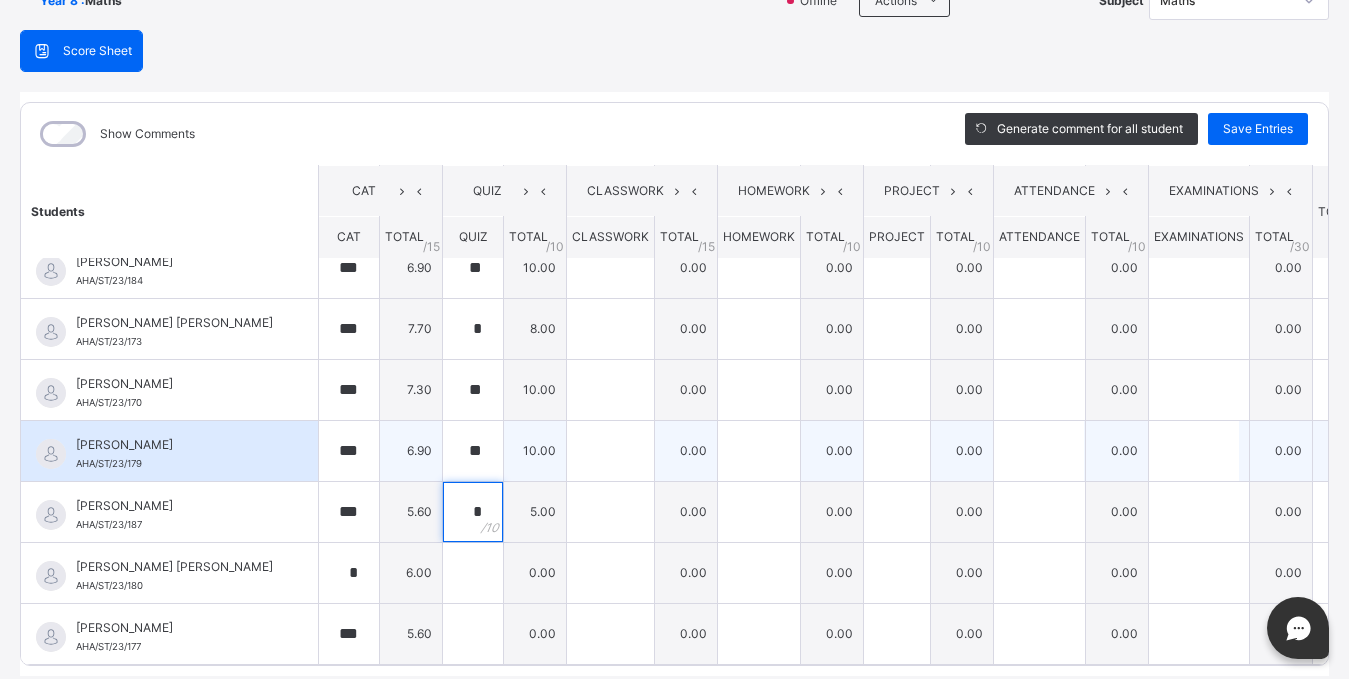 scroll, scrollTop: 200, scrollLeft: 0, axis: vertical 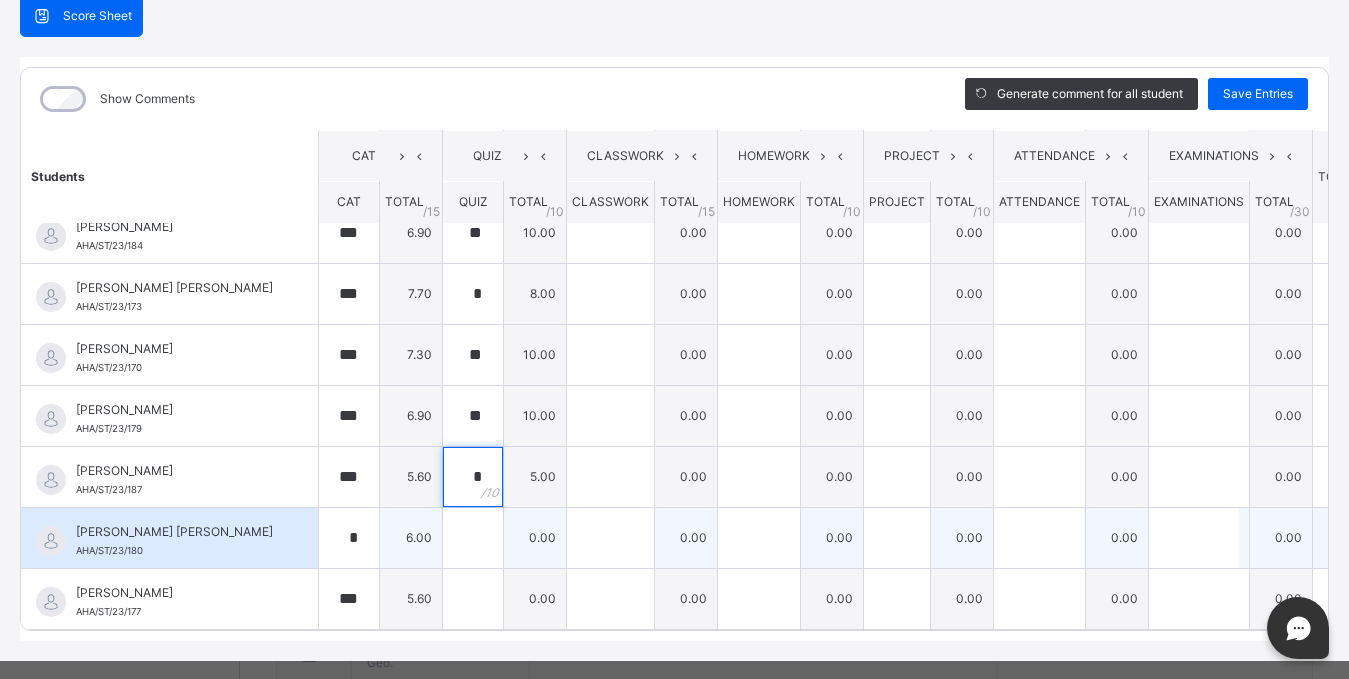 type on "*" 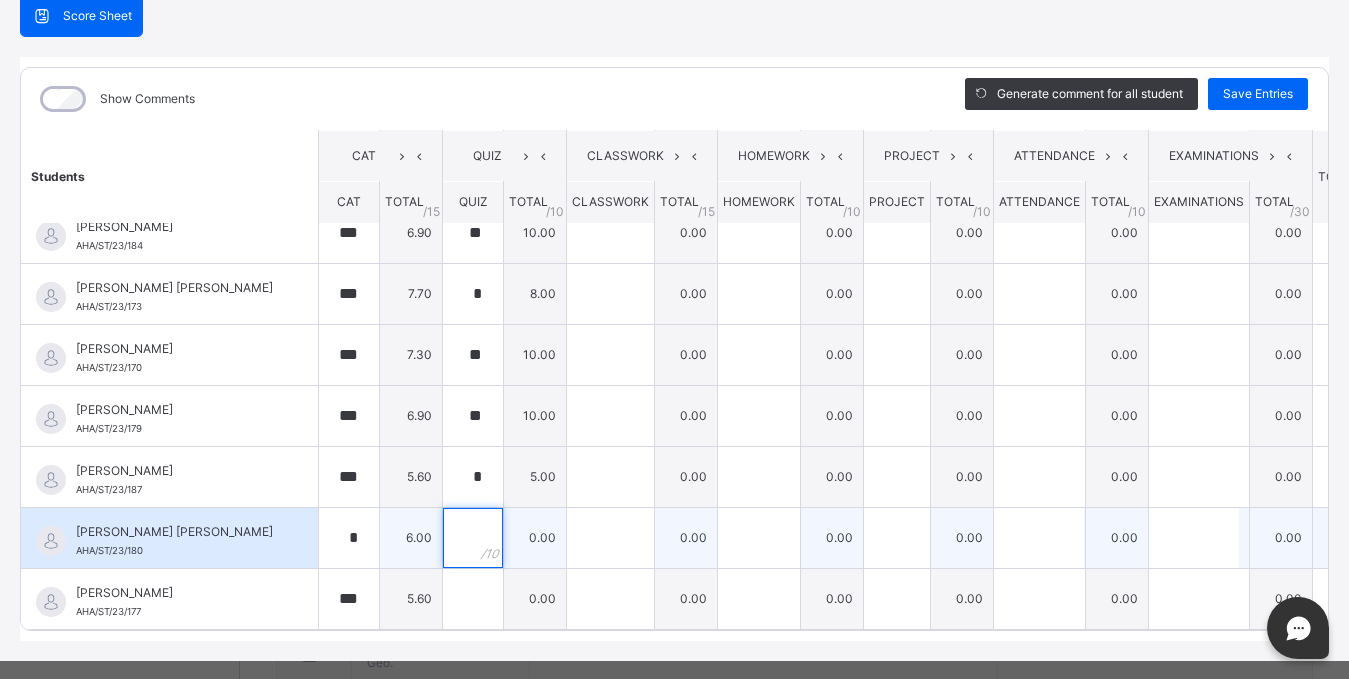 click at bounding box center (473, 538) 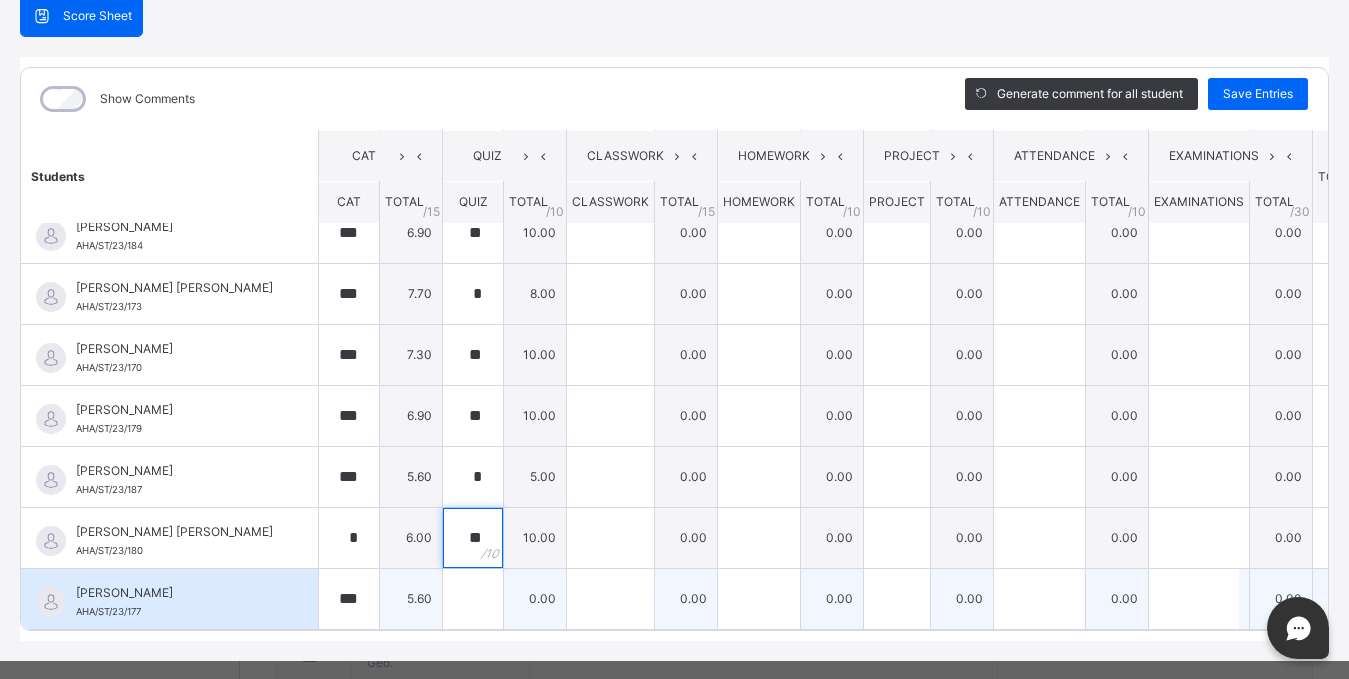 type on "**" 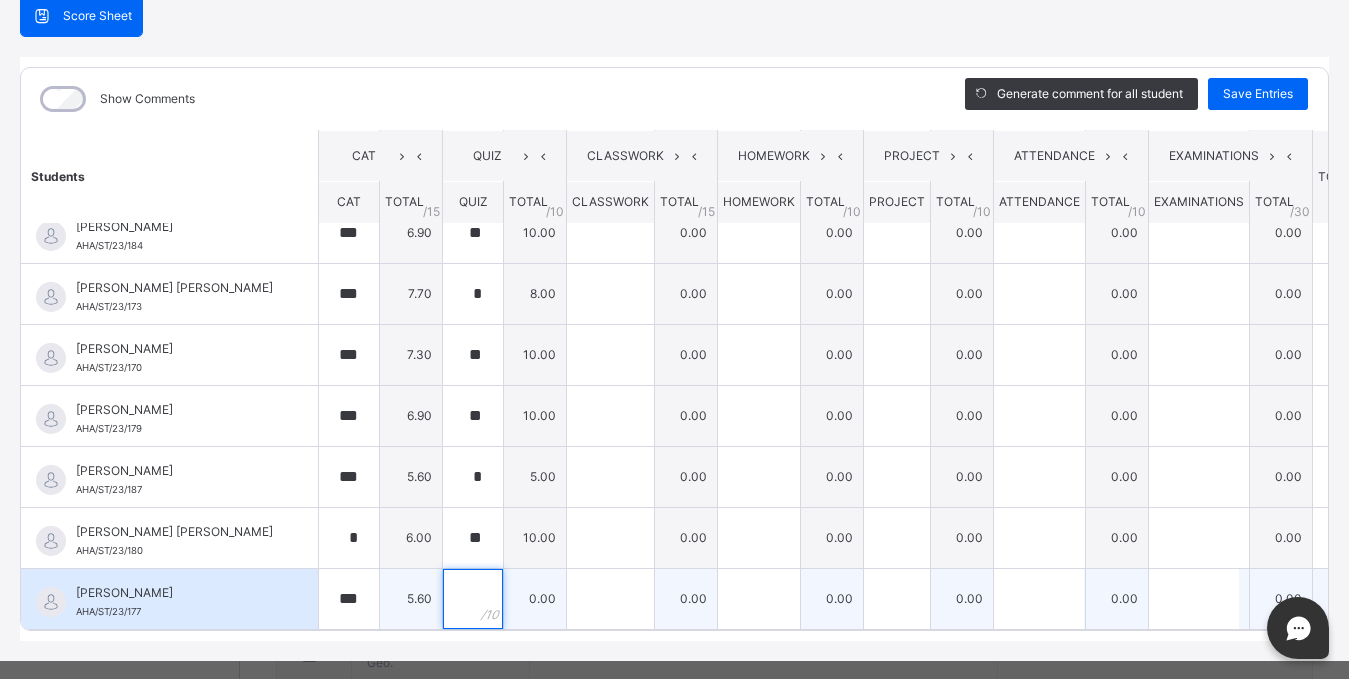 click at bounding box center [473, 599] 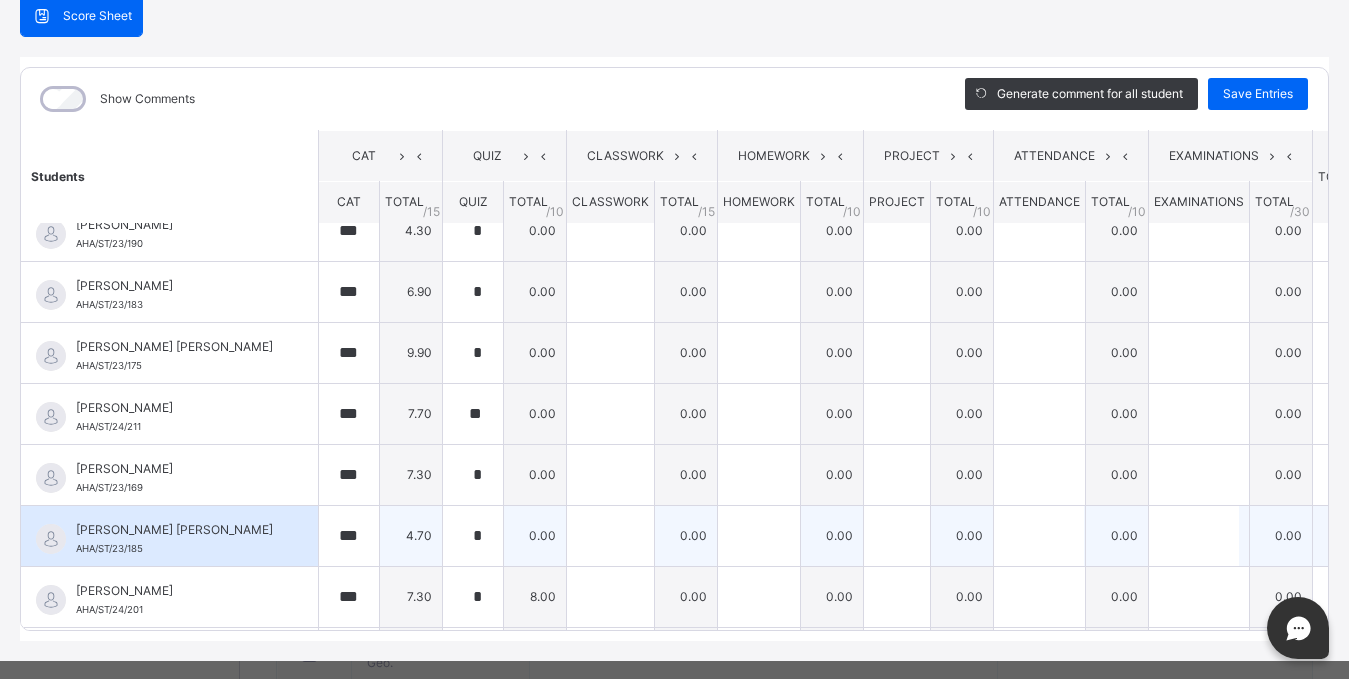 scroll, scrollTop: 0, scrollLeft: 0, axis: both 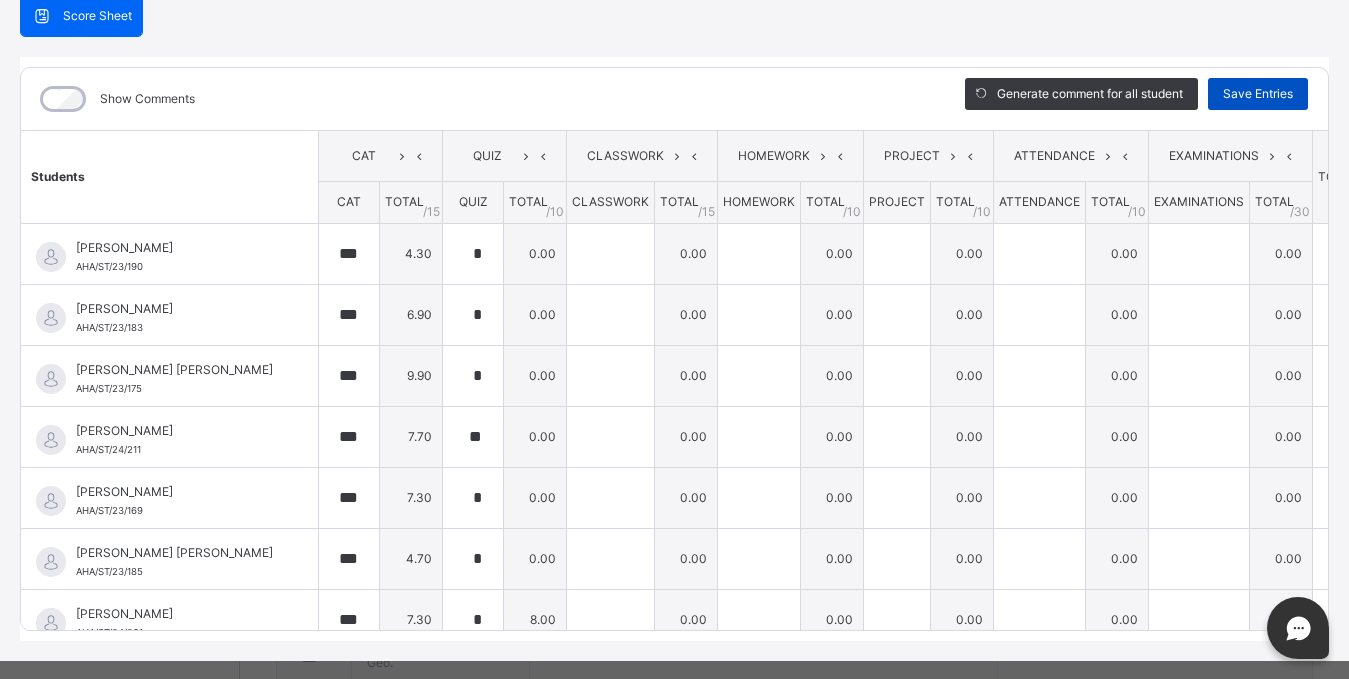 type on "**" 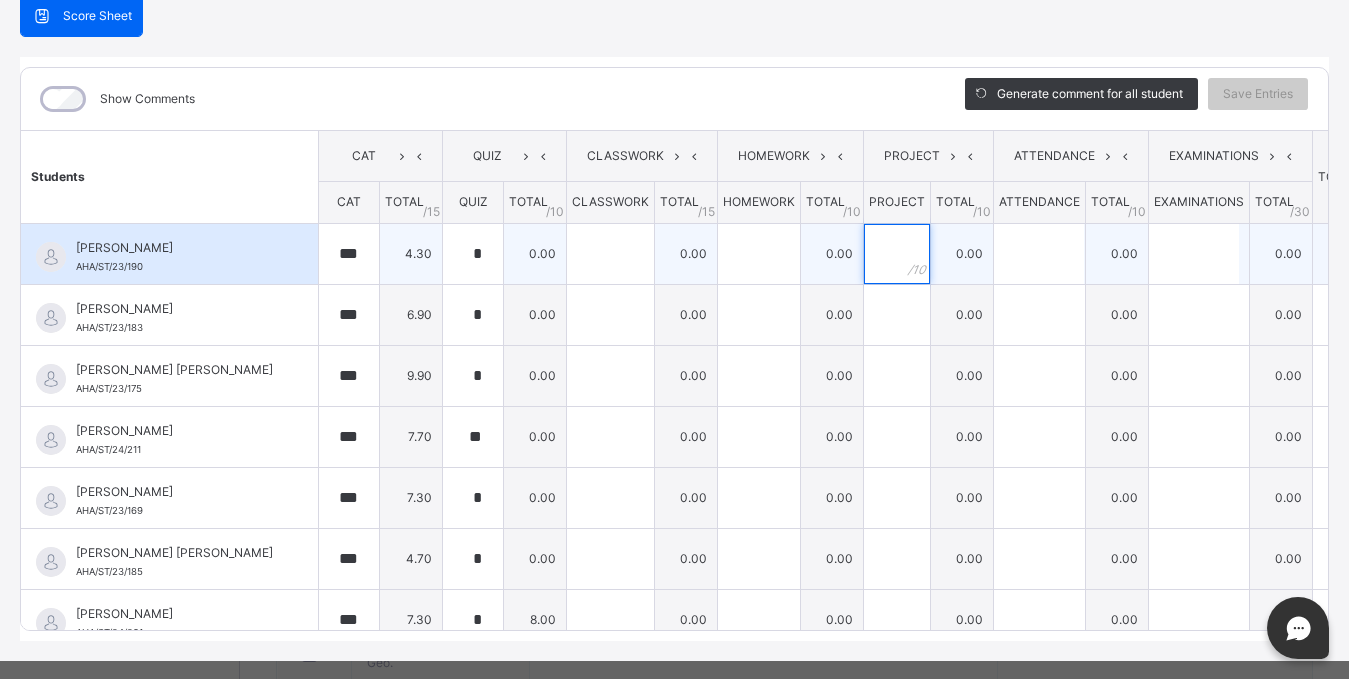 click at bounding box center [897, 254] 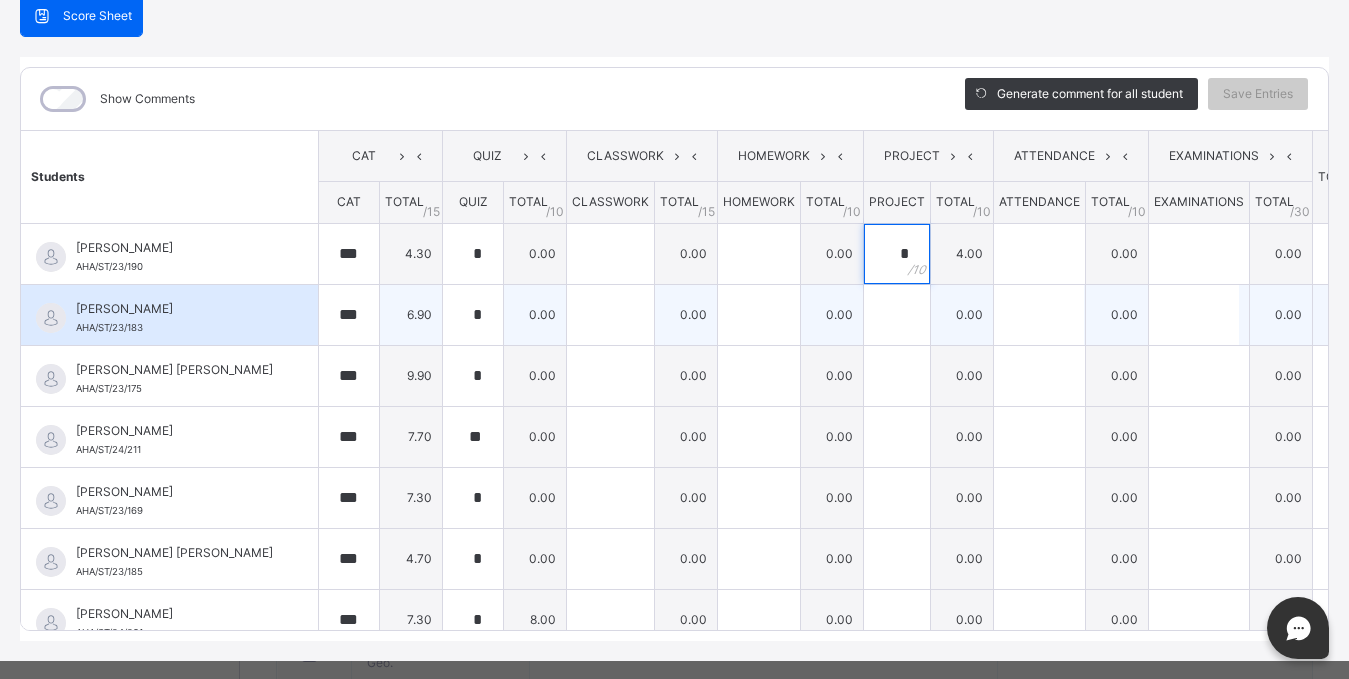 type on "*" 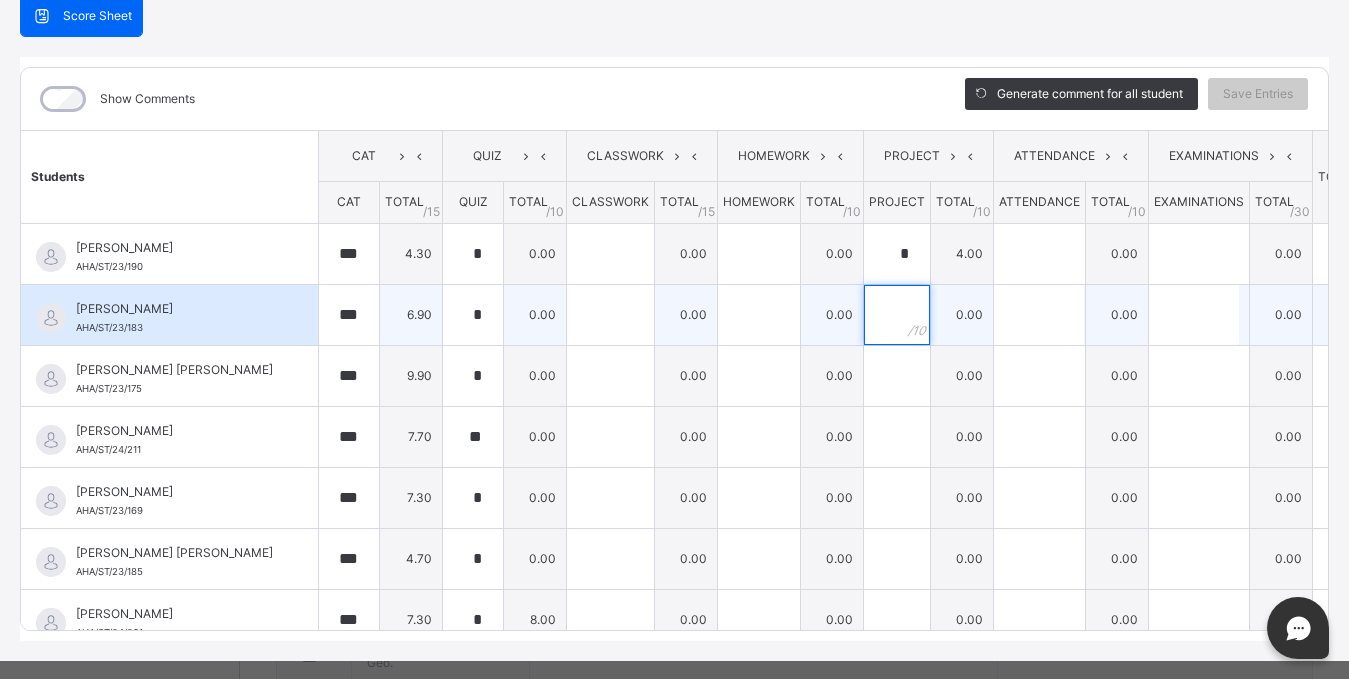click at bounding box center [897, 315] 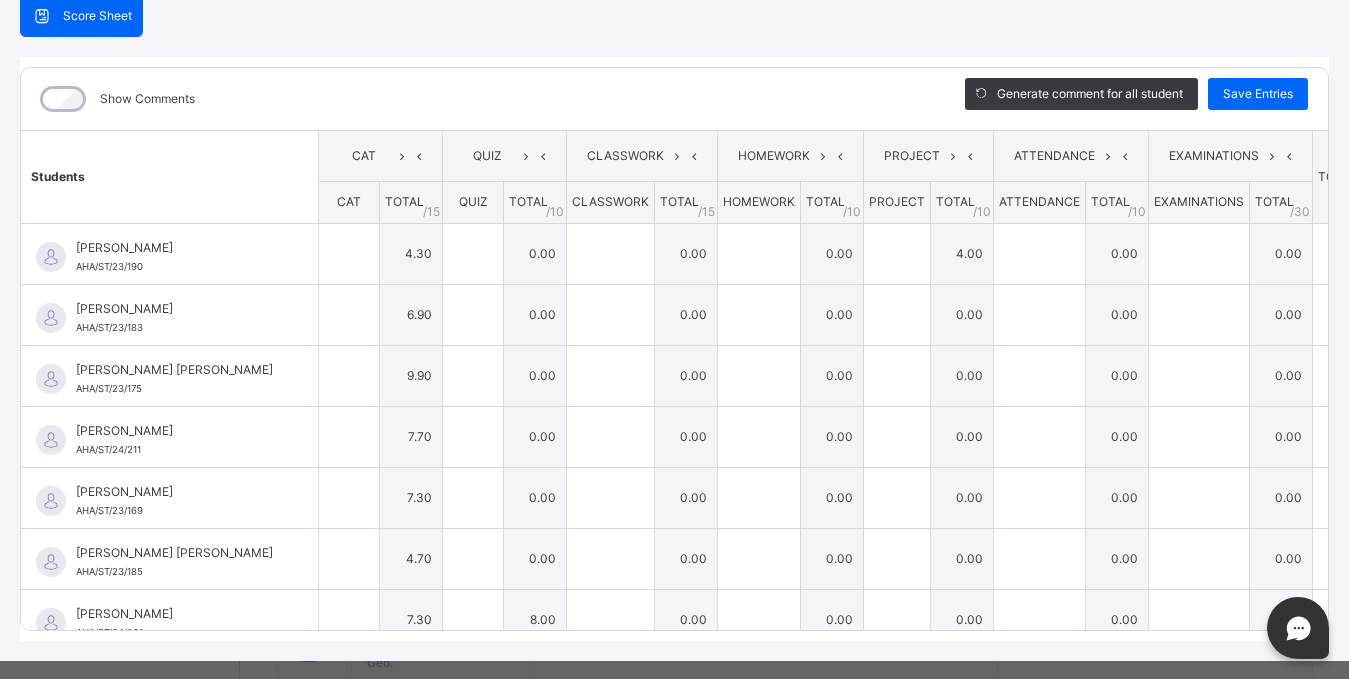 type on "***" 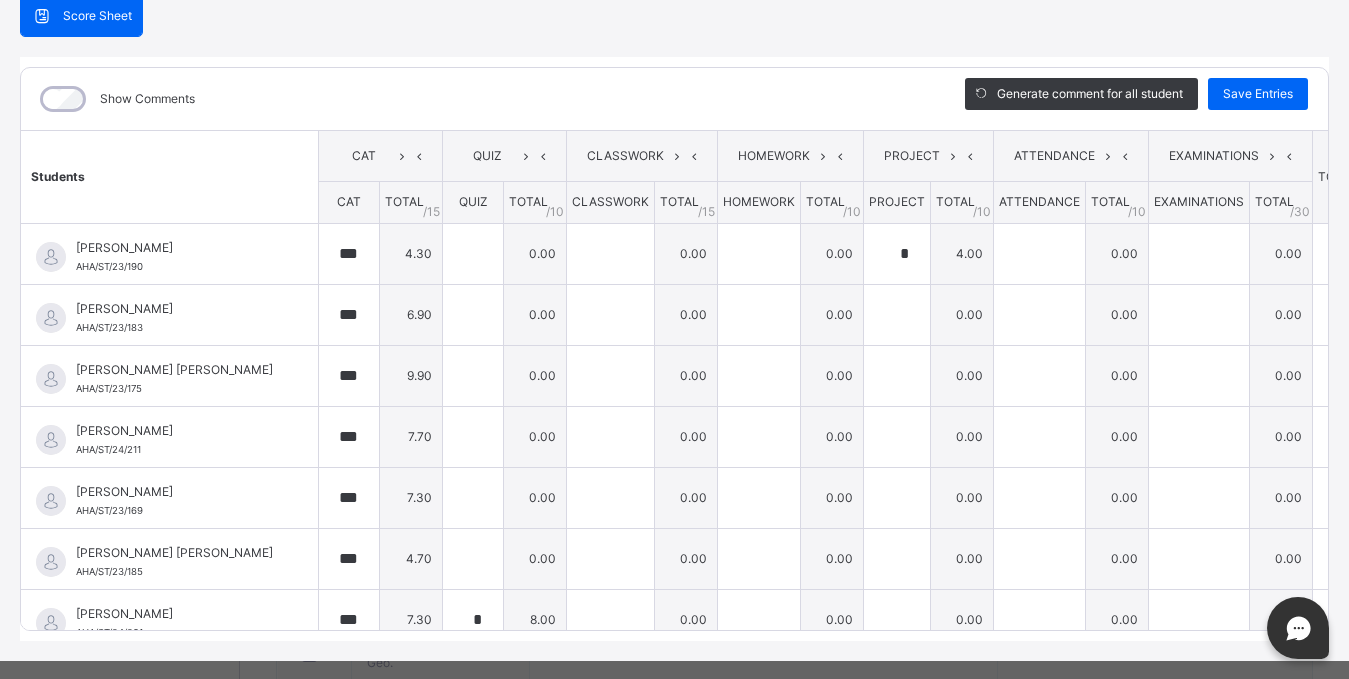 type on "**" 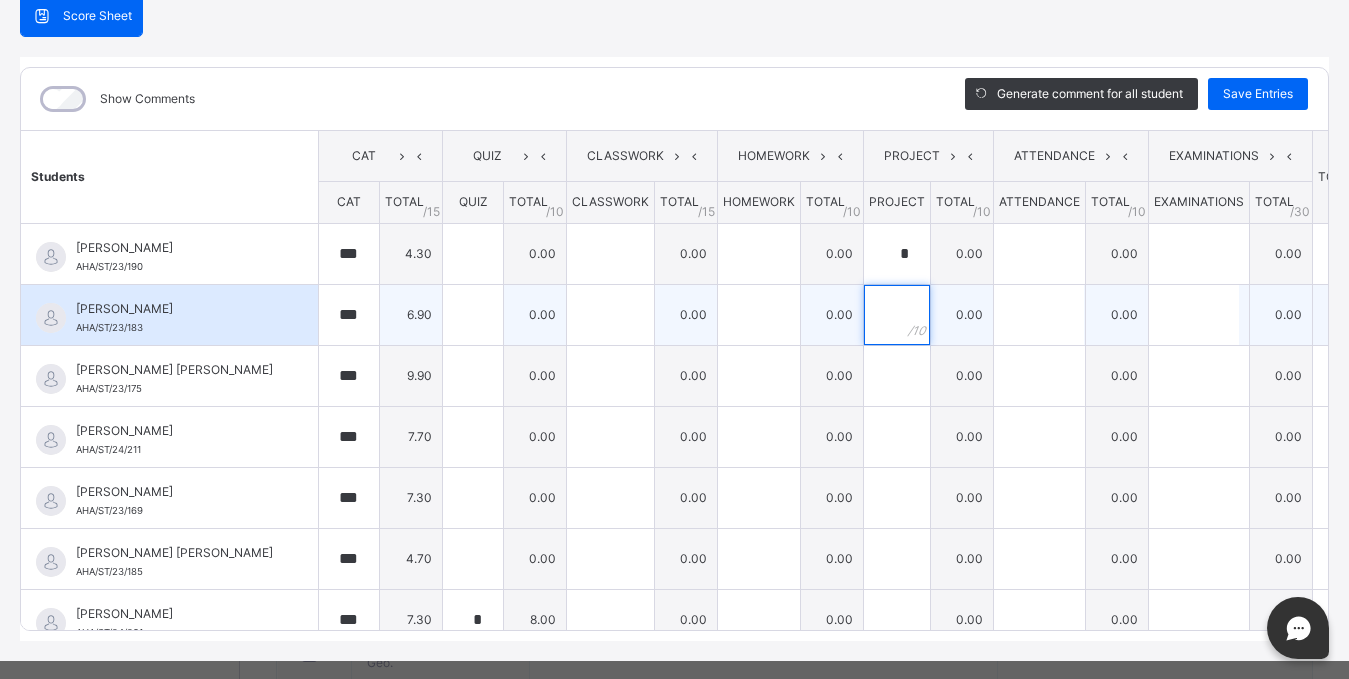 click at bounding box center [897, 315] 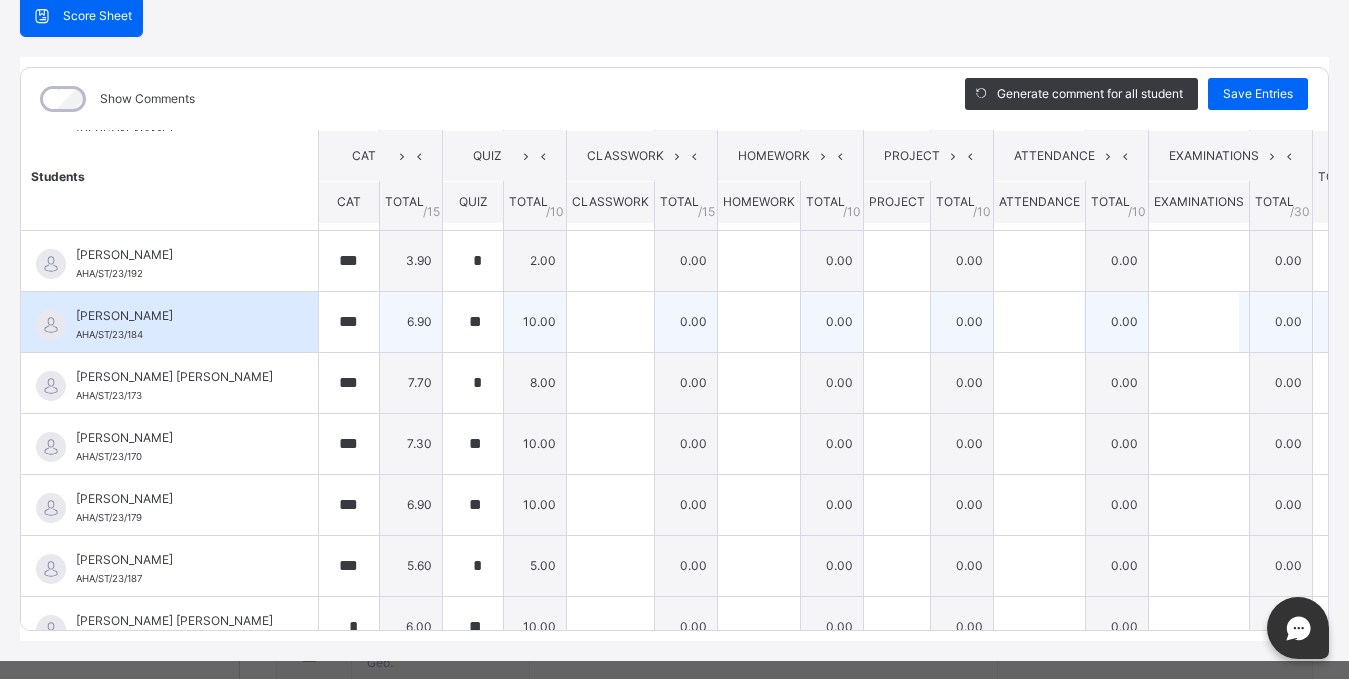 scroll, scrollTop: 770, scrollLeft: 0, axis: vertical 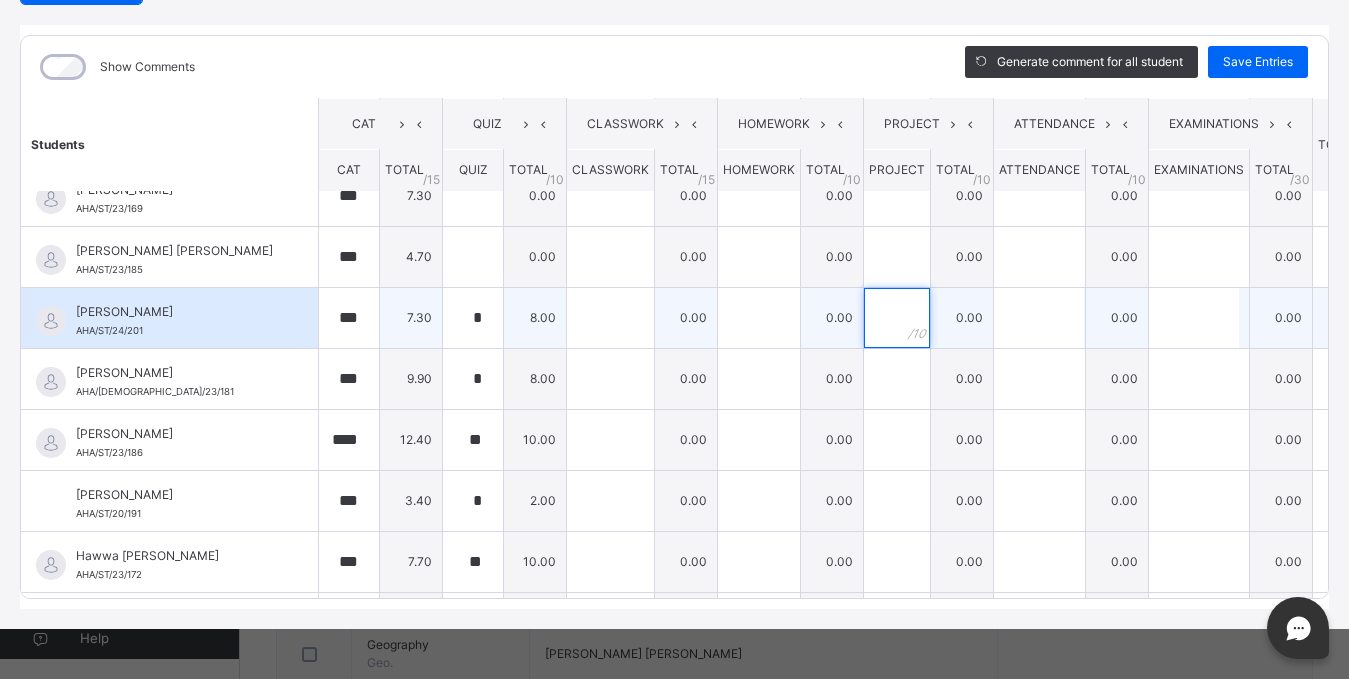 click at bounding box center [897, 318] 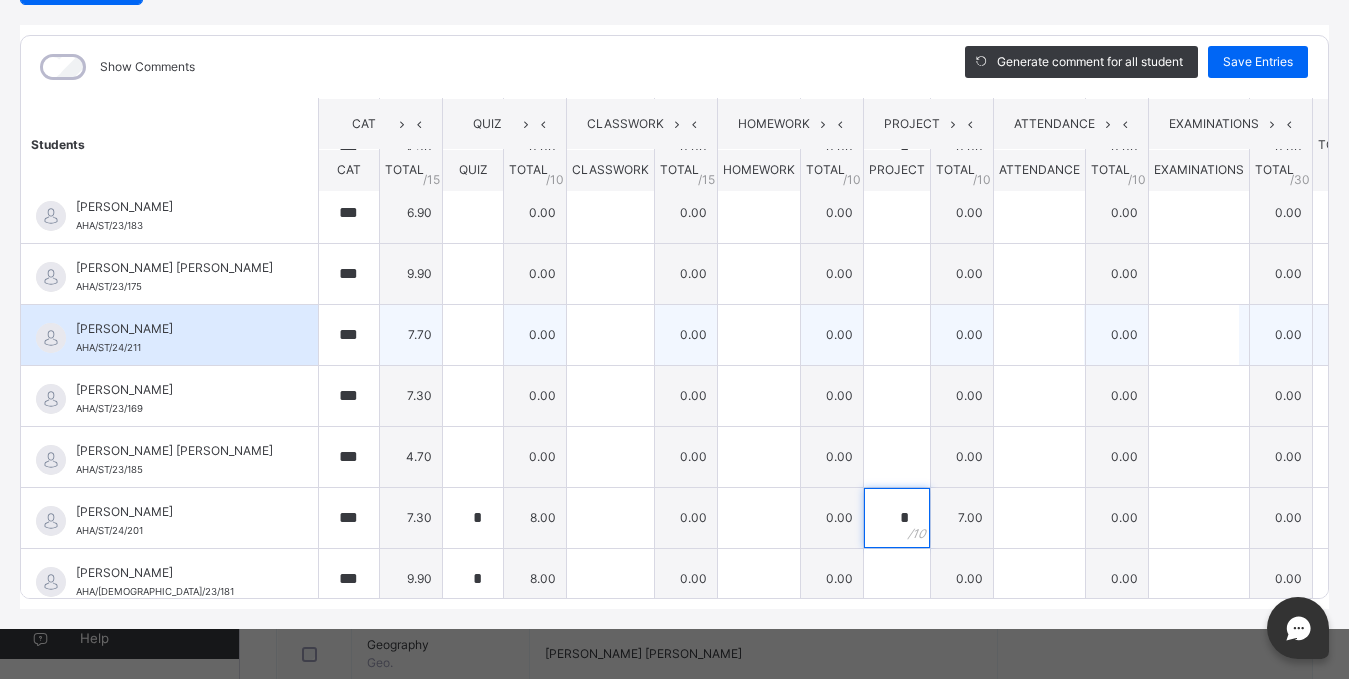 scroll, scrollTop: 0, scrollLeft: 0, axis: both 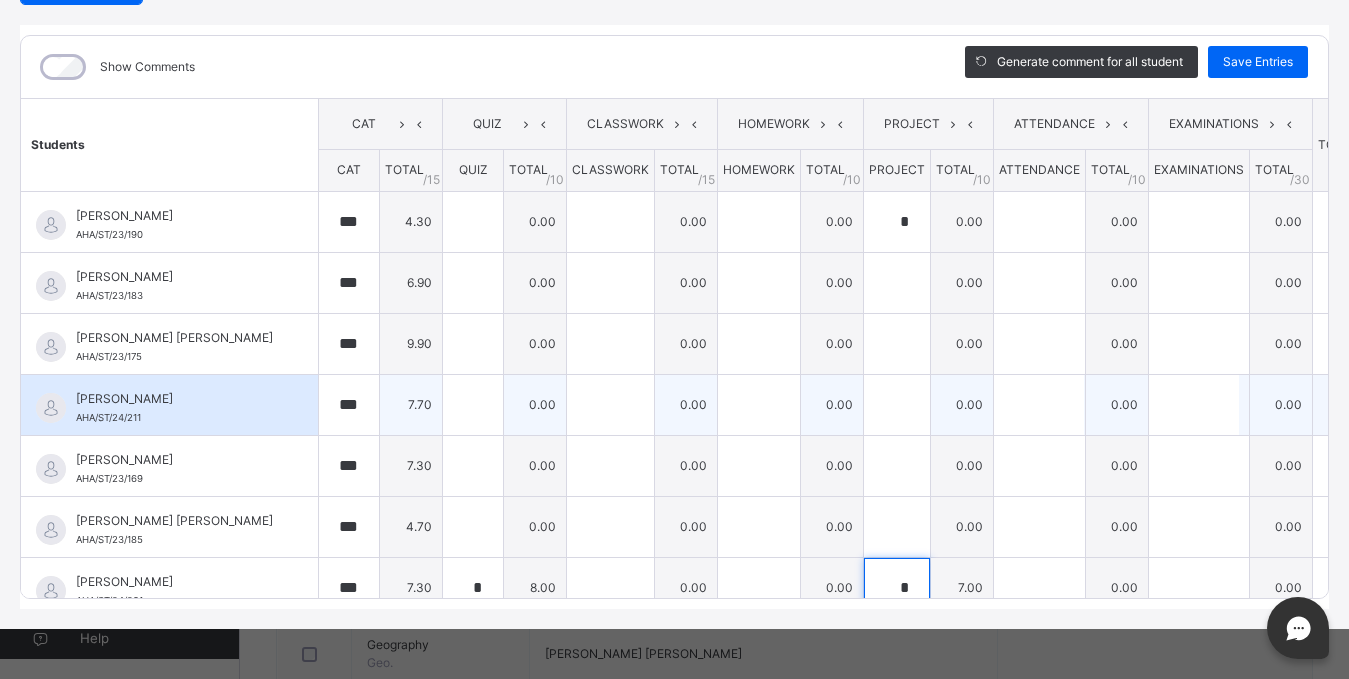 type on "*" 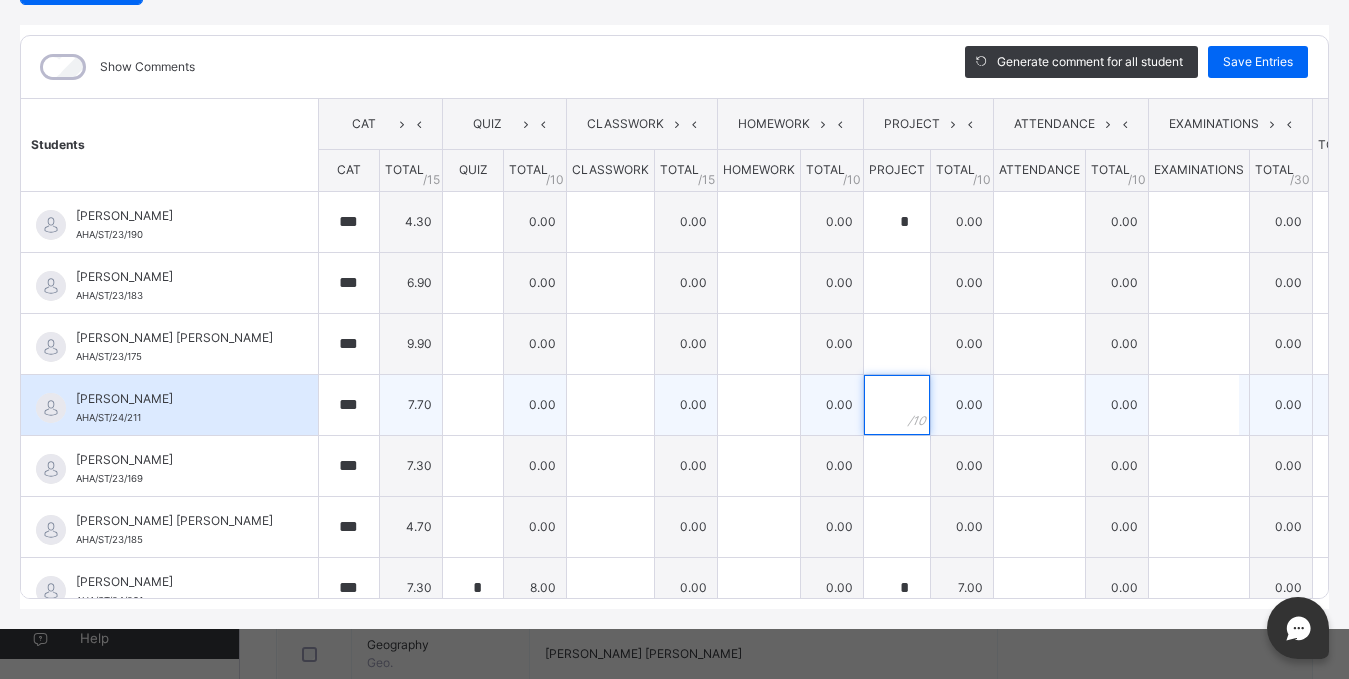 click at bounding box center [897, 405] 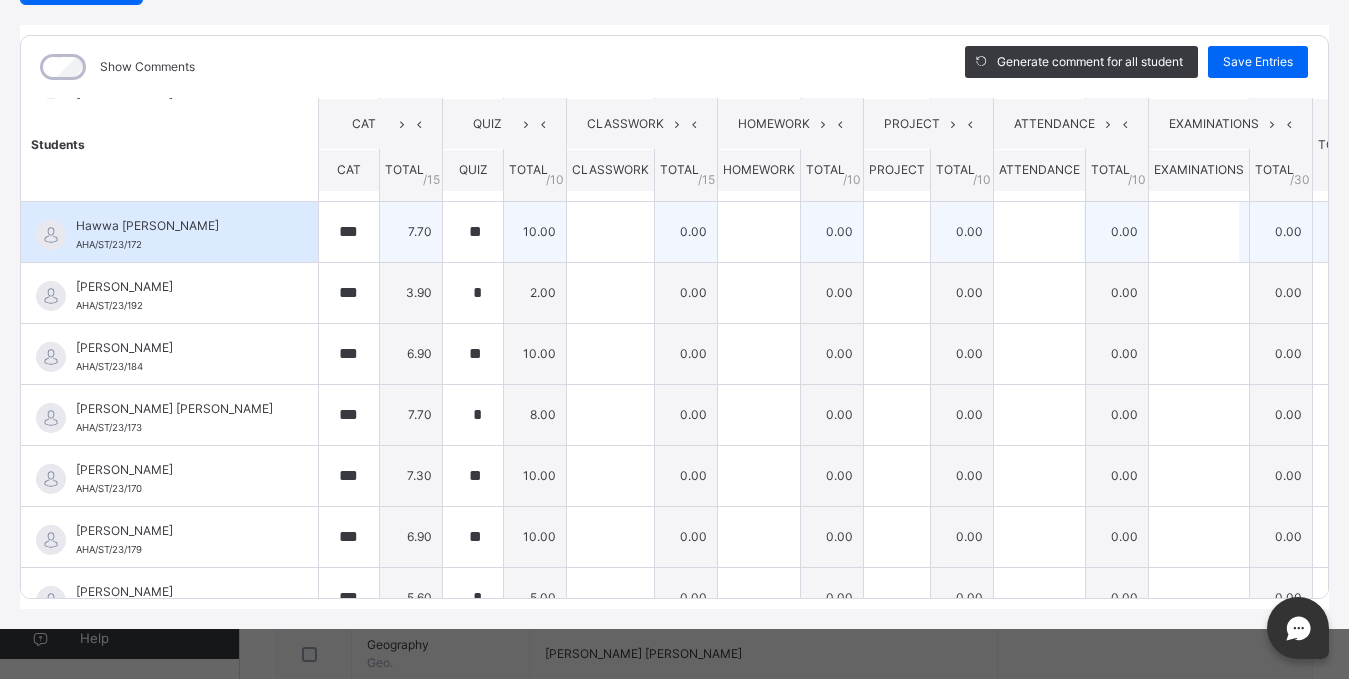 scroll, scrollTop: 700, scrollLeft: 0, axis: vertical 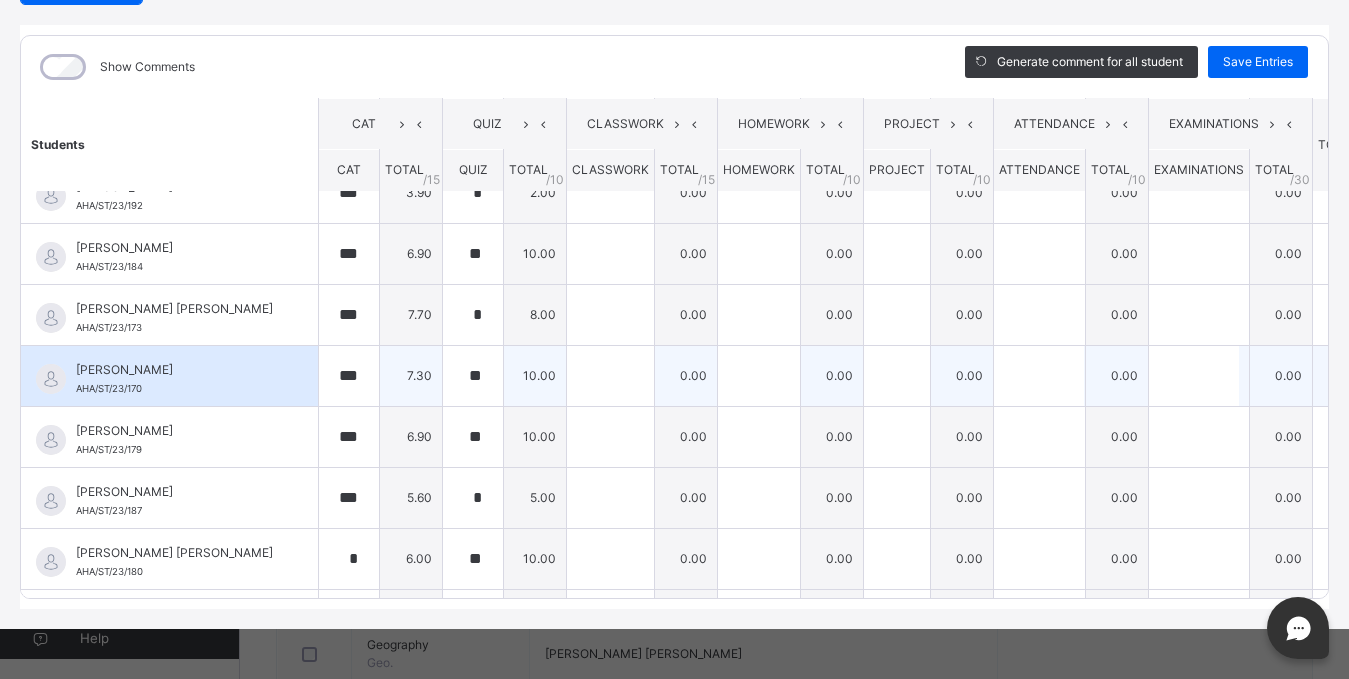 type on "*" 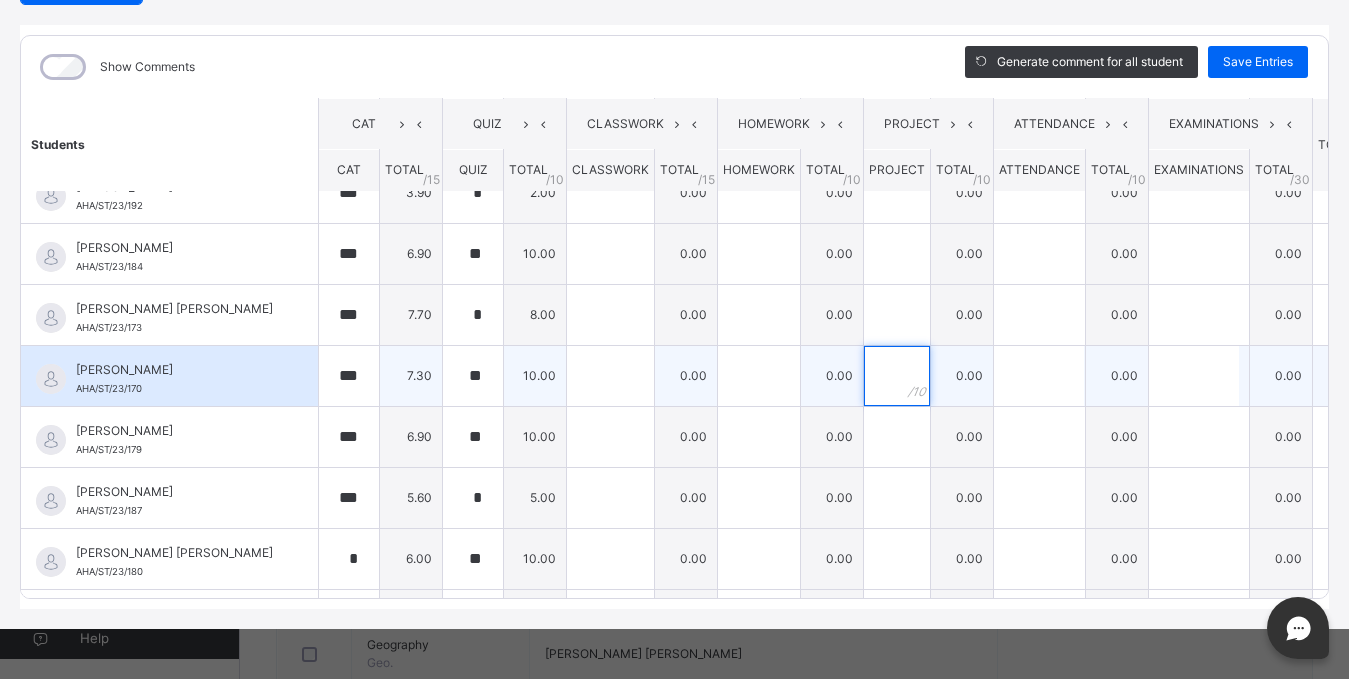 click at bounding box center [897, 376] 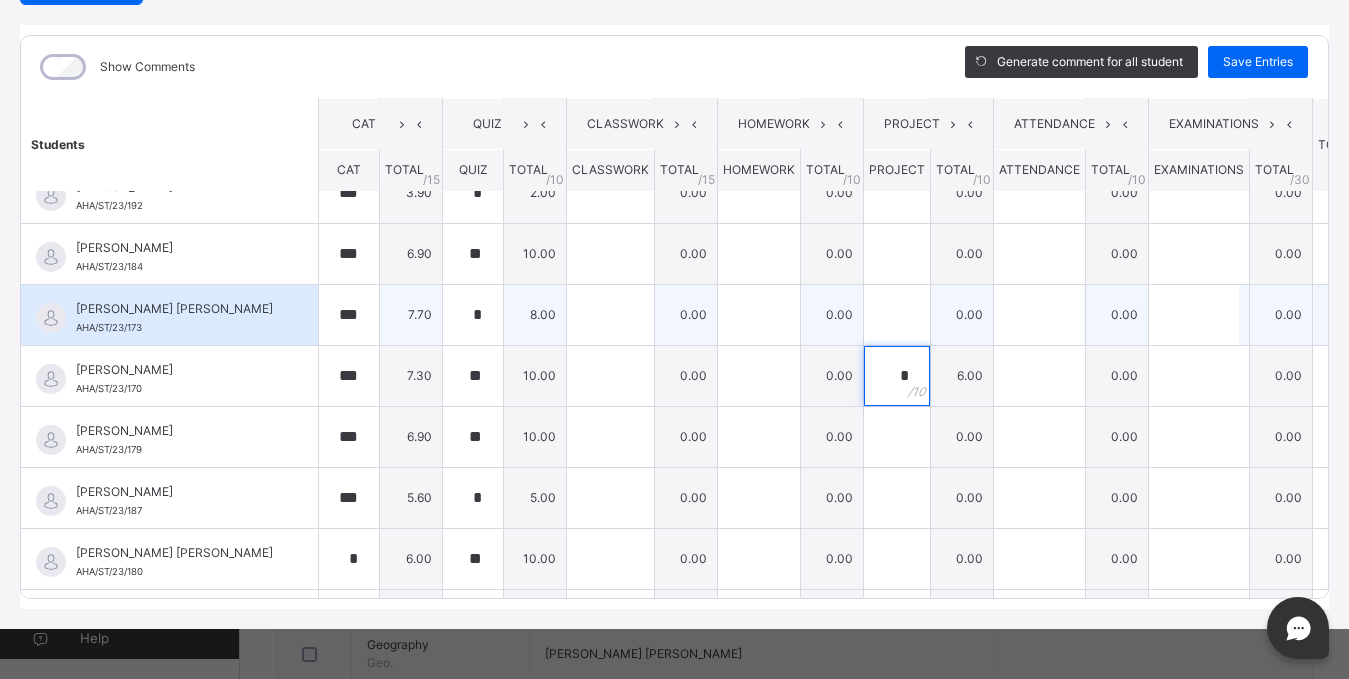 type on "*" 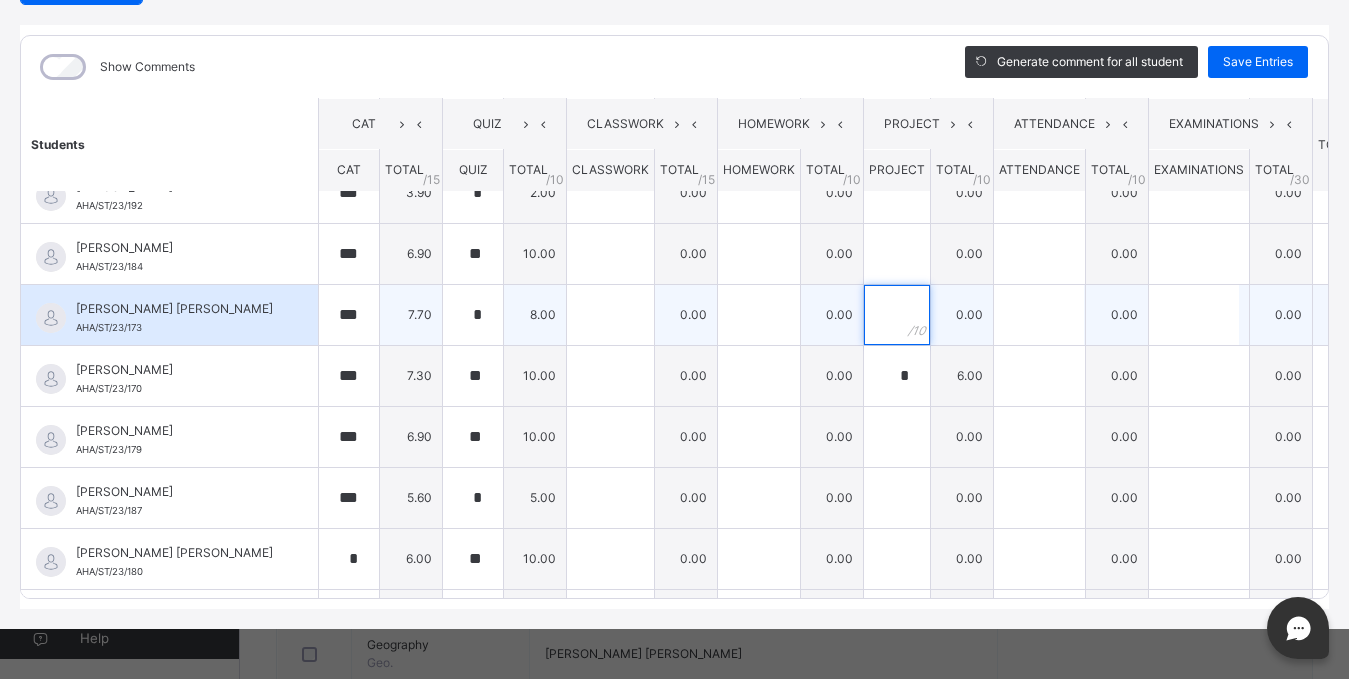 click at bounding box center (897, 315) 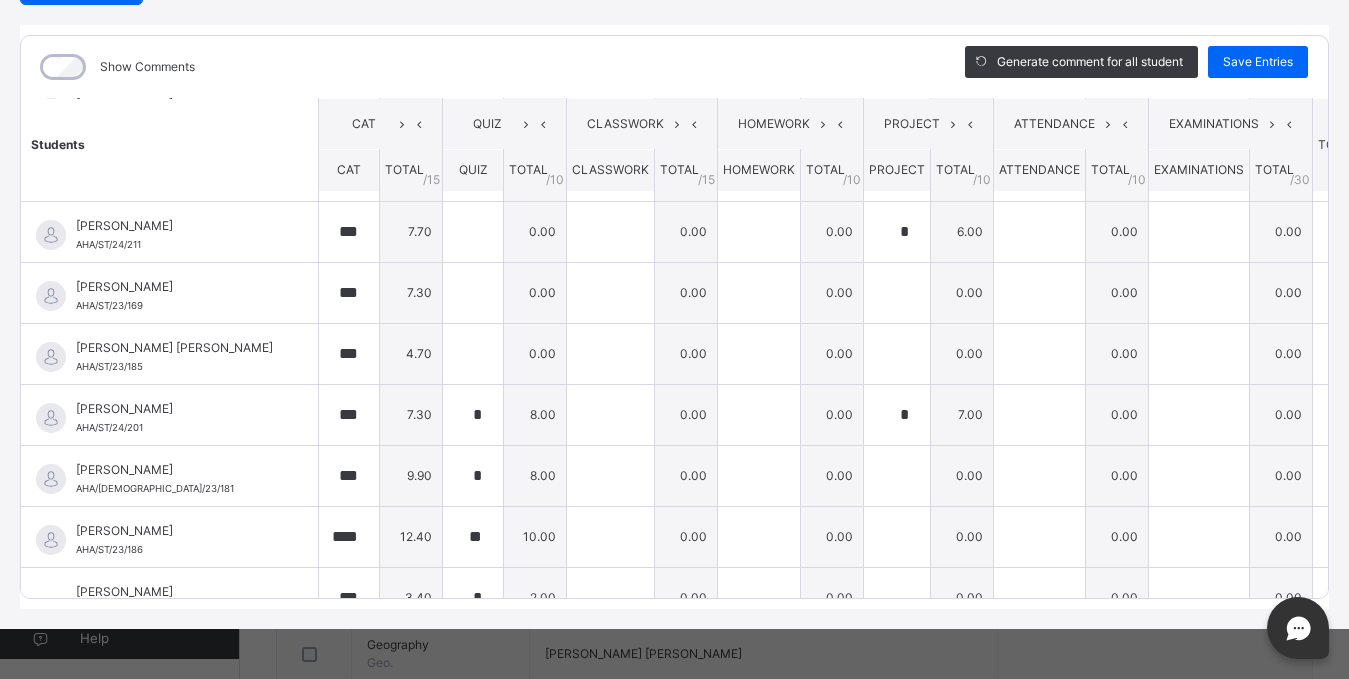 scroll, scrollTop: 0, scrollLeft: 0, axis: both 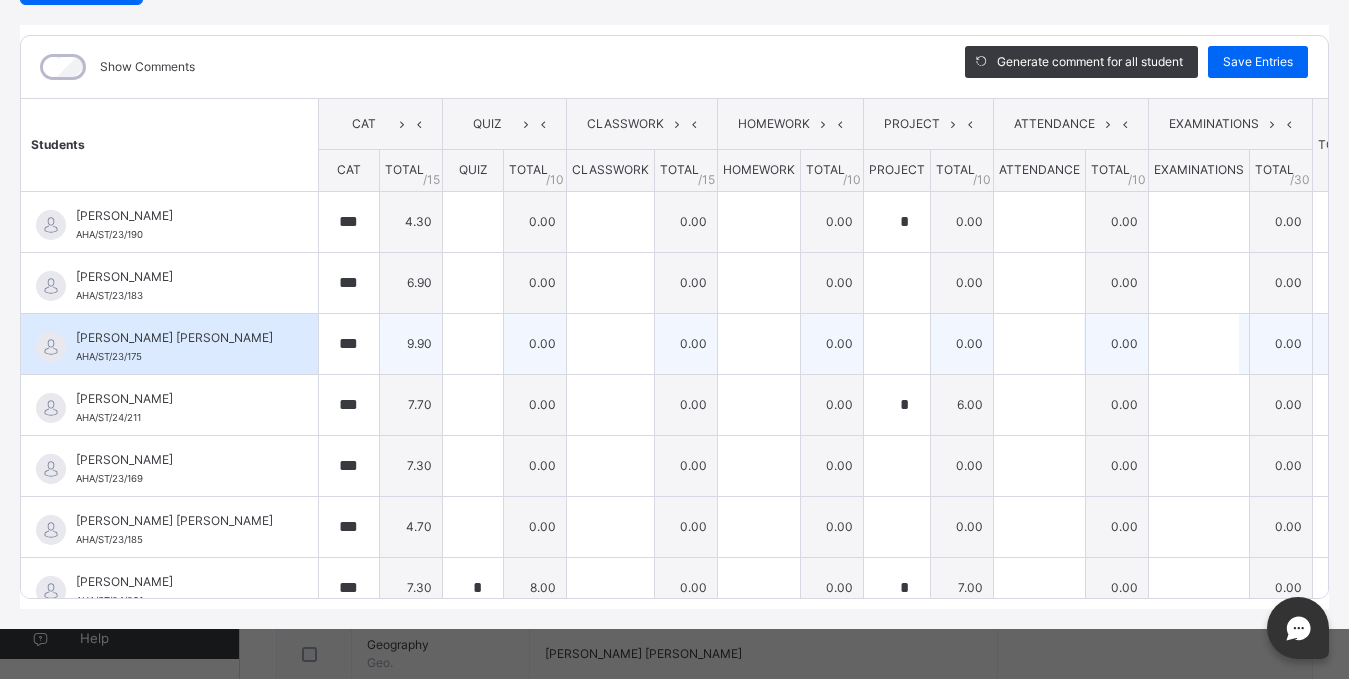 type on "*" 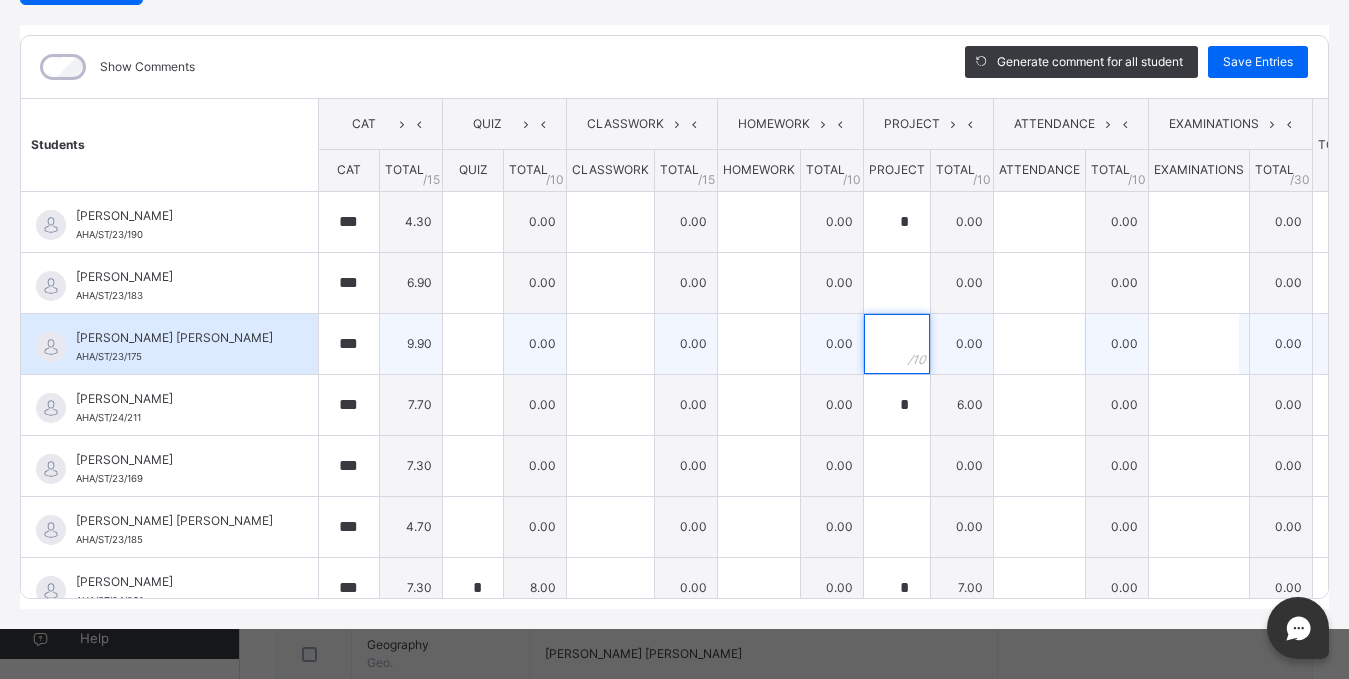 click at bounding box center [897, 344] 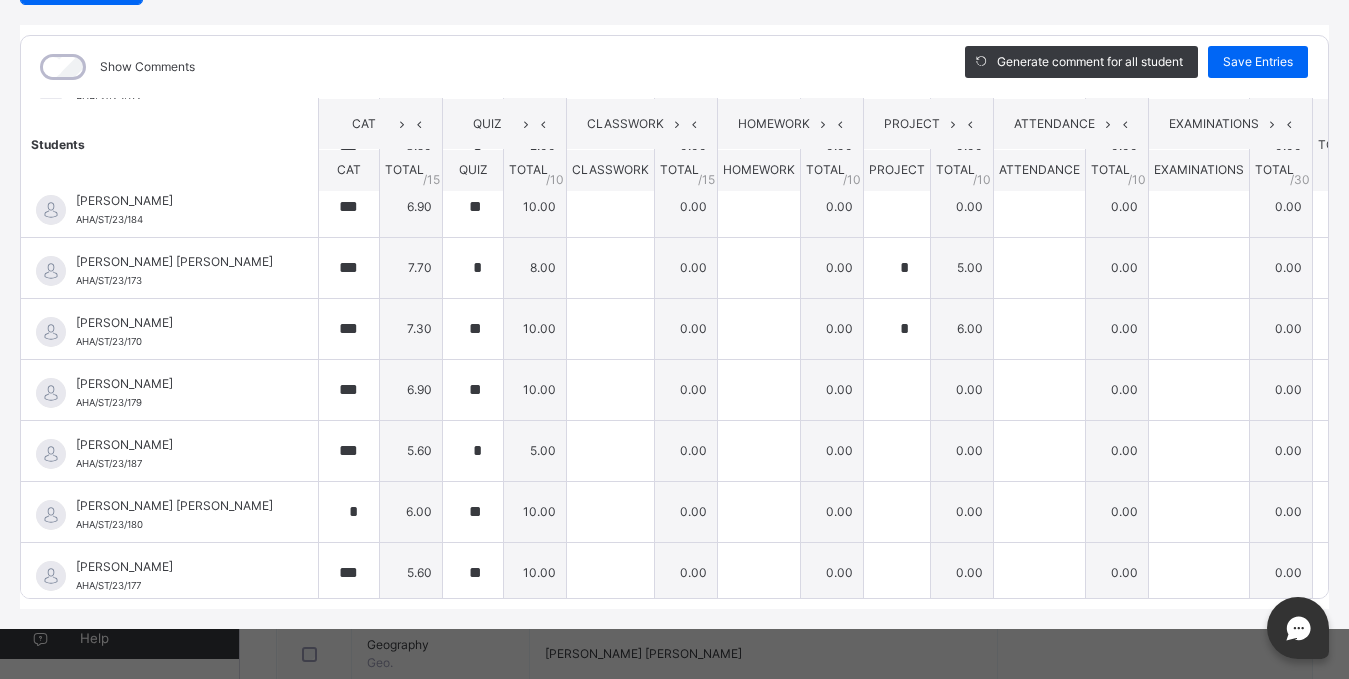 scroll, scrollTop: 770, scrollLeft: 0, axis: vertical 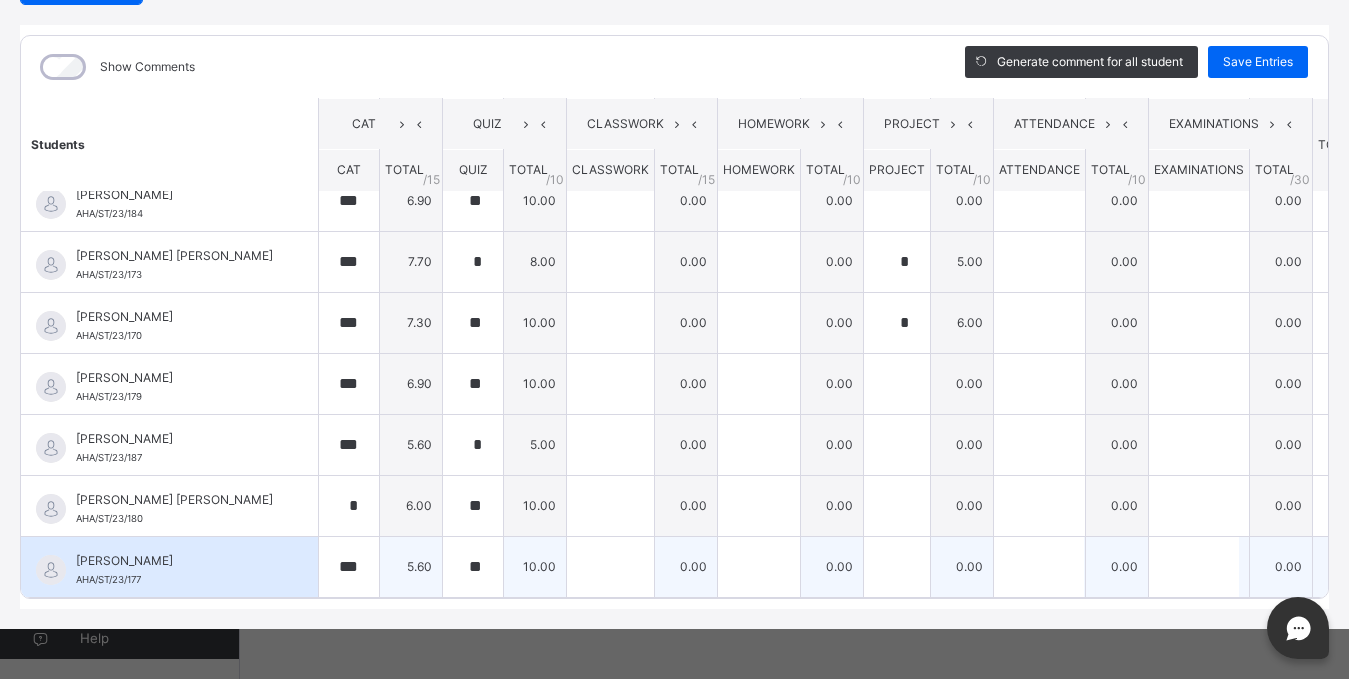 type on "*" 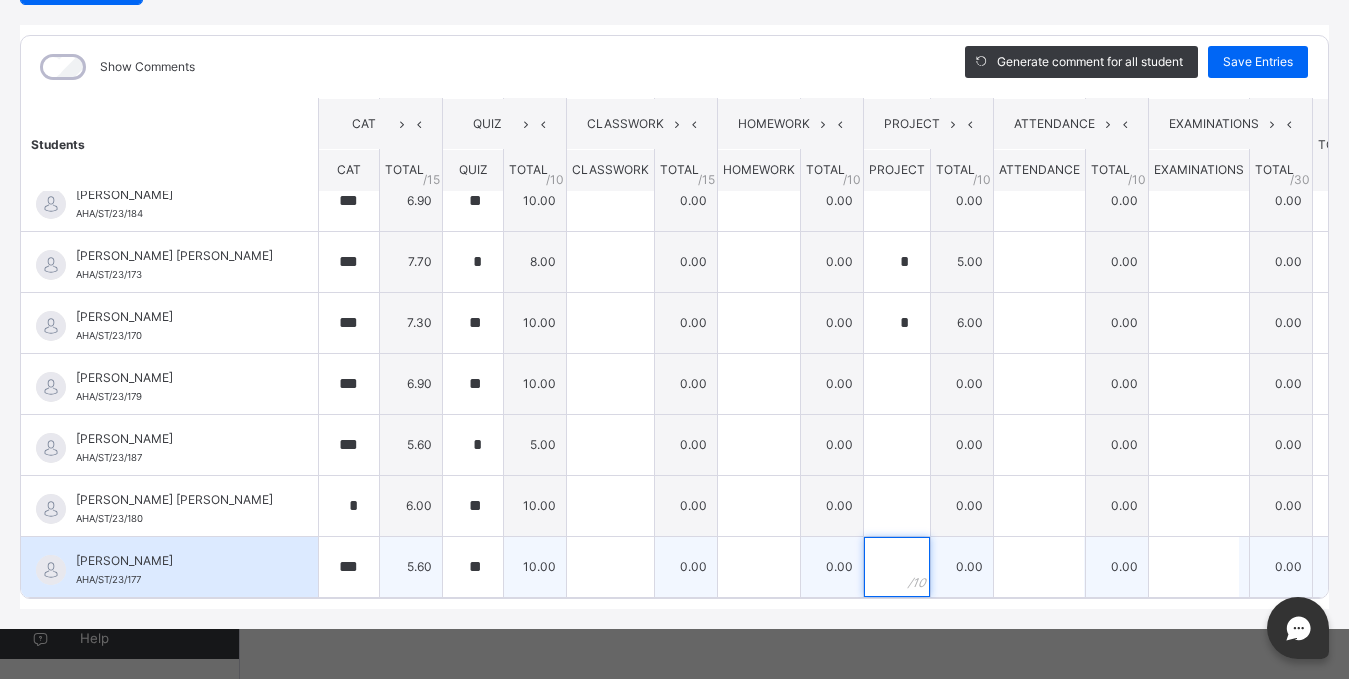 click at bounding box center [897, 567] 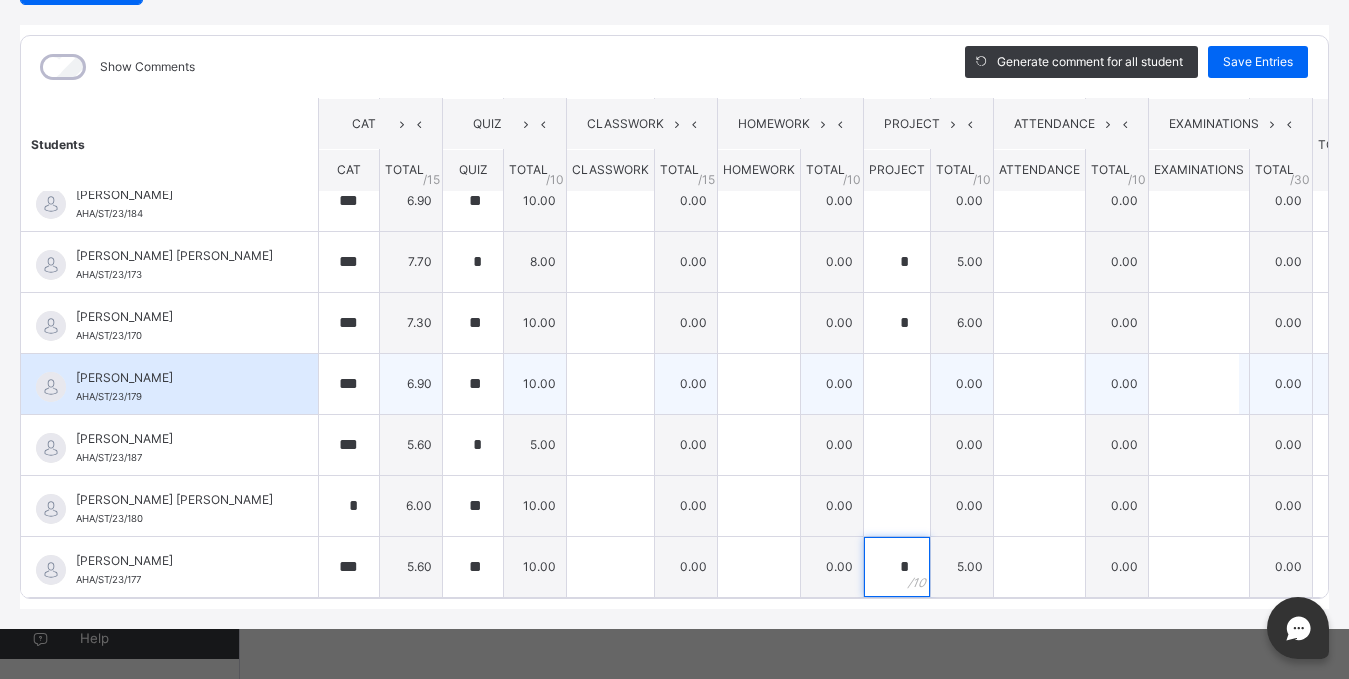 type on "*" 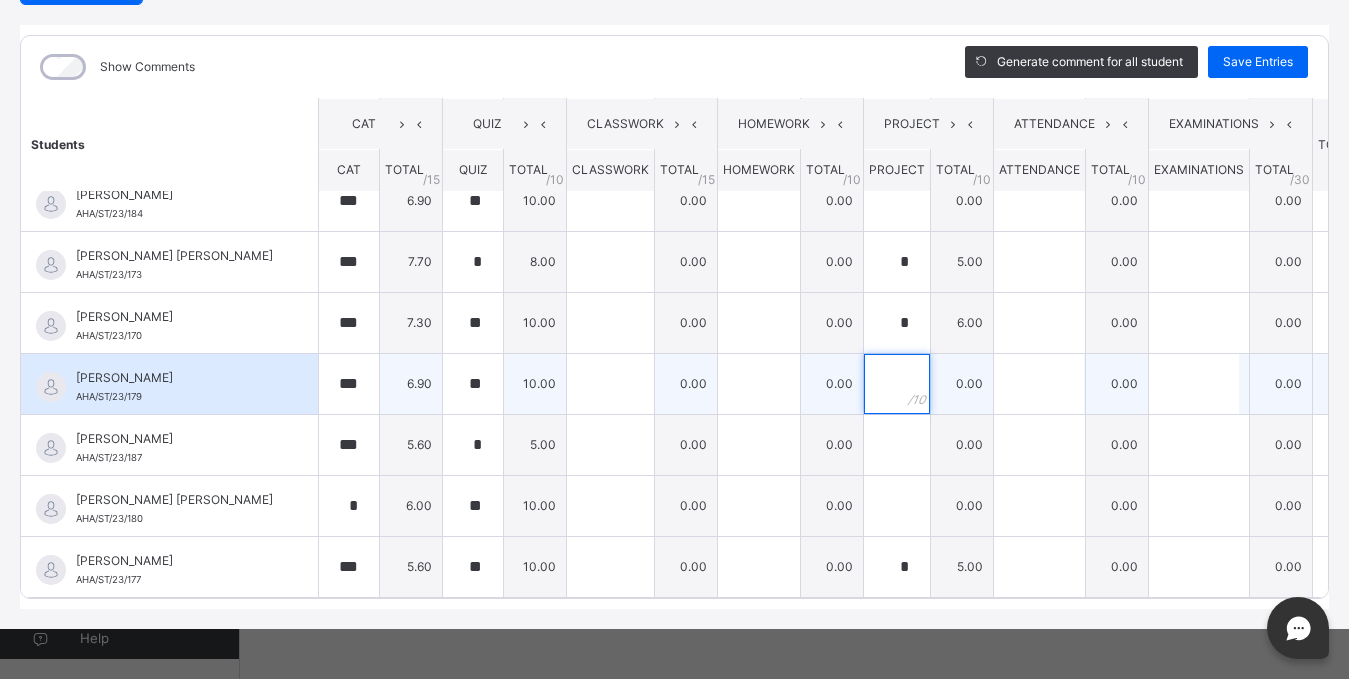 click at bounding box center [897, 384] 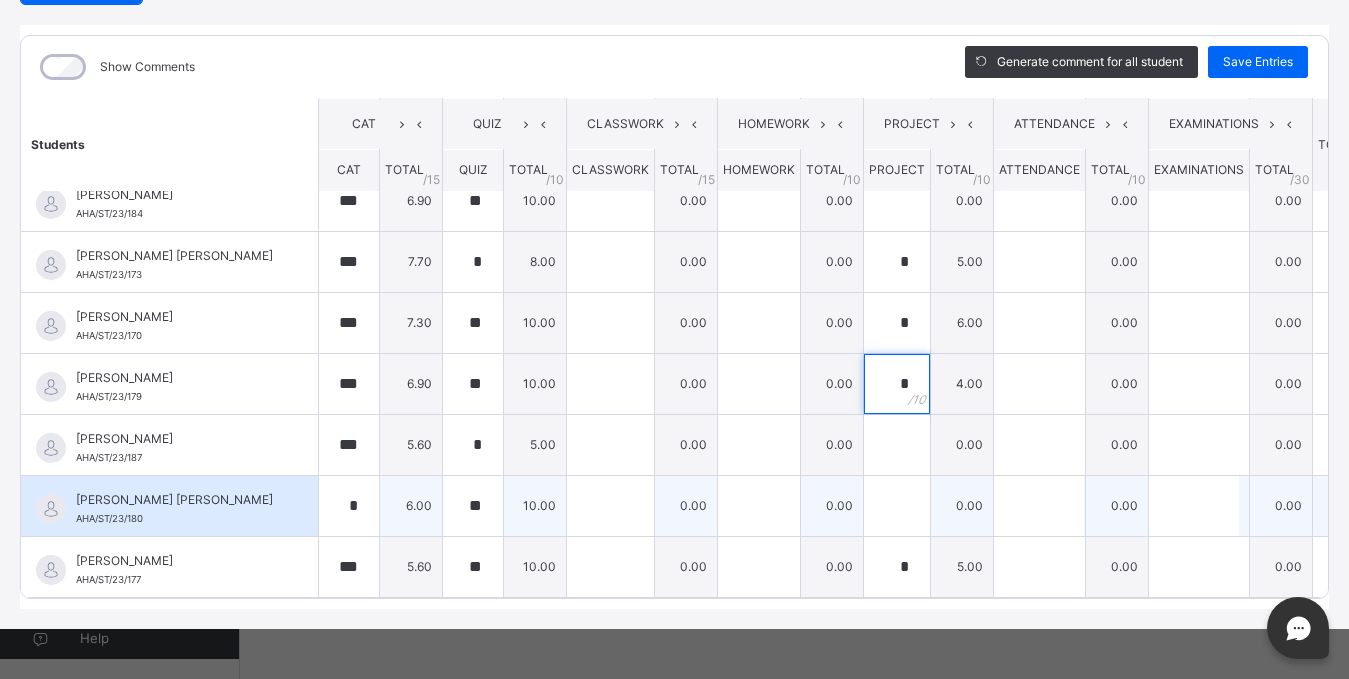 type on "*" 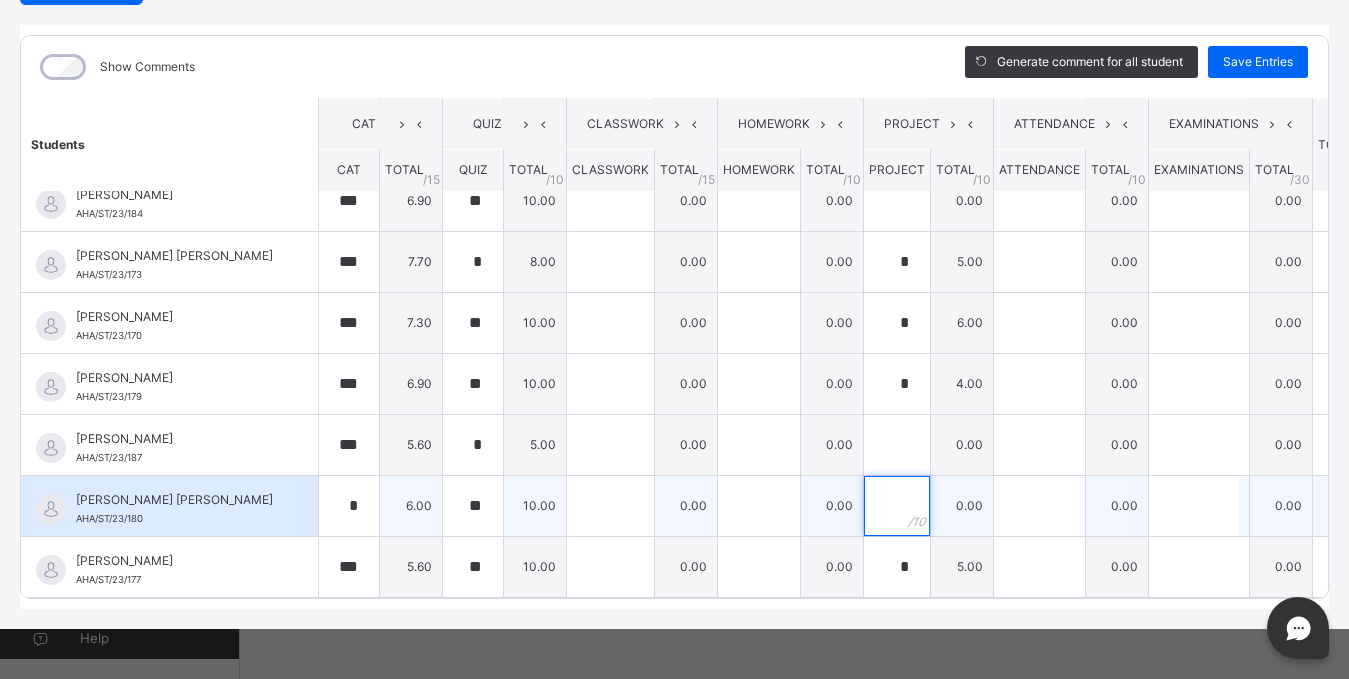 click at bounding box center (897, 506) 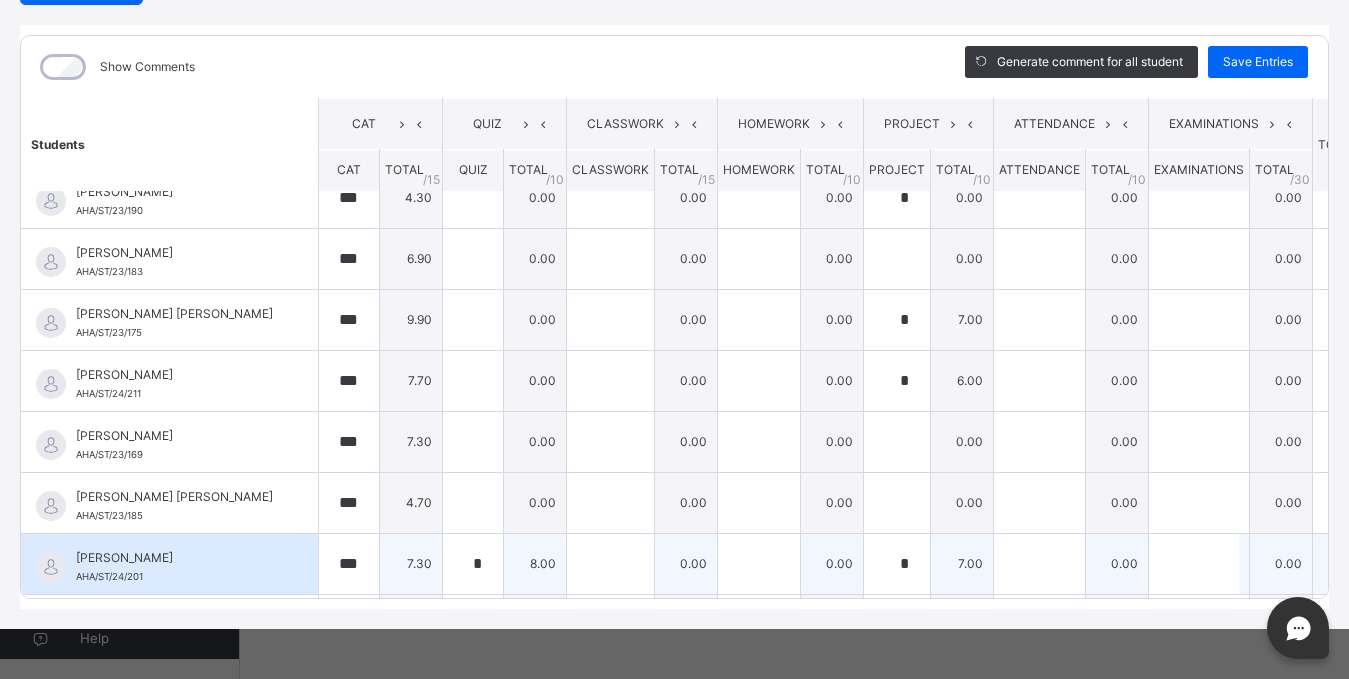 scroll, scrollTop: 0, scrollLeft: 0, axis: both 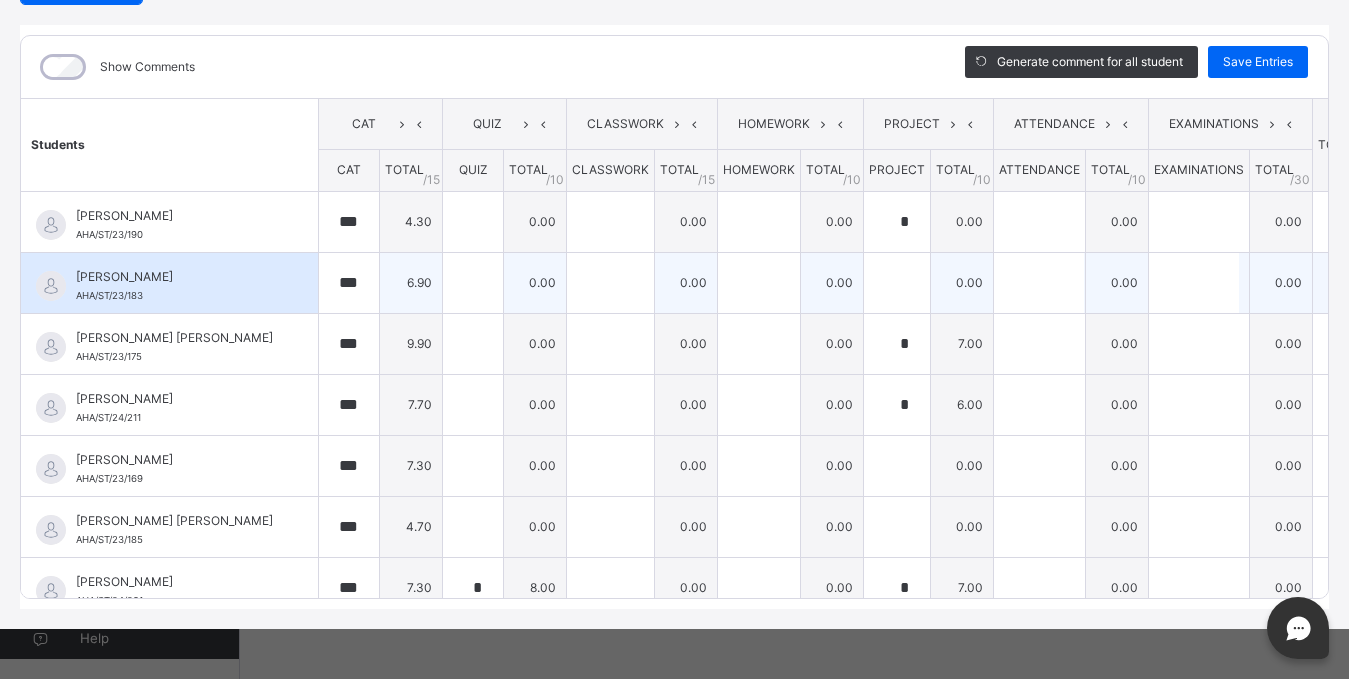type on "*" 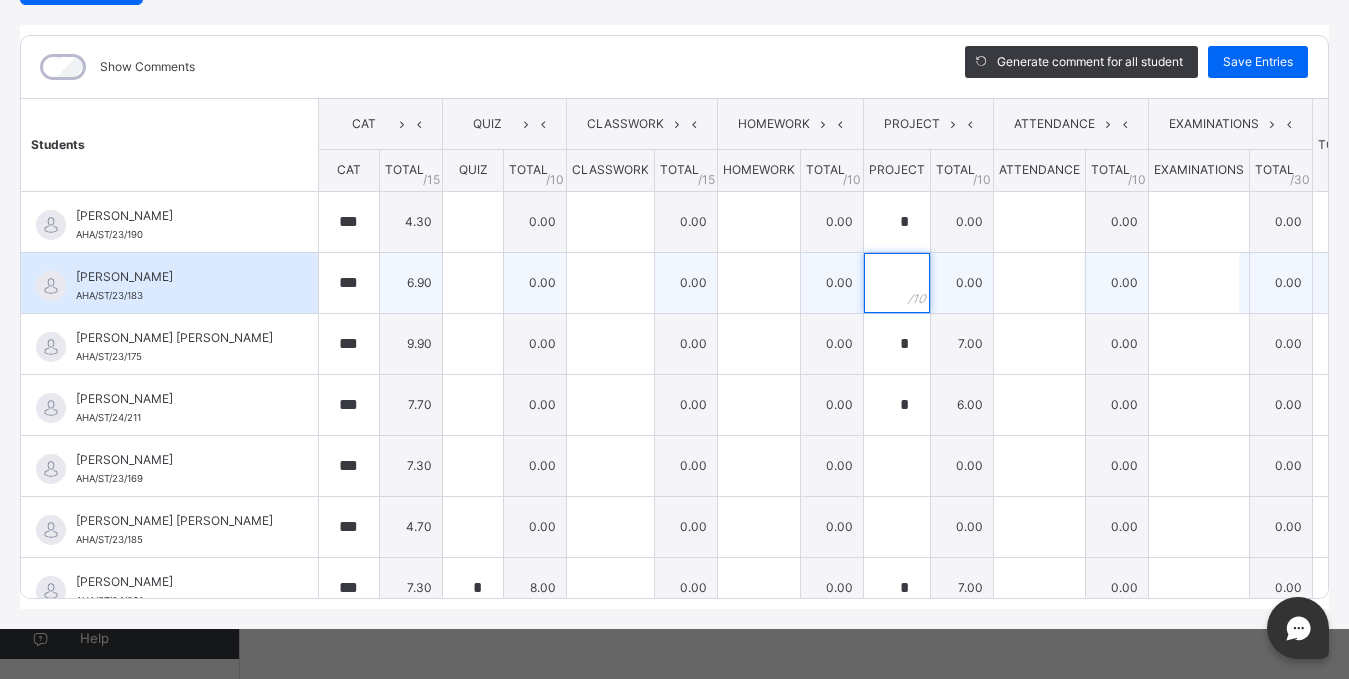 click at bounding box center [897, 283] 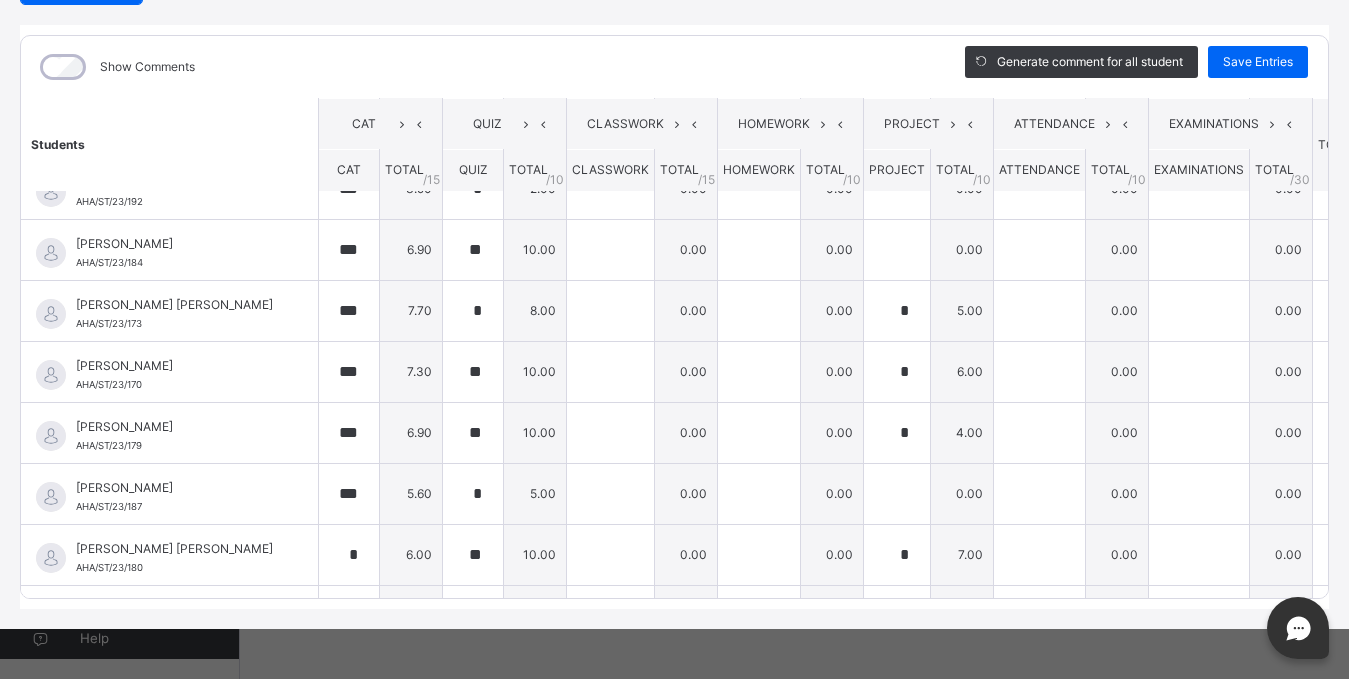 scroll, scrollTop: 670, scrollLeft: 0, axis: vertical 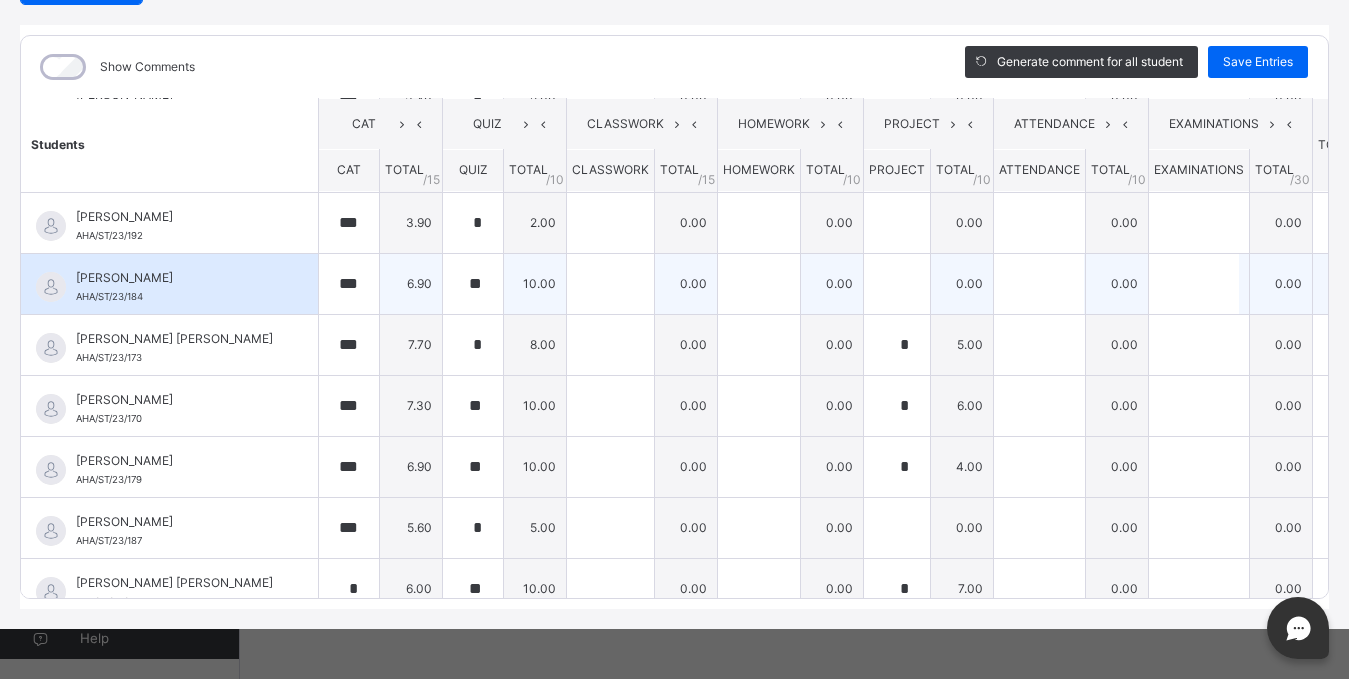 type on "*" 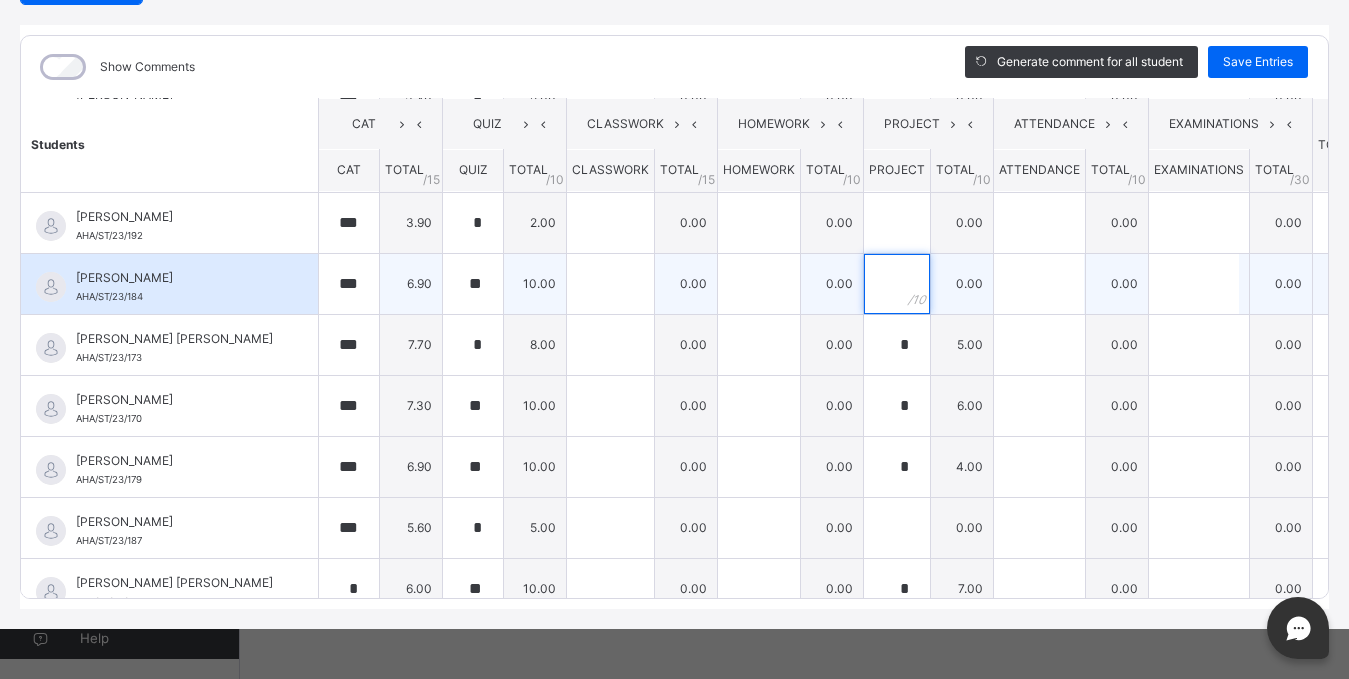 click at bounding box center (897, 284) 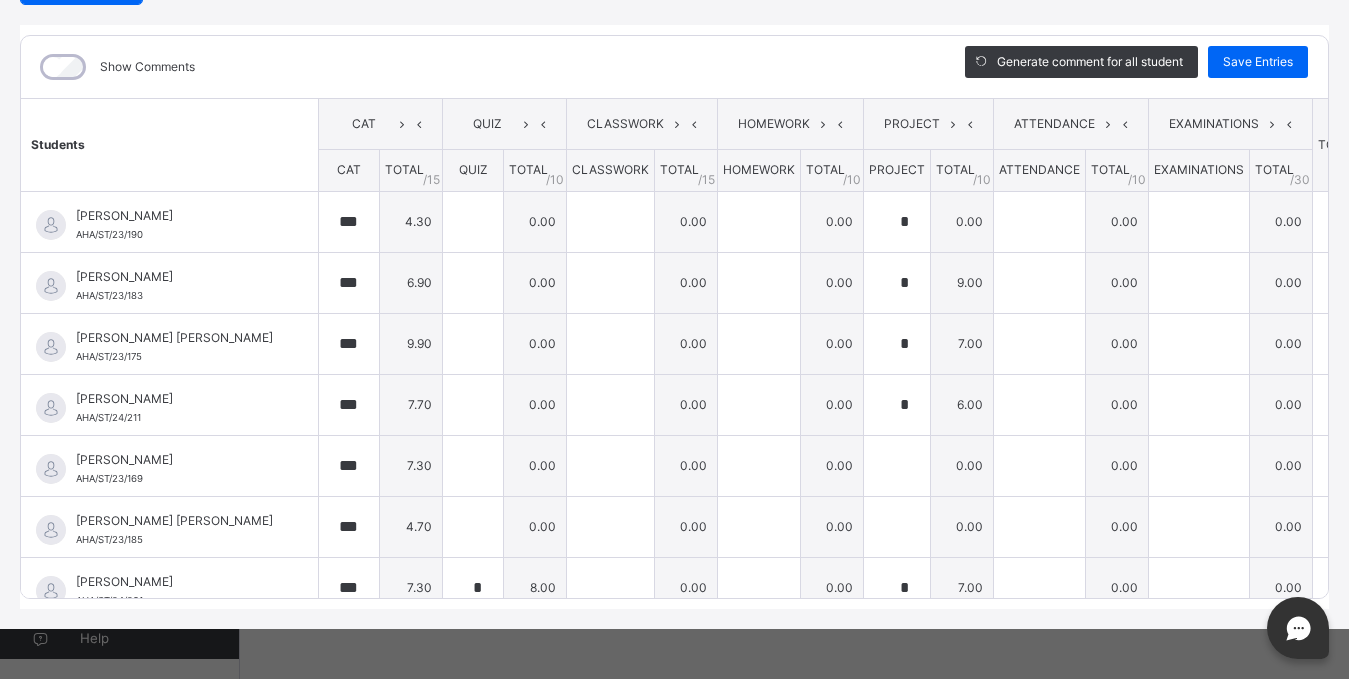 scroll, scrollTop: 100, scrollLeft: 0, axis: vertical 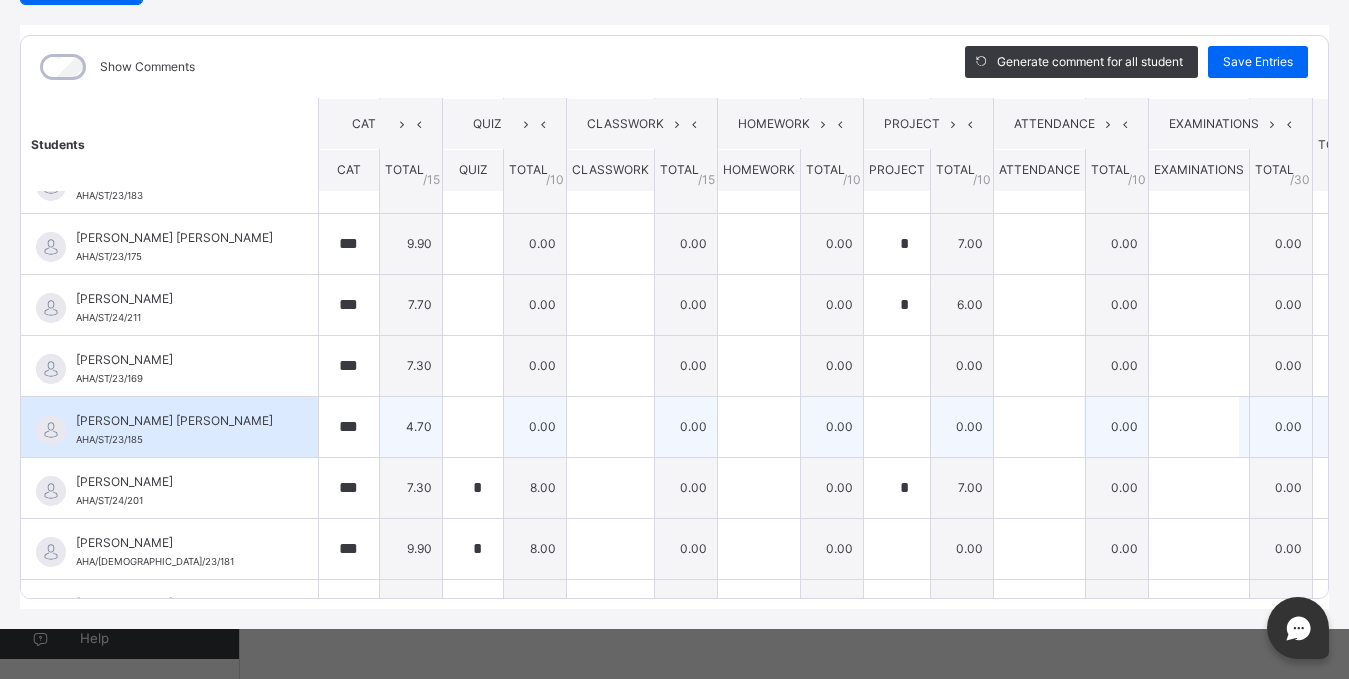 type on "*" 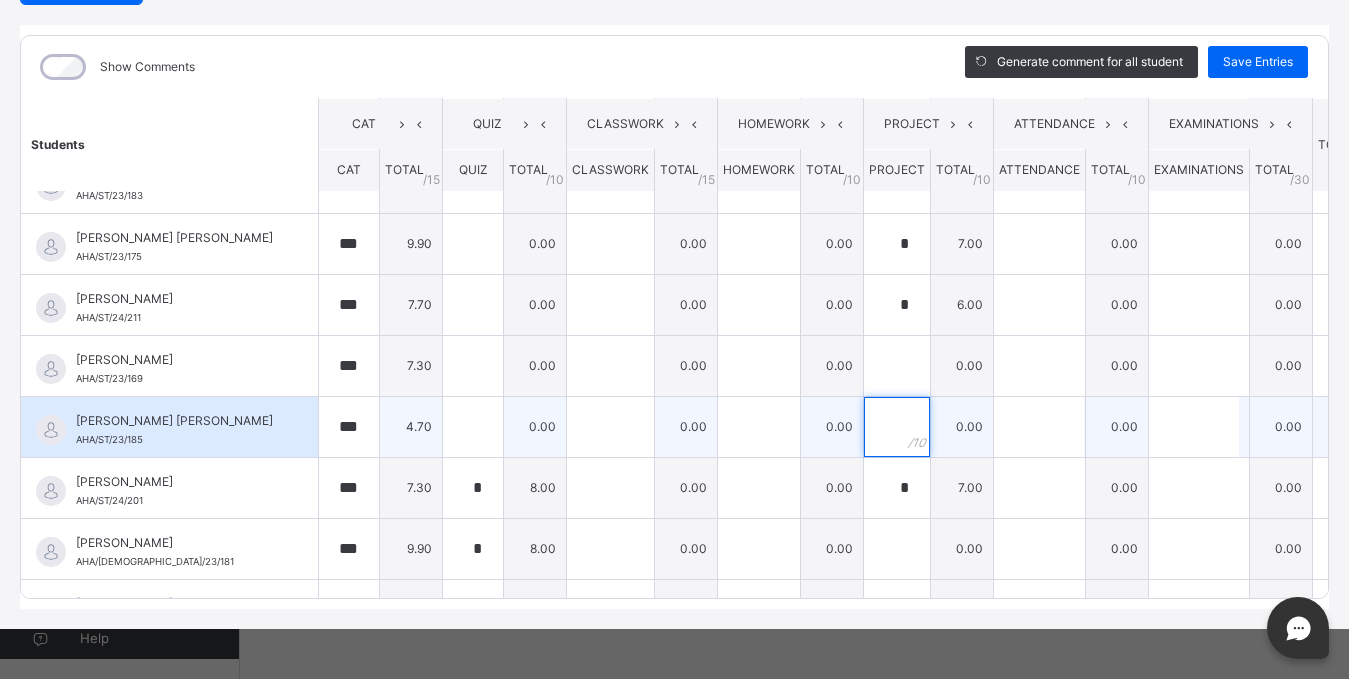 click at bounding box center [897, 427] 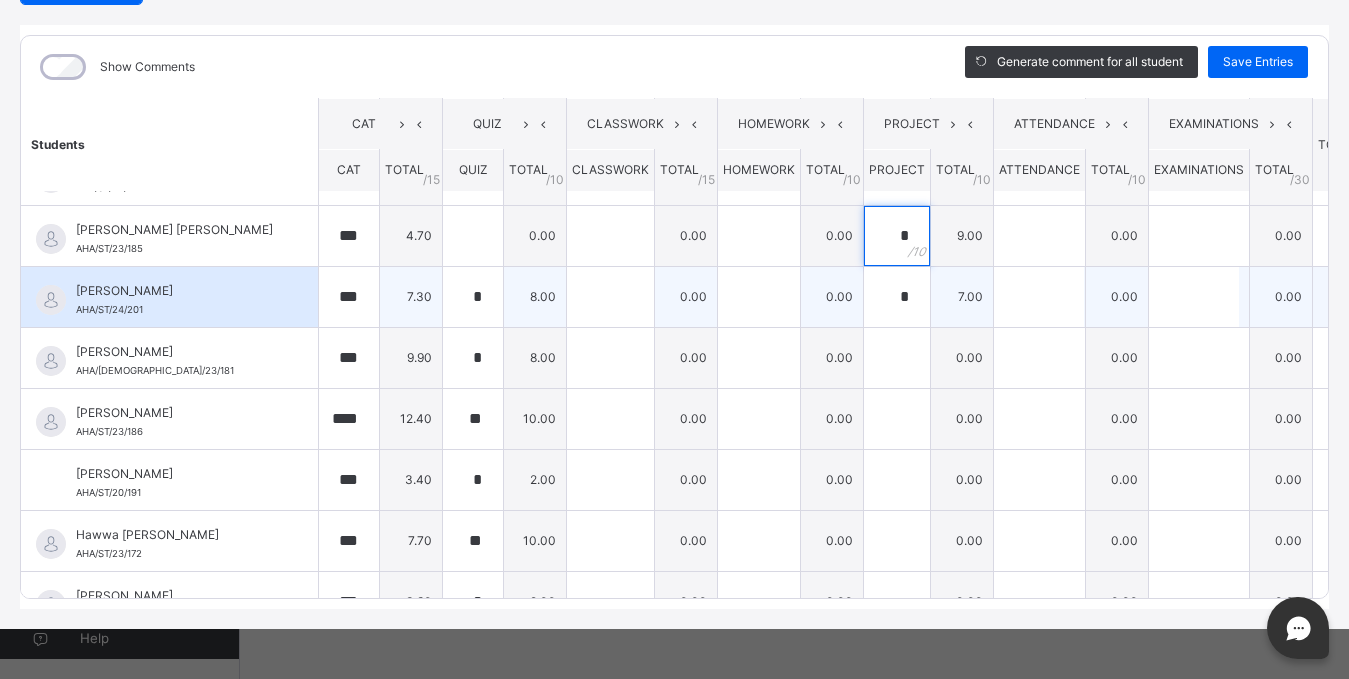 scroll, scrollTop: 300, scrollLeft: 0, axis: vertical 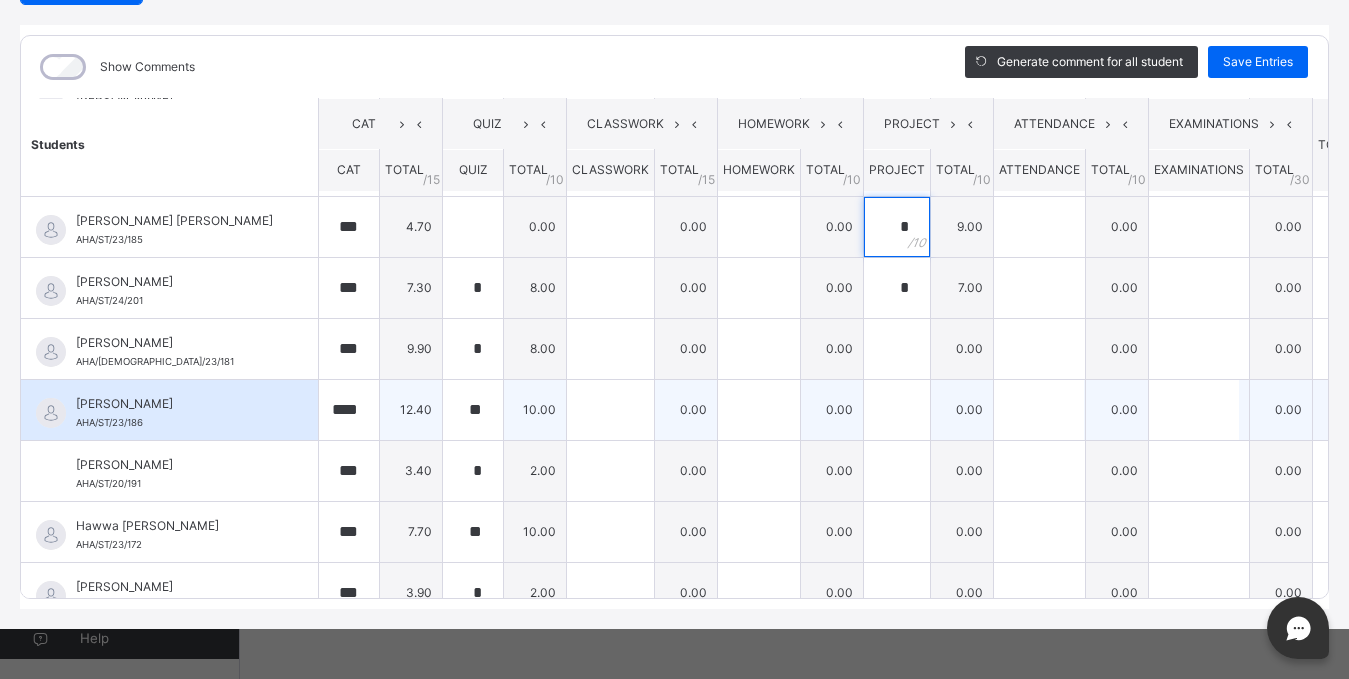 type on "*" 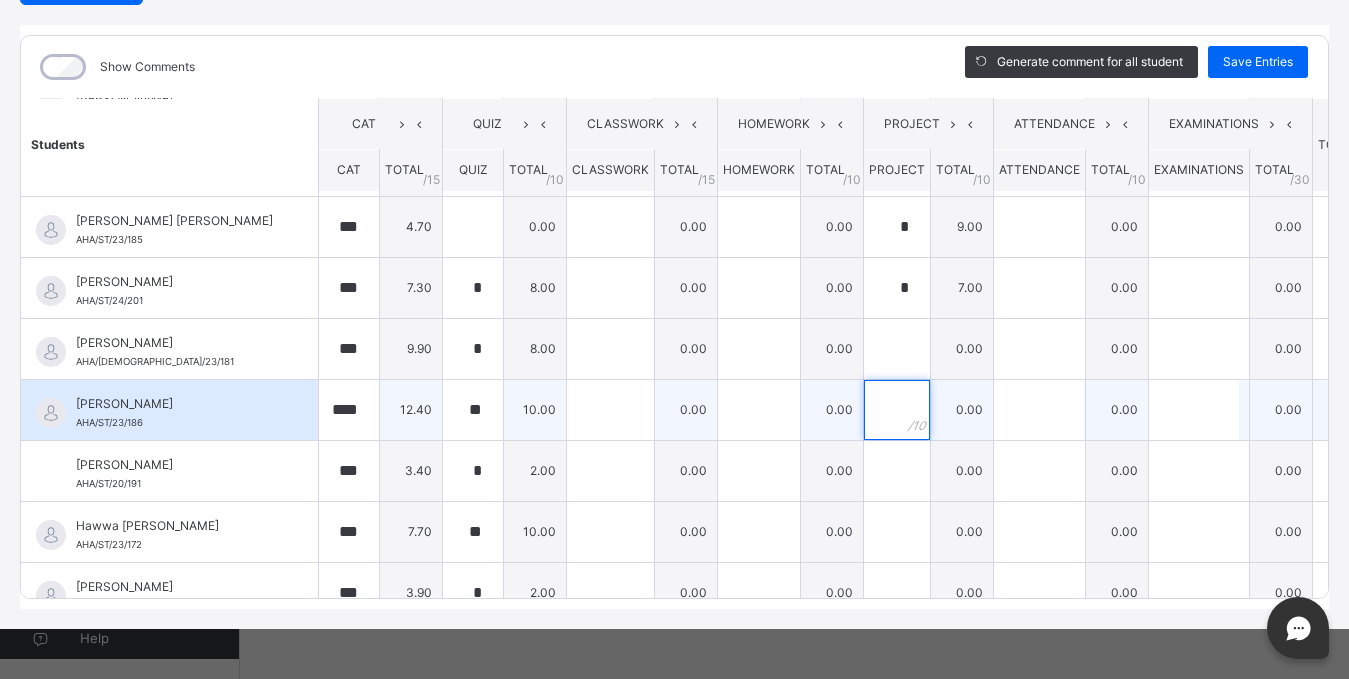 click at bounding box center [897, 410] 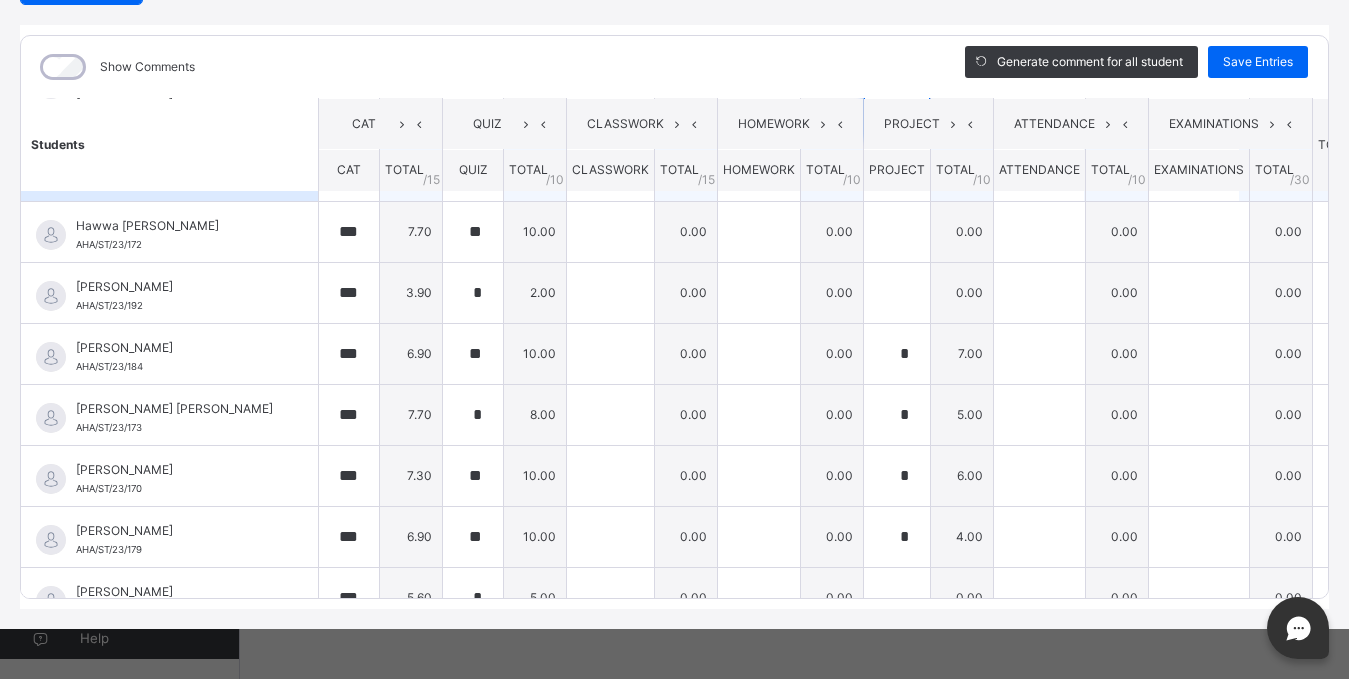 scroll, scrollTop: 770, scrollLeft: 0, axis: vertical 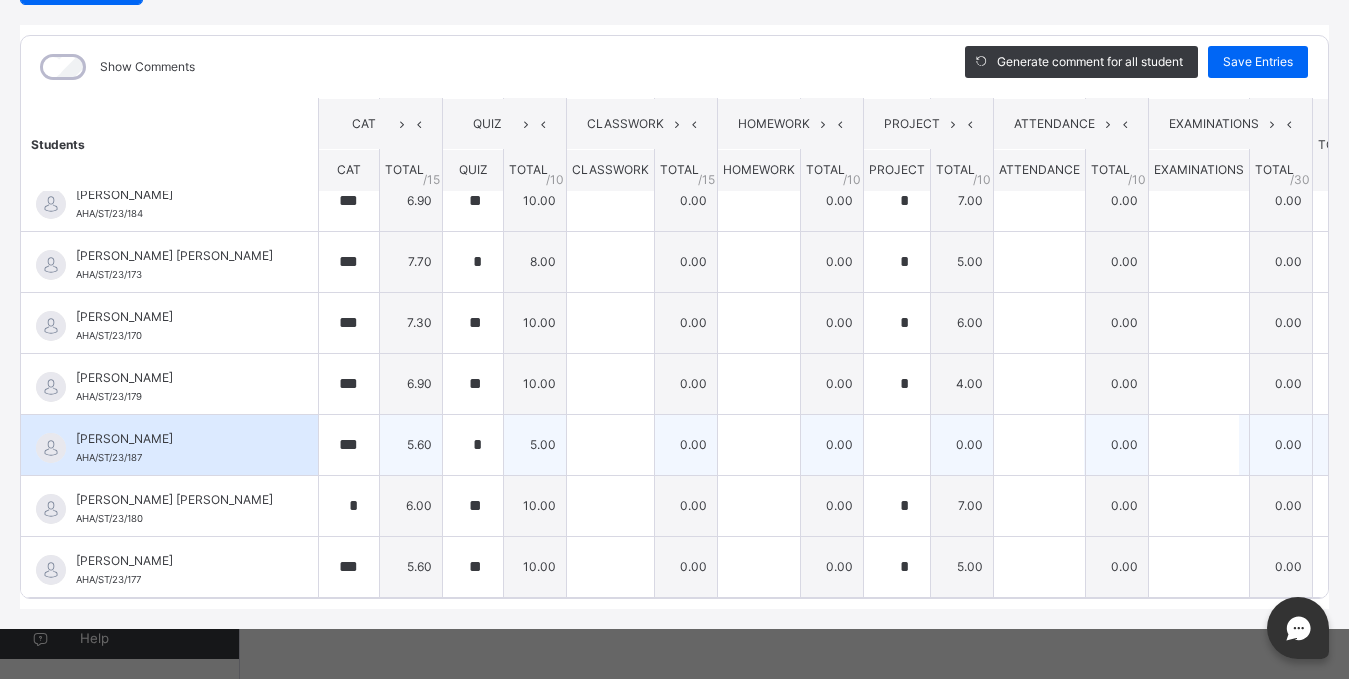 type on "*" 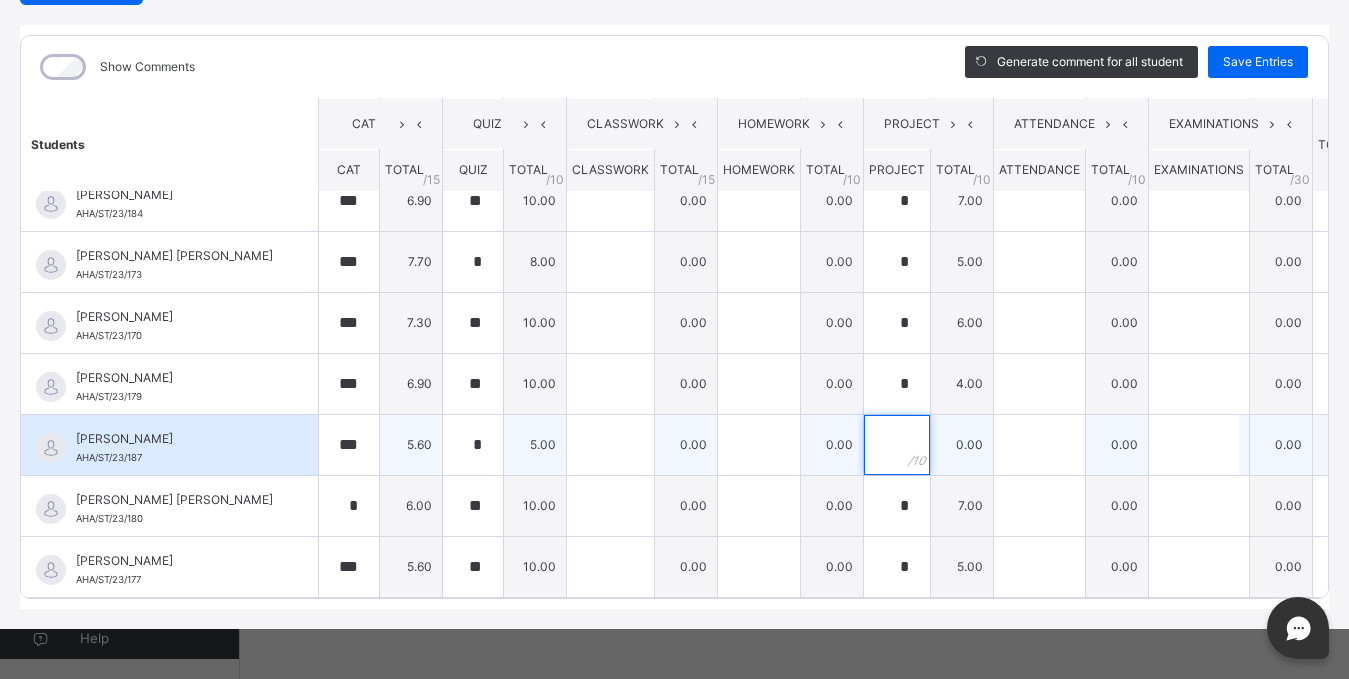 click at bounding box center [897, 445] 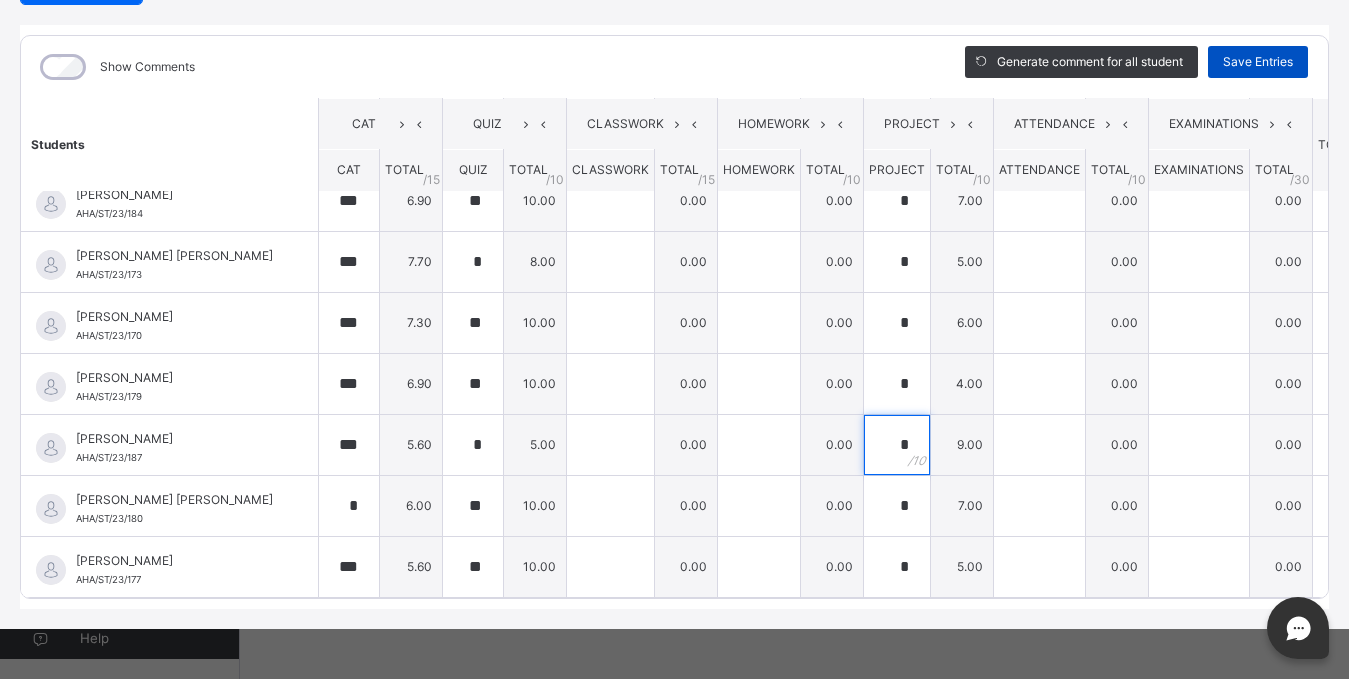 type on "*" 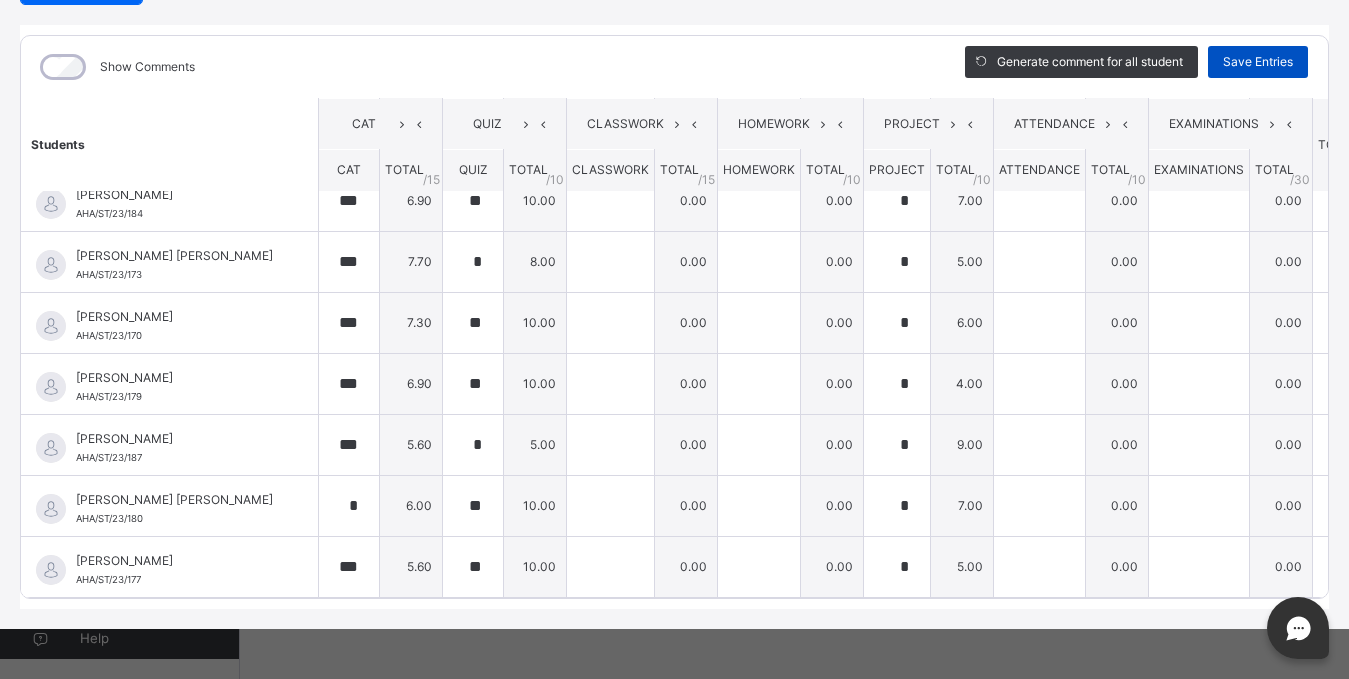 click on "Save Entries" at bounding box center [1258, 62] 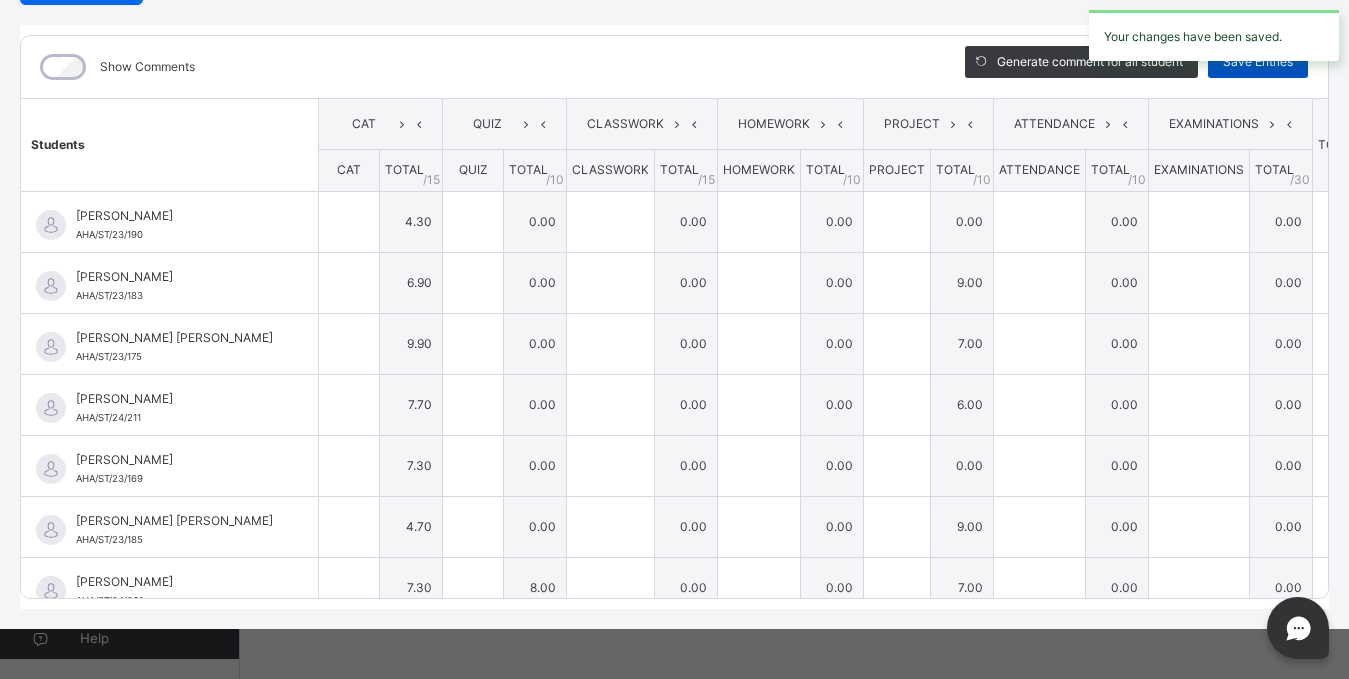 type on "***" 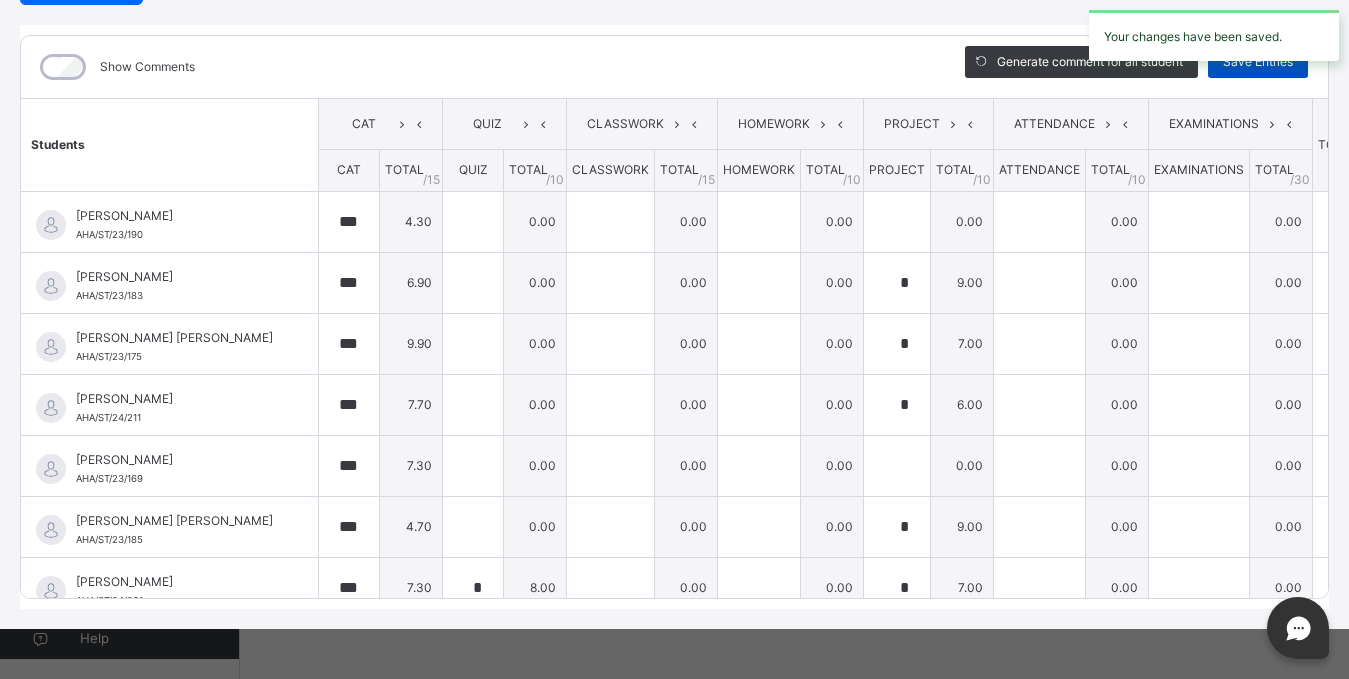 type on "**" 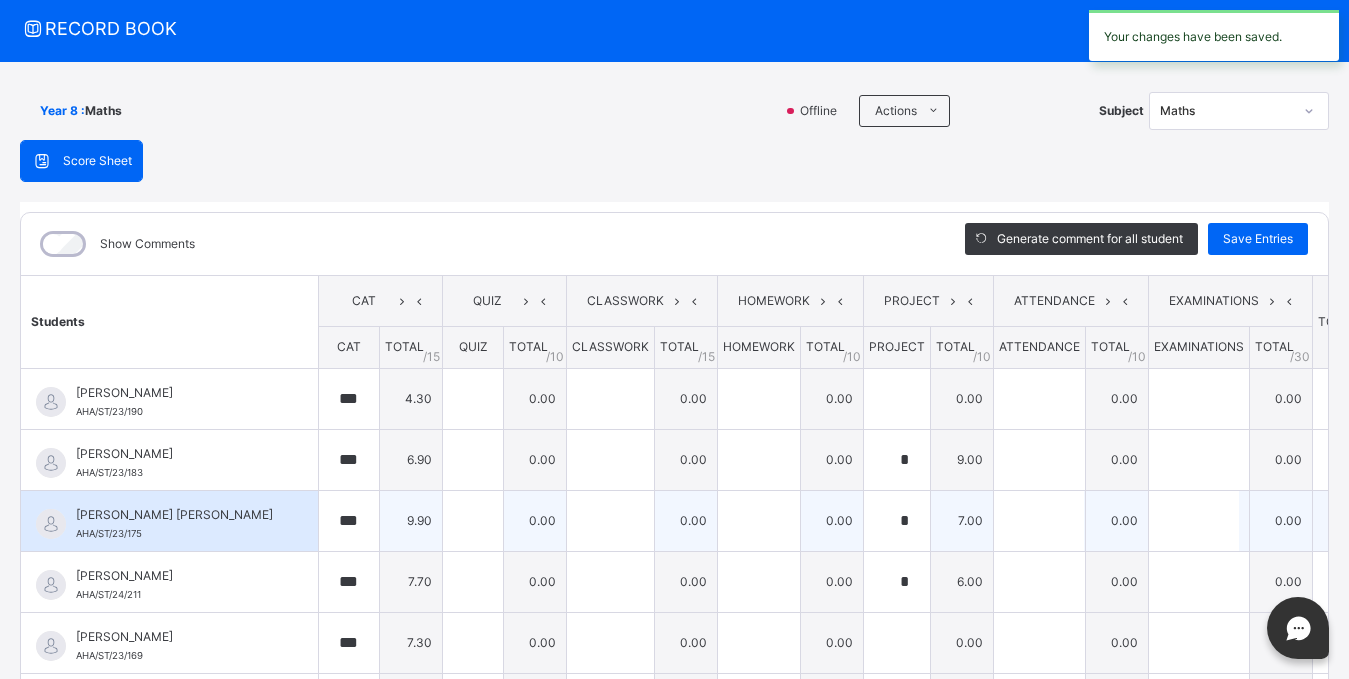 scroll, scrollTop: 49, scrollLeft: 0, axis: vertical 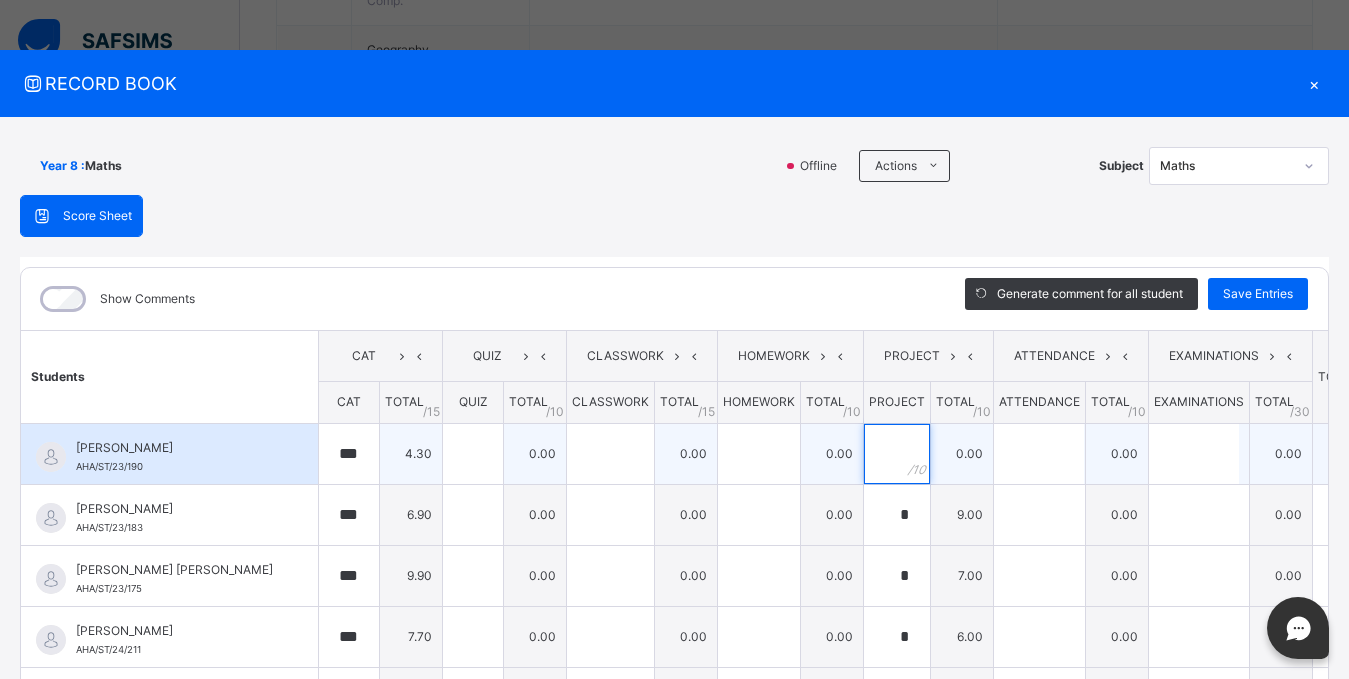 click at bounding box center (897, 454) 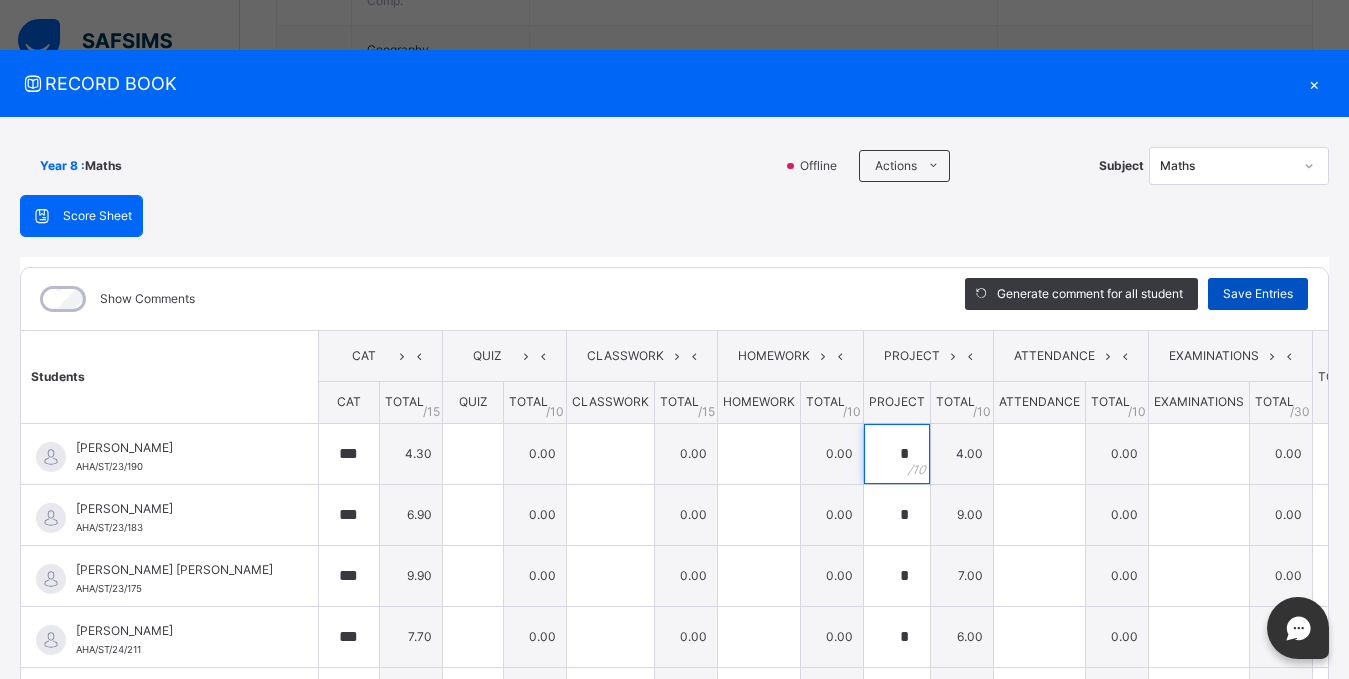 type on "*" 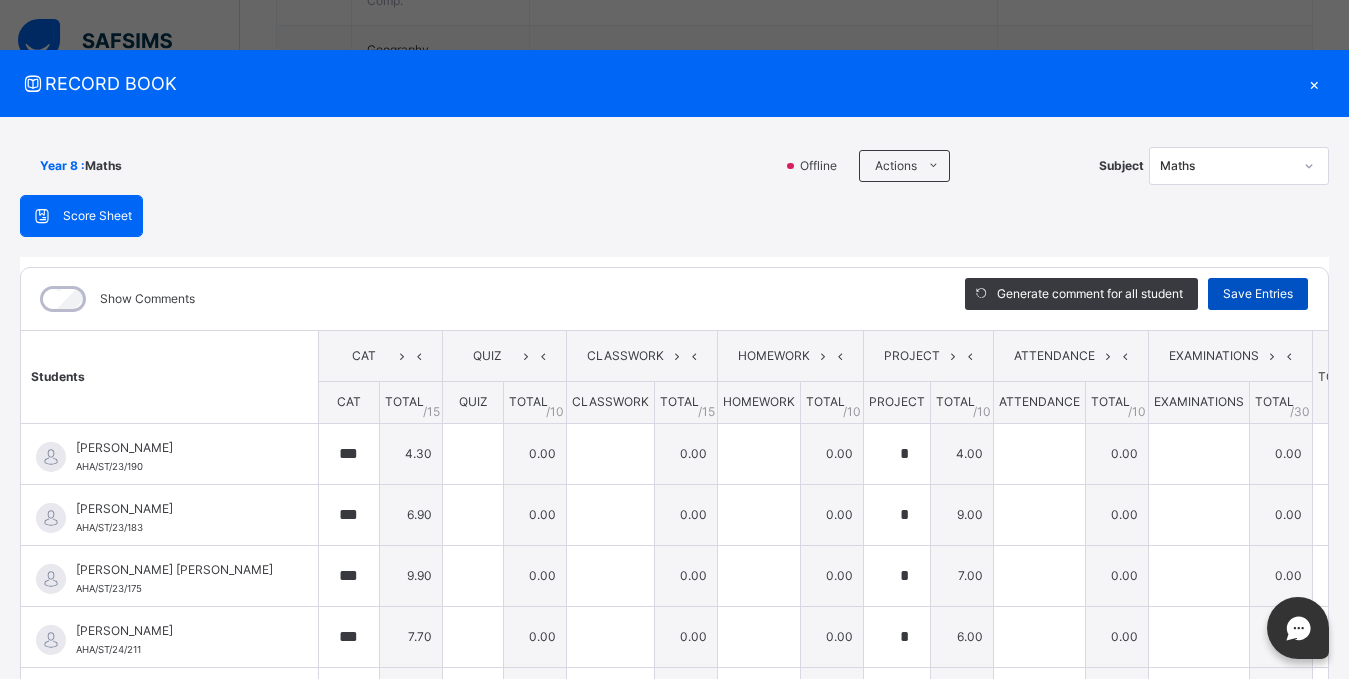 click on "Save Entries" at bounding box center [1258, 294] 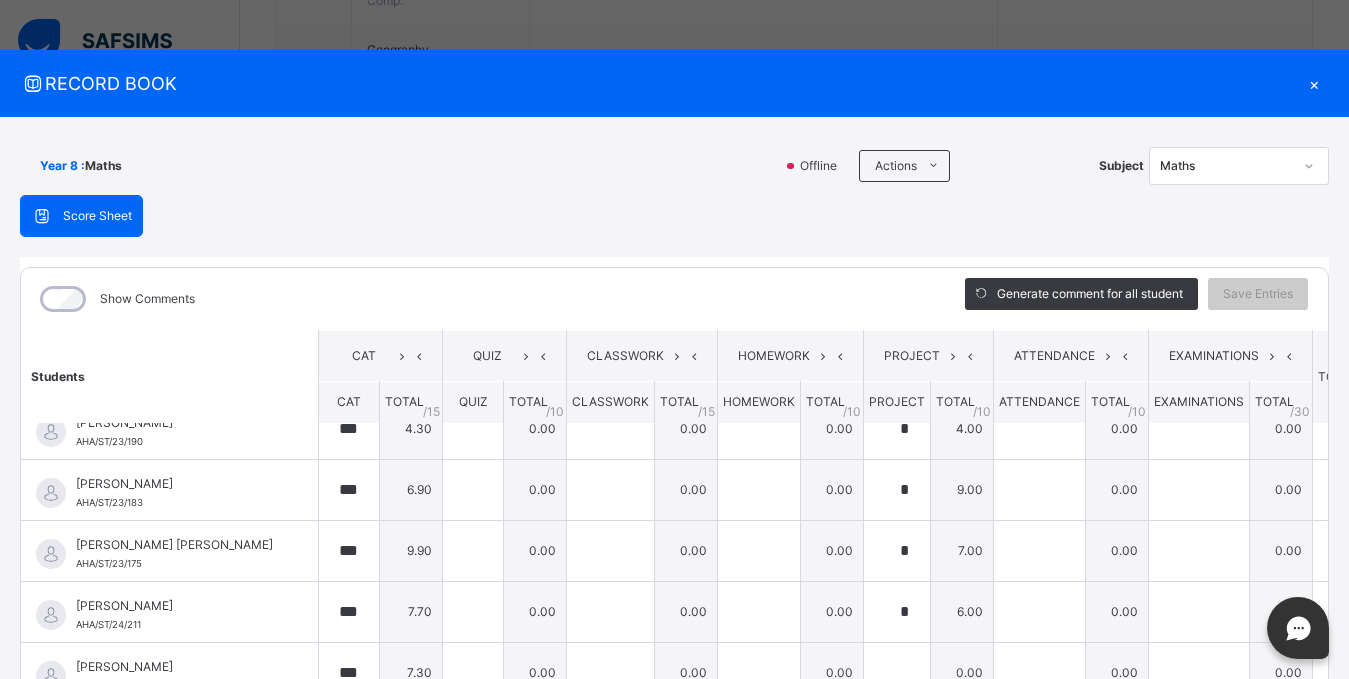 scroll, scrollTop: 0, scrollLeft: 0, axis: both 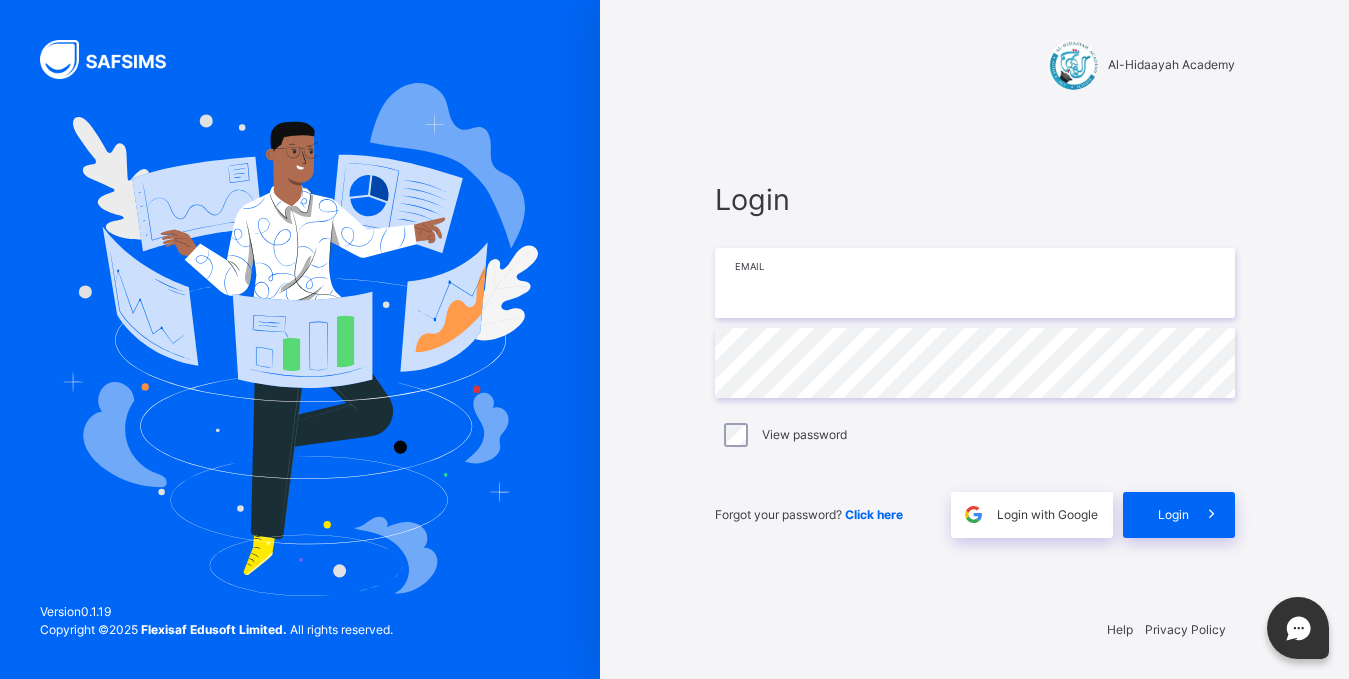 type on "**********" 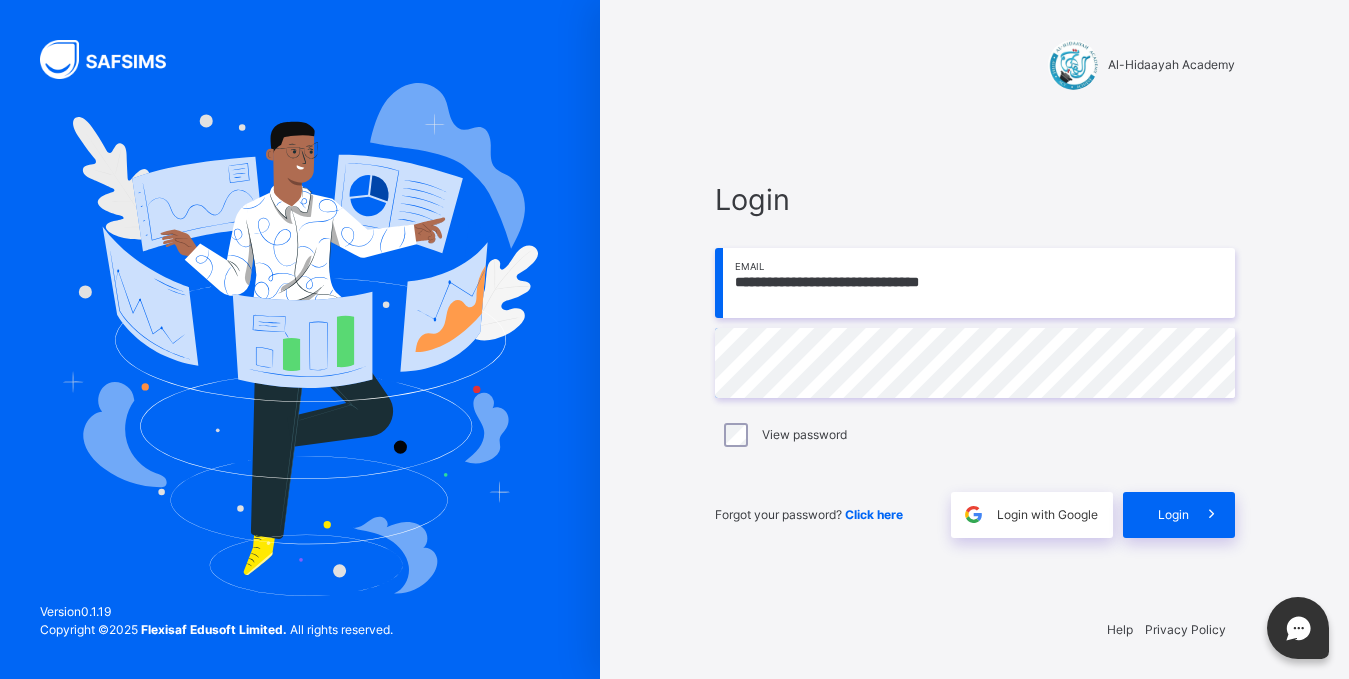 scroll, scrollTop: 0, scrollLeft: 0, axis: both 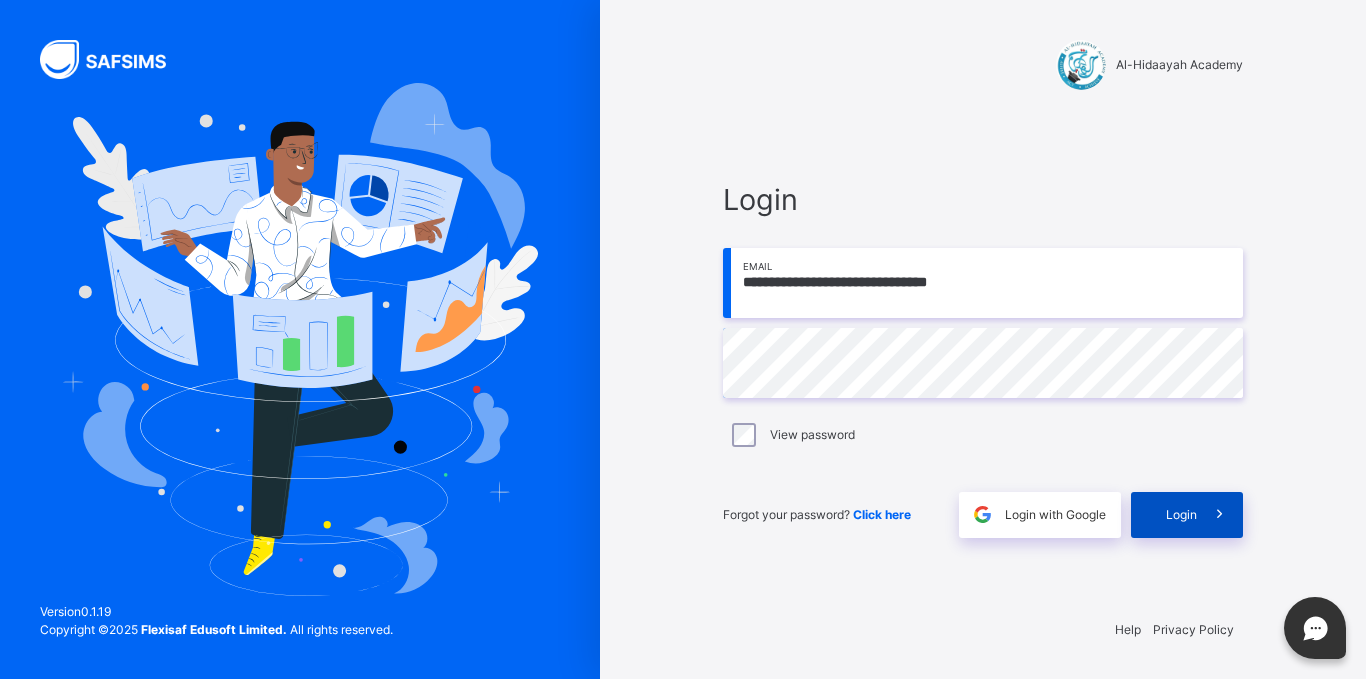 click on "Login" at bounding box center [1181, 515] 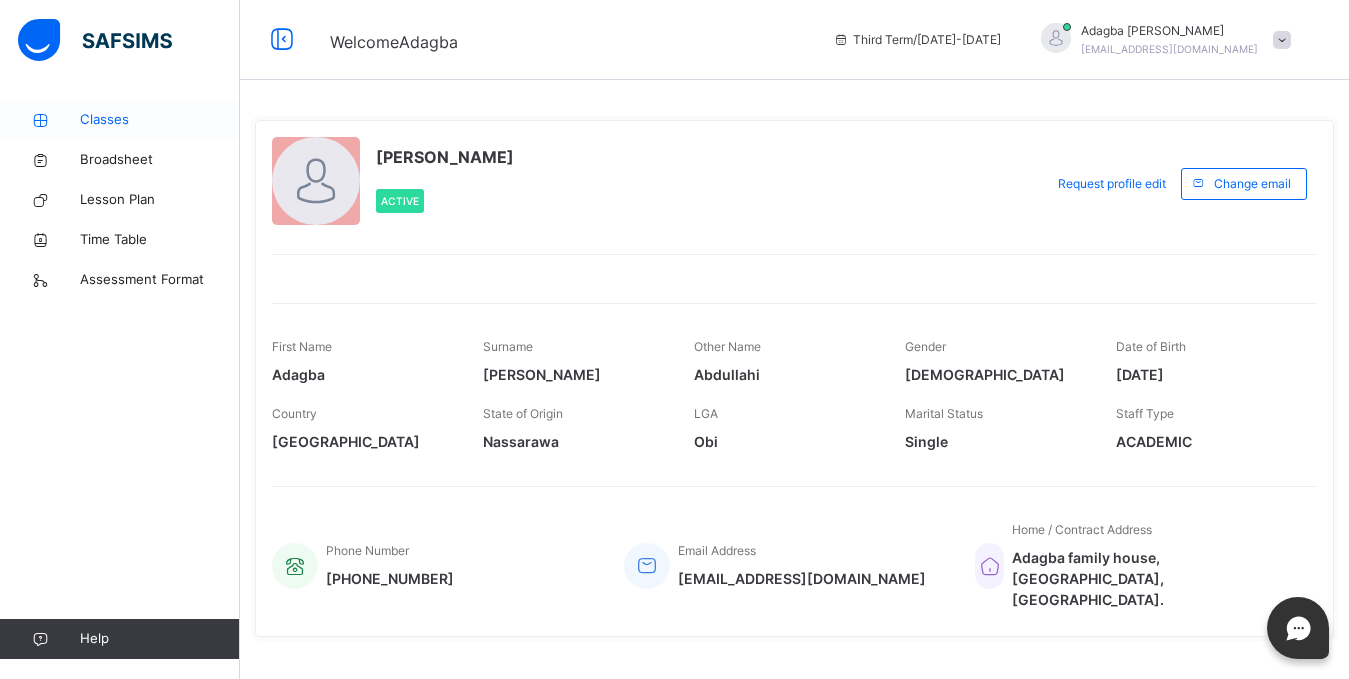 click on "Classes" at bounding box center [160, 120] 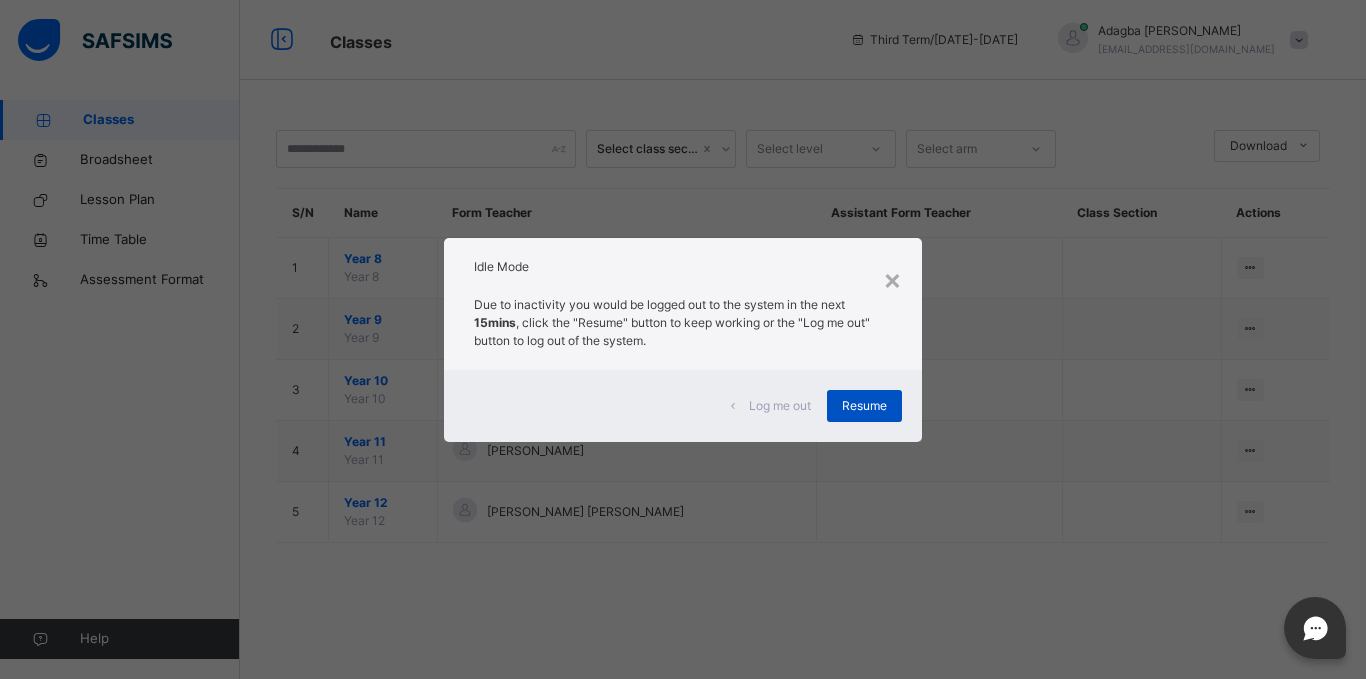 click on "Resume" at bounding box center (864, 406) 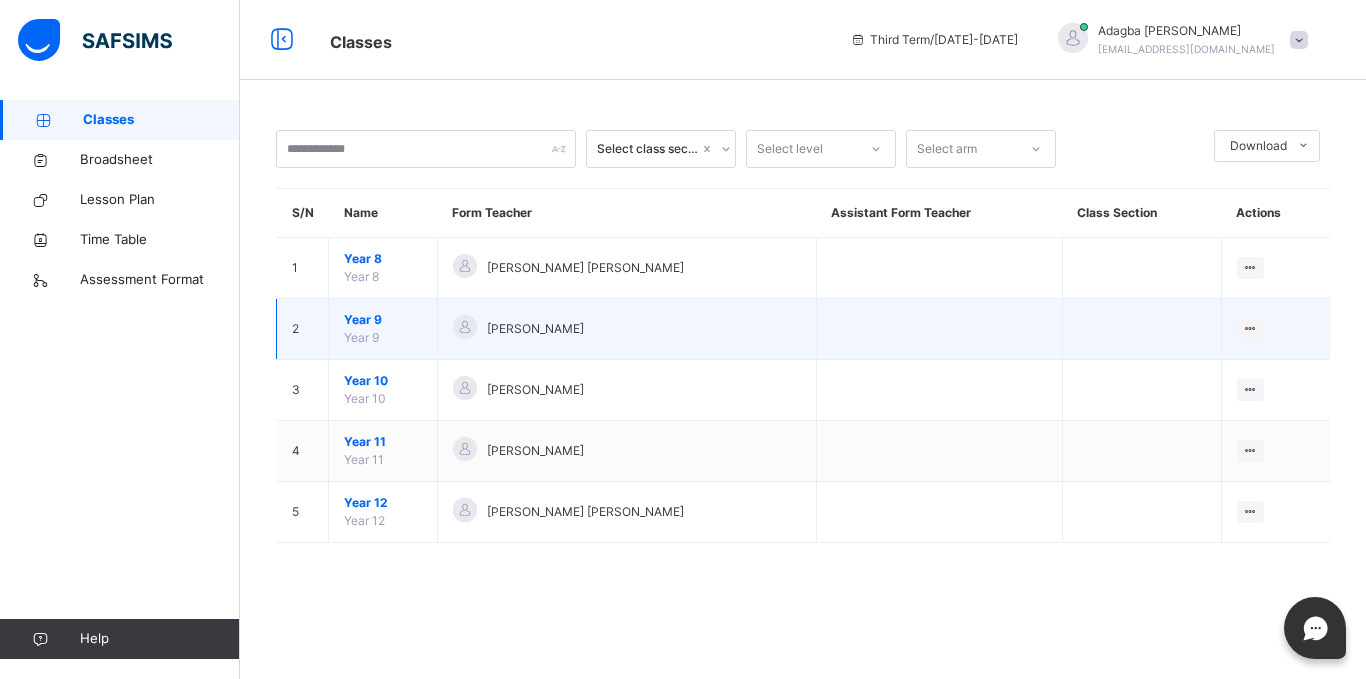 click on "Year 9" at bounding box center (383, 320) 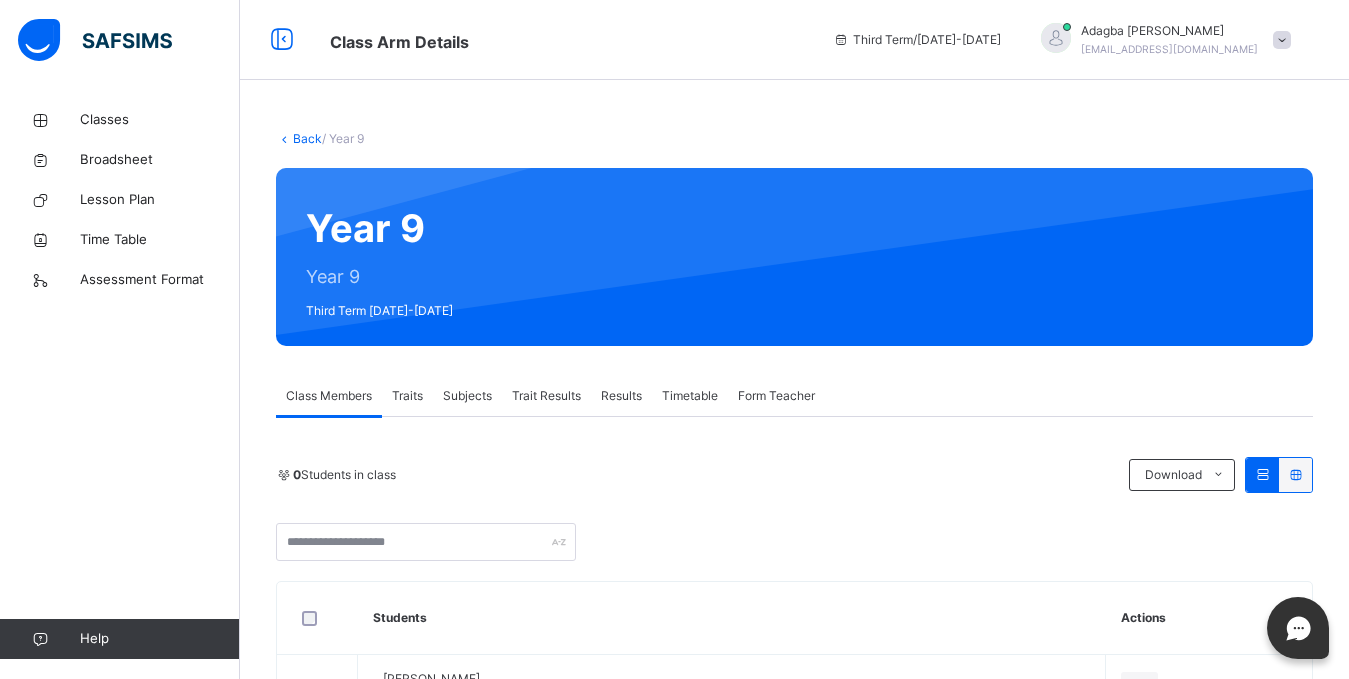 click on "Subjects" at bounding box center [467, 396] 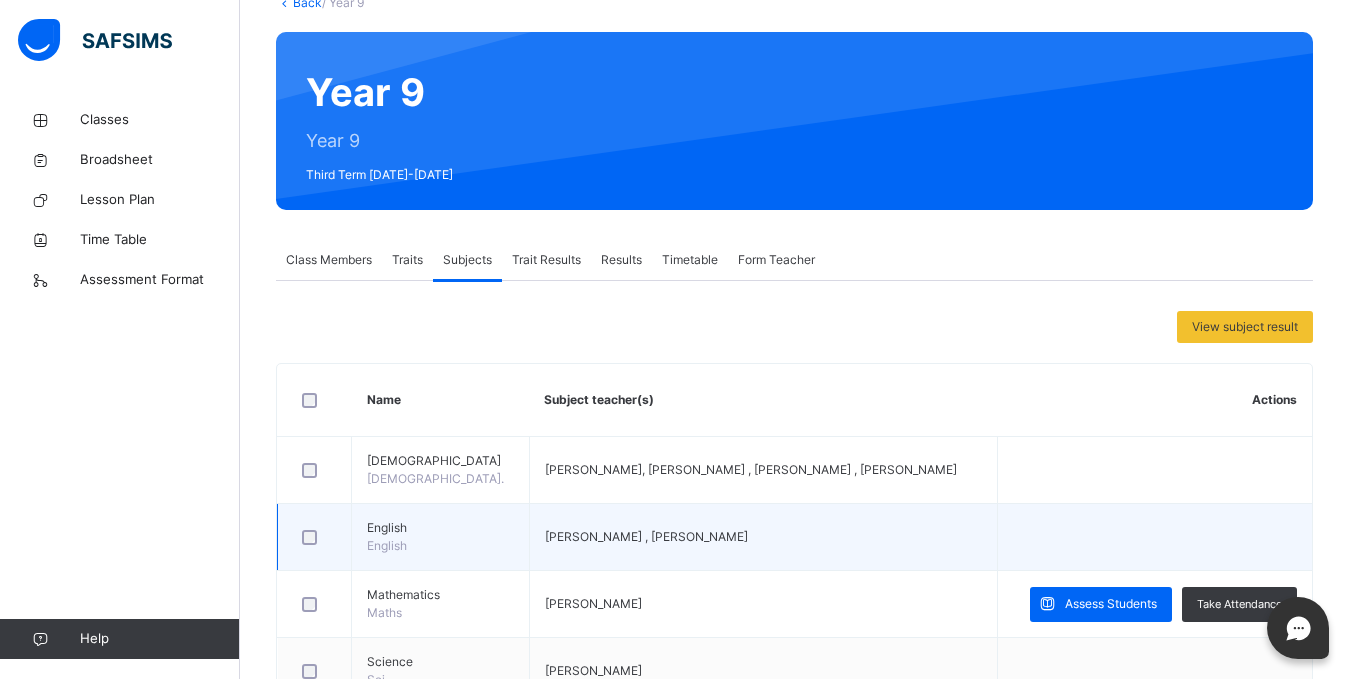 scroll, scrollTop: 300, scrollLeft: 0, axis: vertical 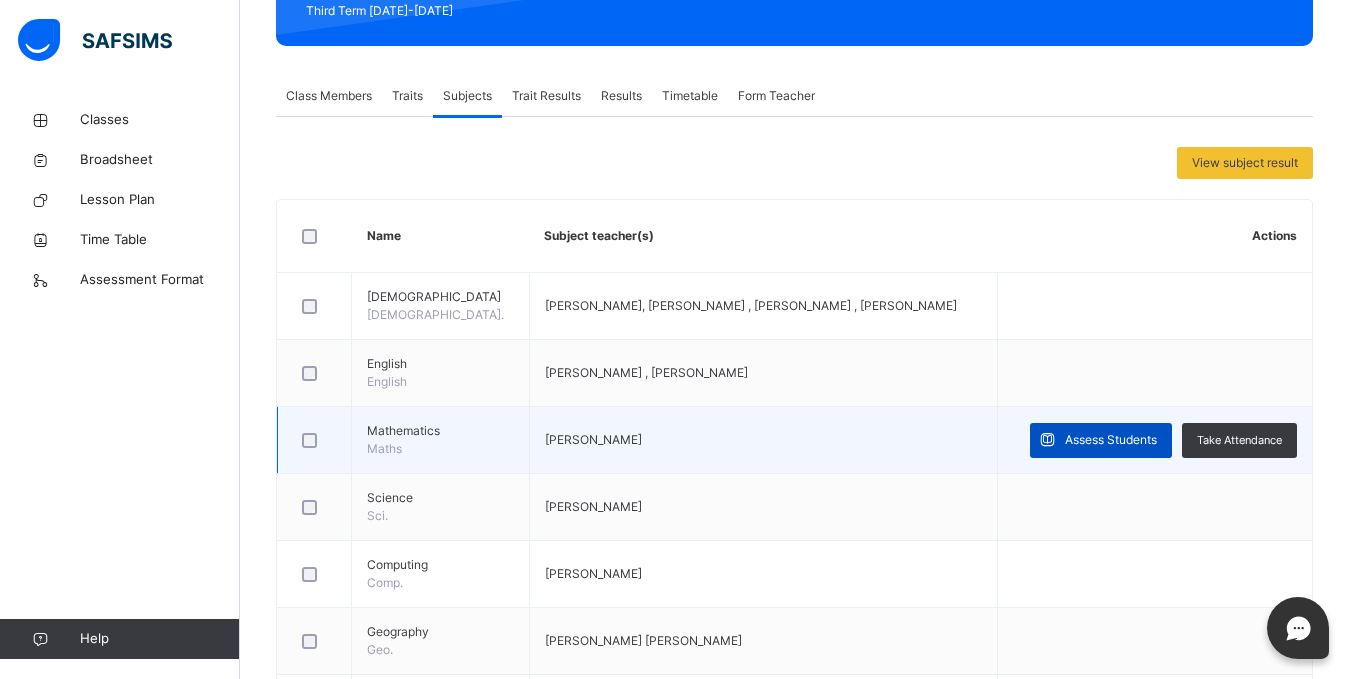click on "Assess Students" at bounding box center (1111, 440) 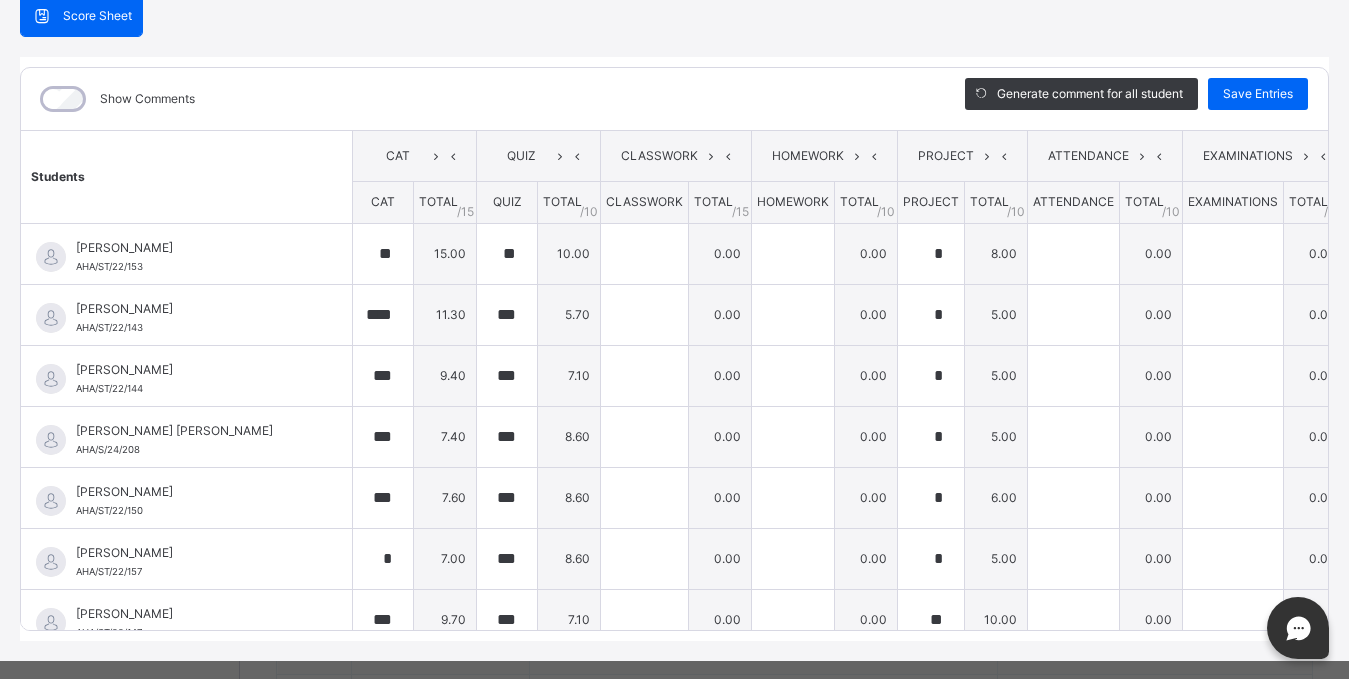 scroll, scrollTop: 0, scrollLeft: 0, axis: both 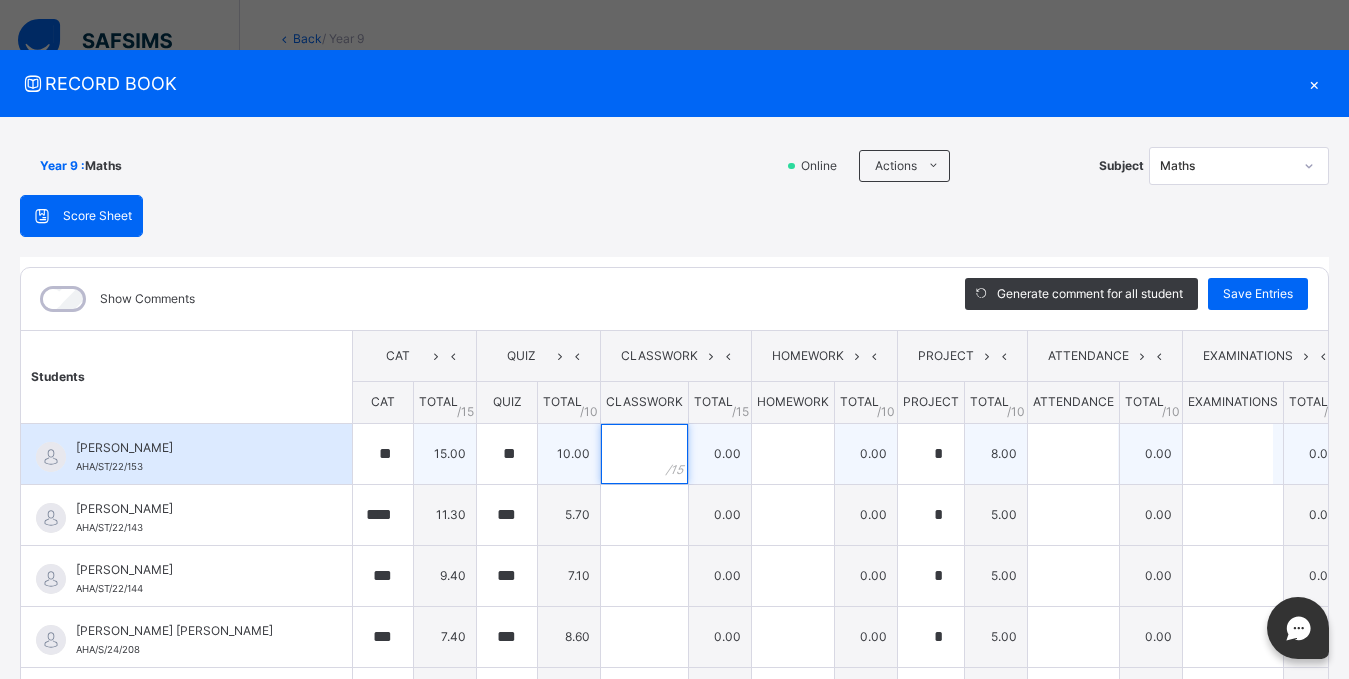 click at bounding box center [644, 454] 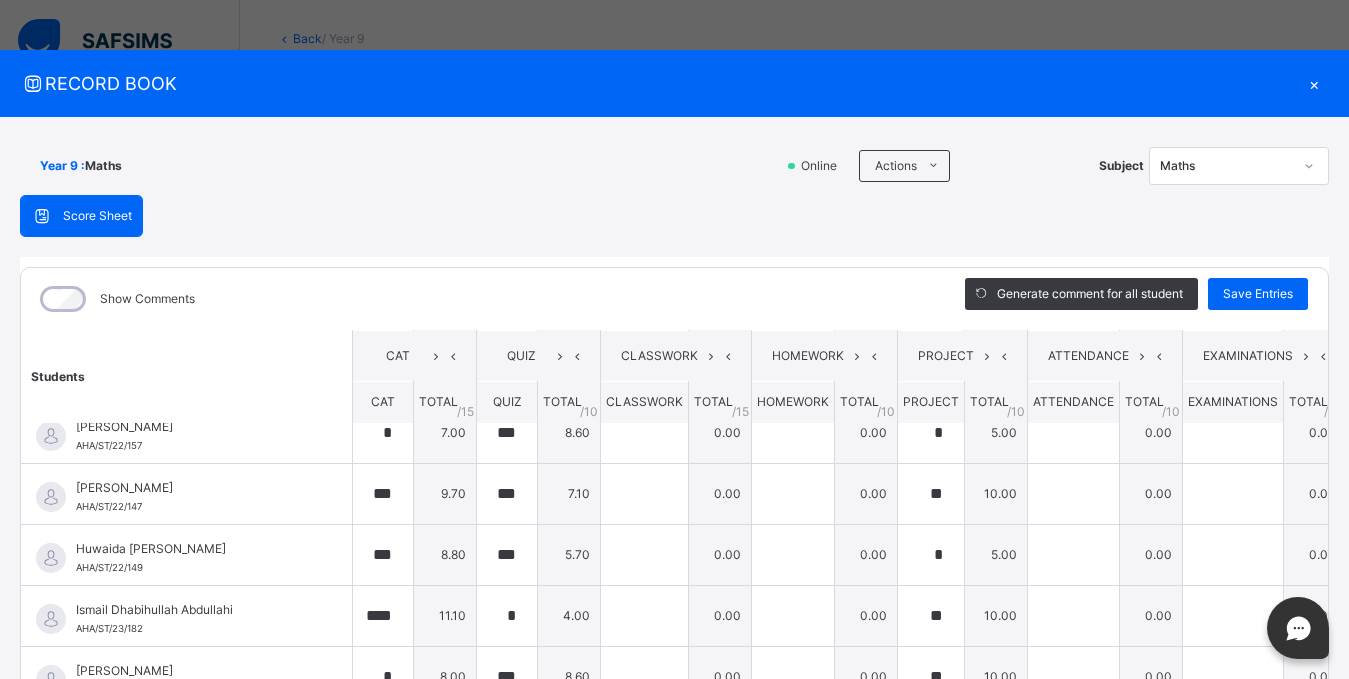scroll, scrollTop: 343, scrollLeft: 0, axis: vertical 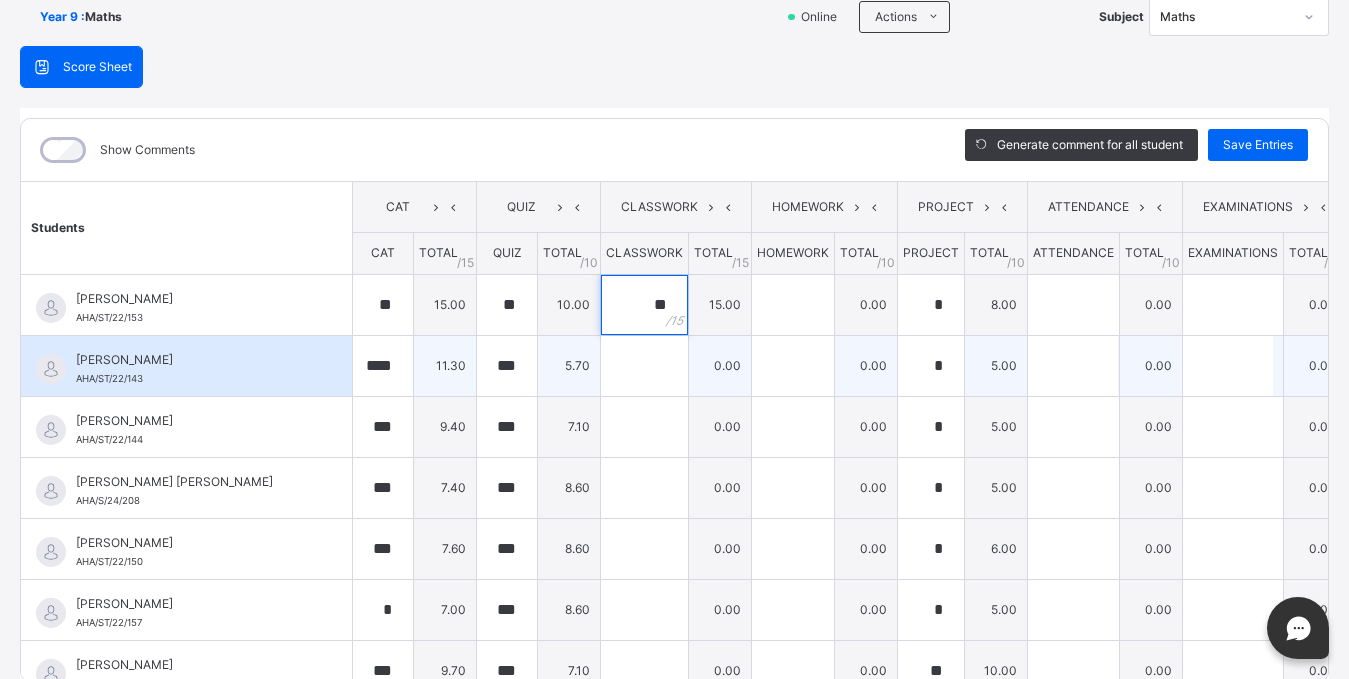 type on "**" 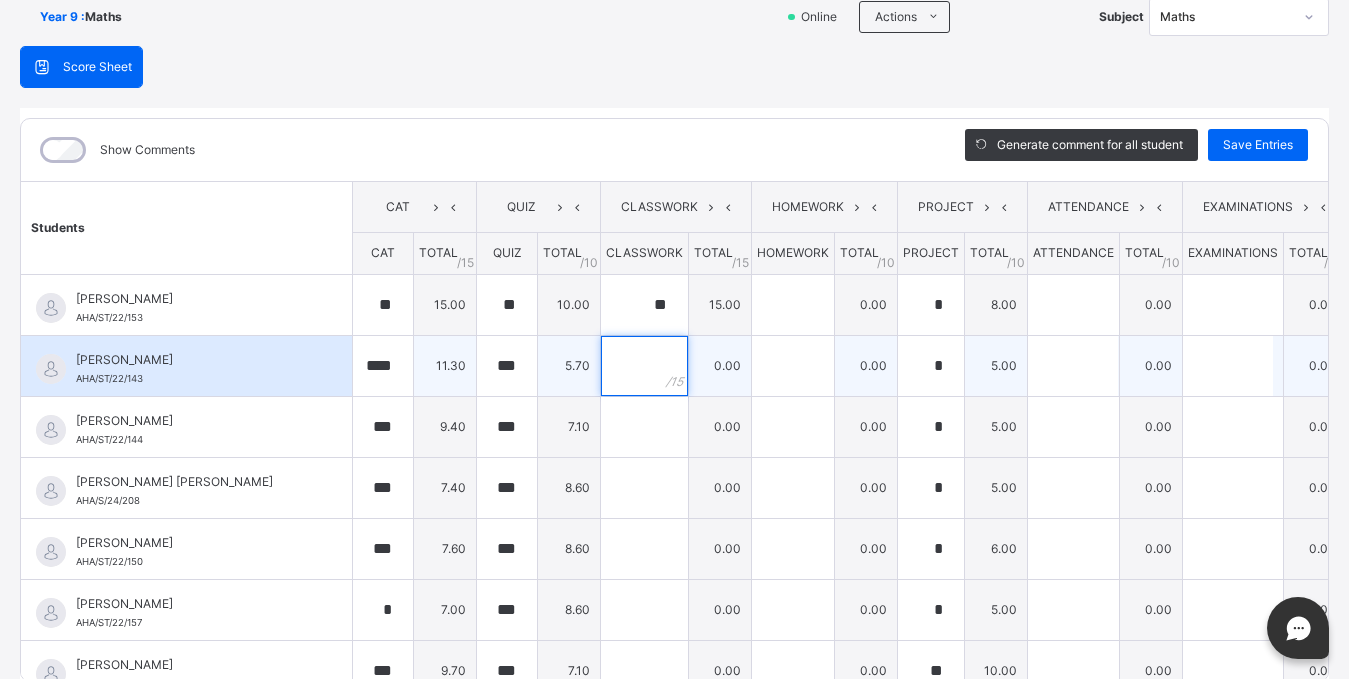 click at bounding box center [644, 366] 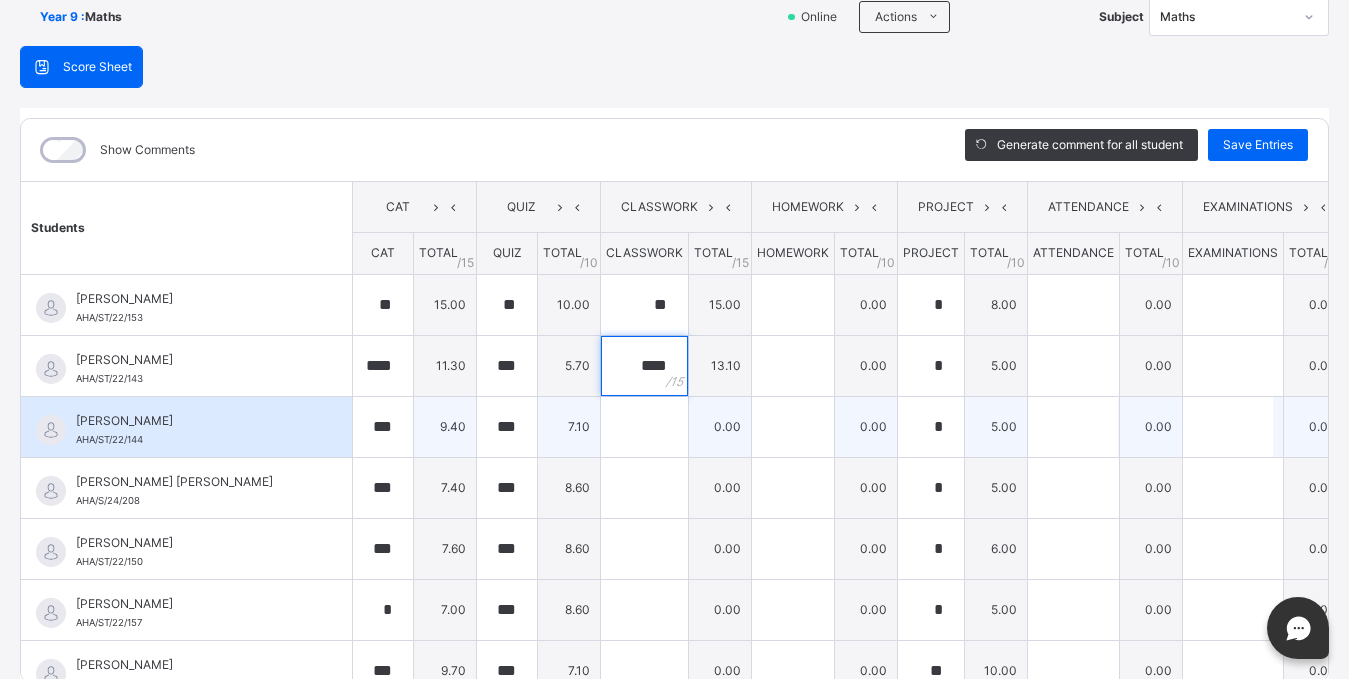 type on "****" 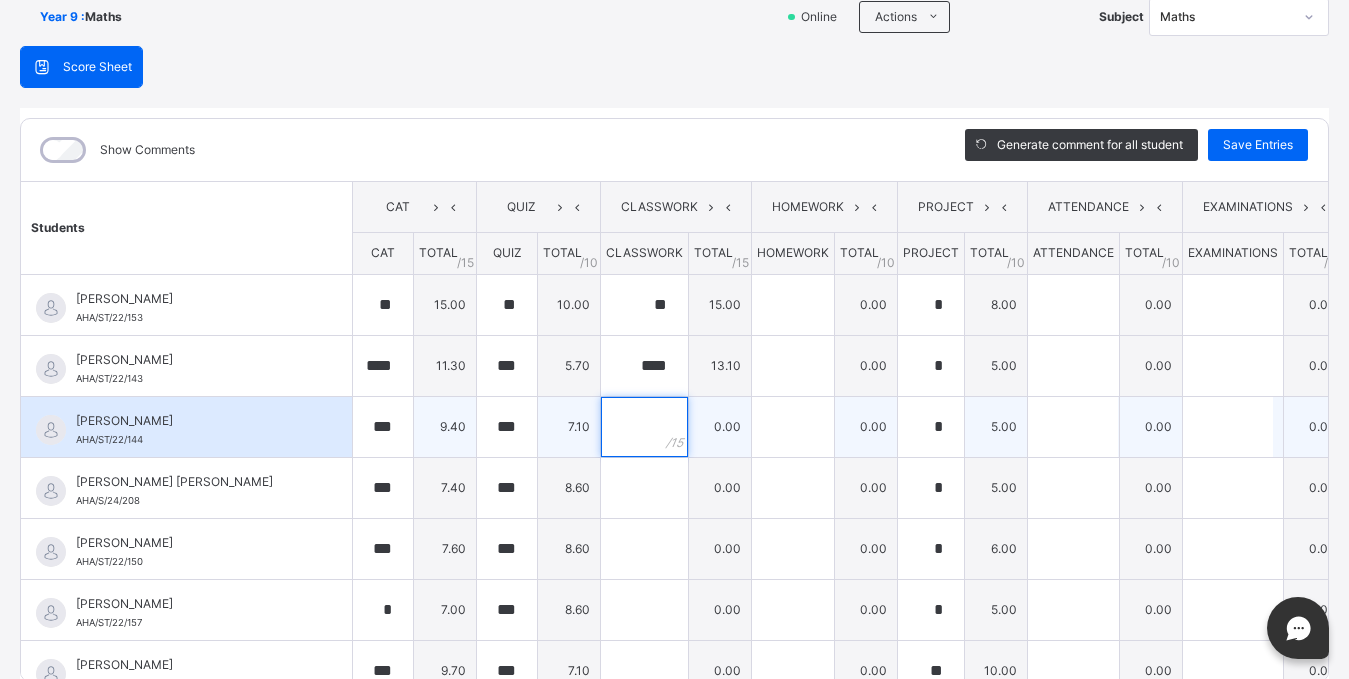 click at bounding box center (644, 427) 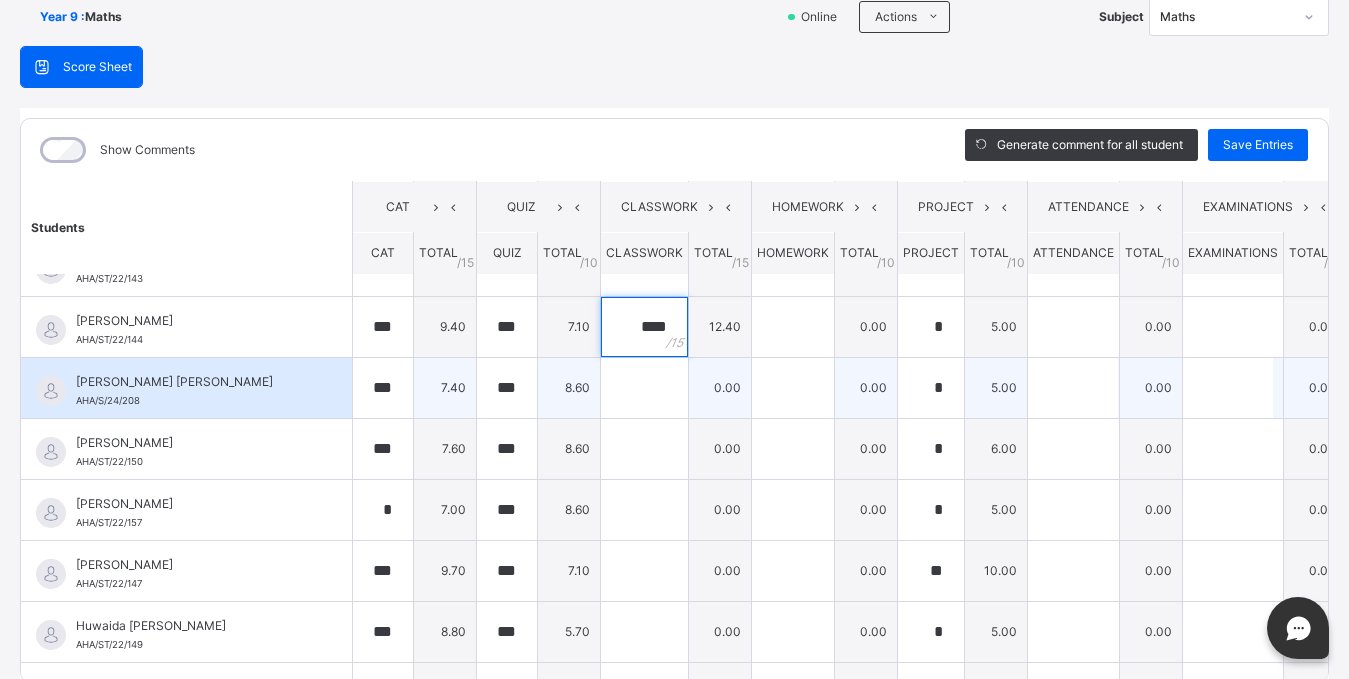 scroll, scrollTop: 200, scrollLeft: 0, axis: vertical 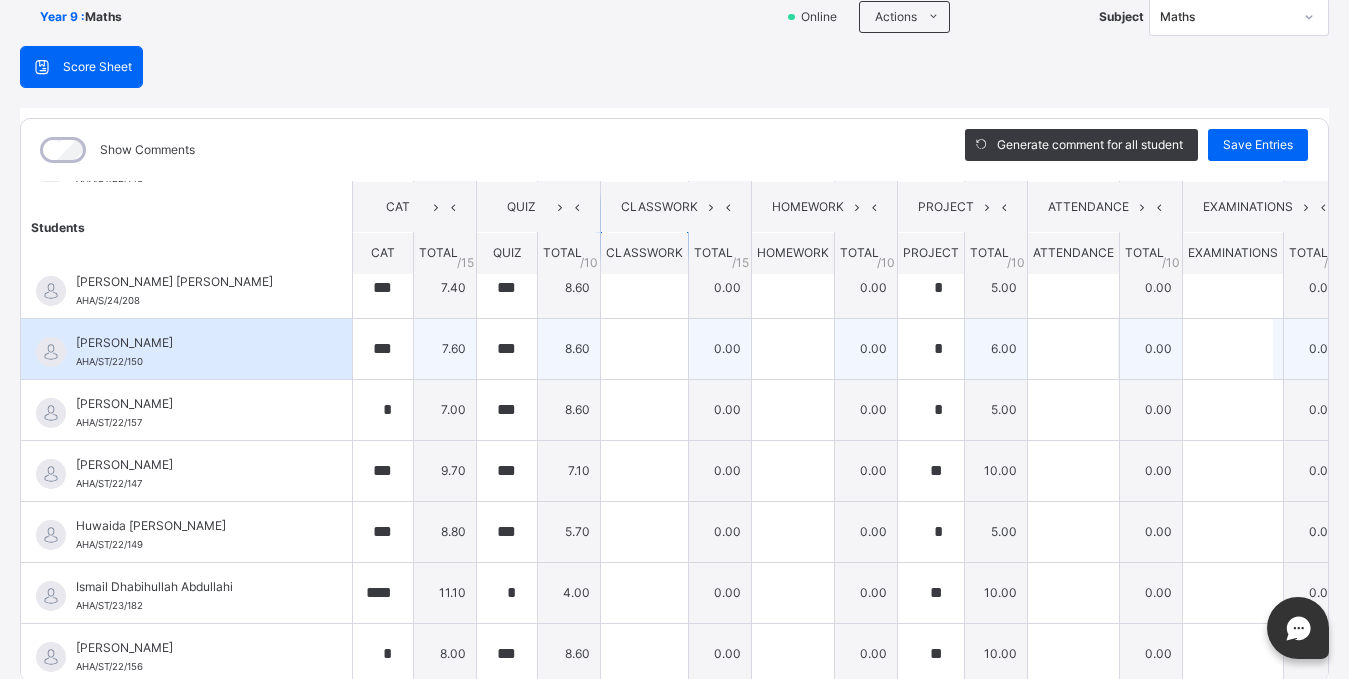 type on "****" 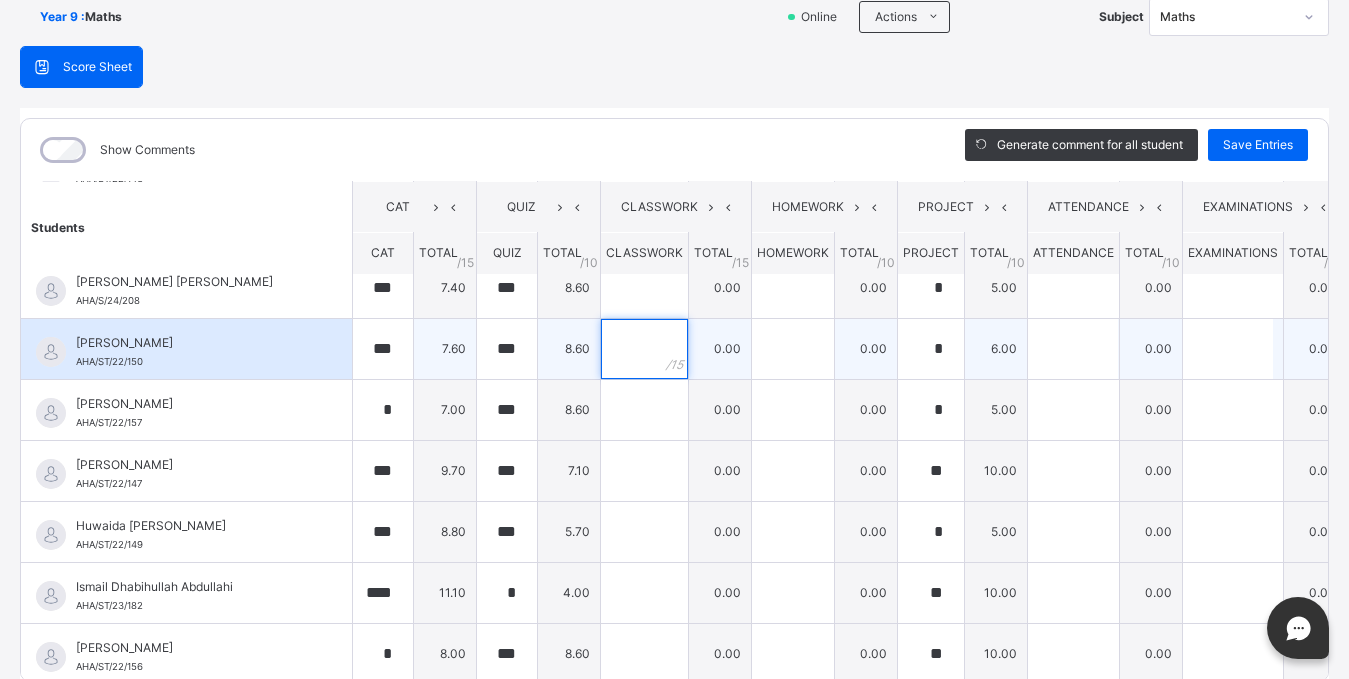 click at bounding box center (644, 349) 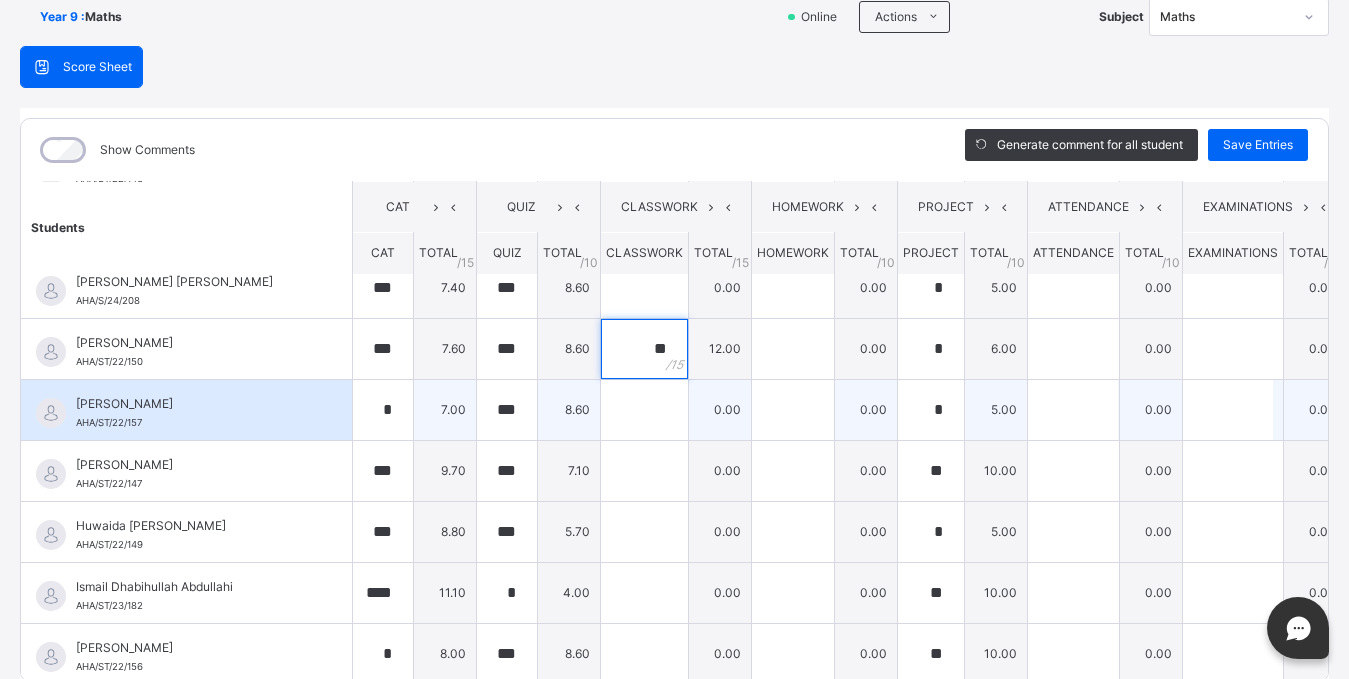 type on "**" 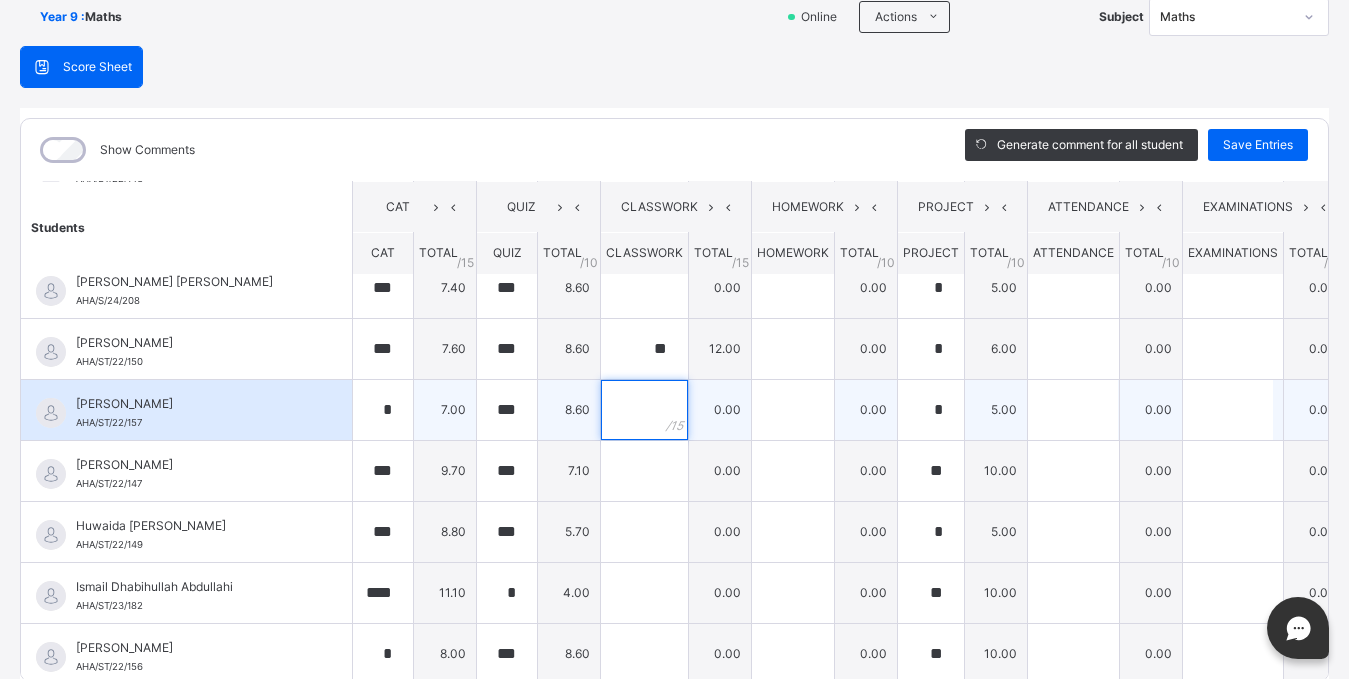 click at bounding box center [644, 410] 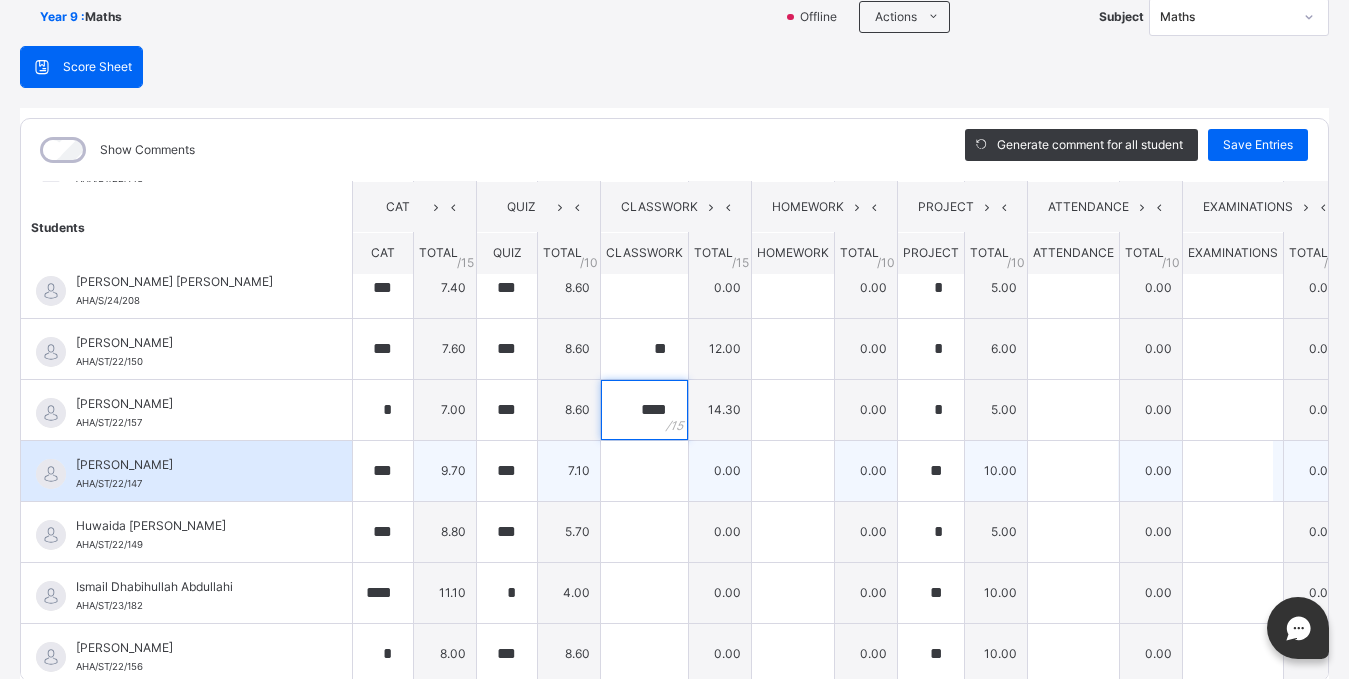 type on "****" 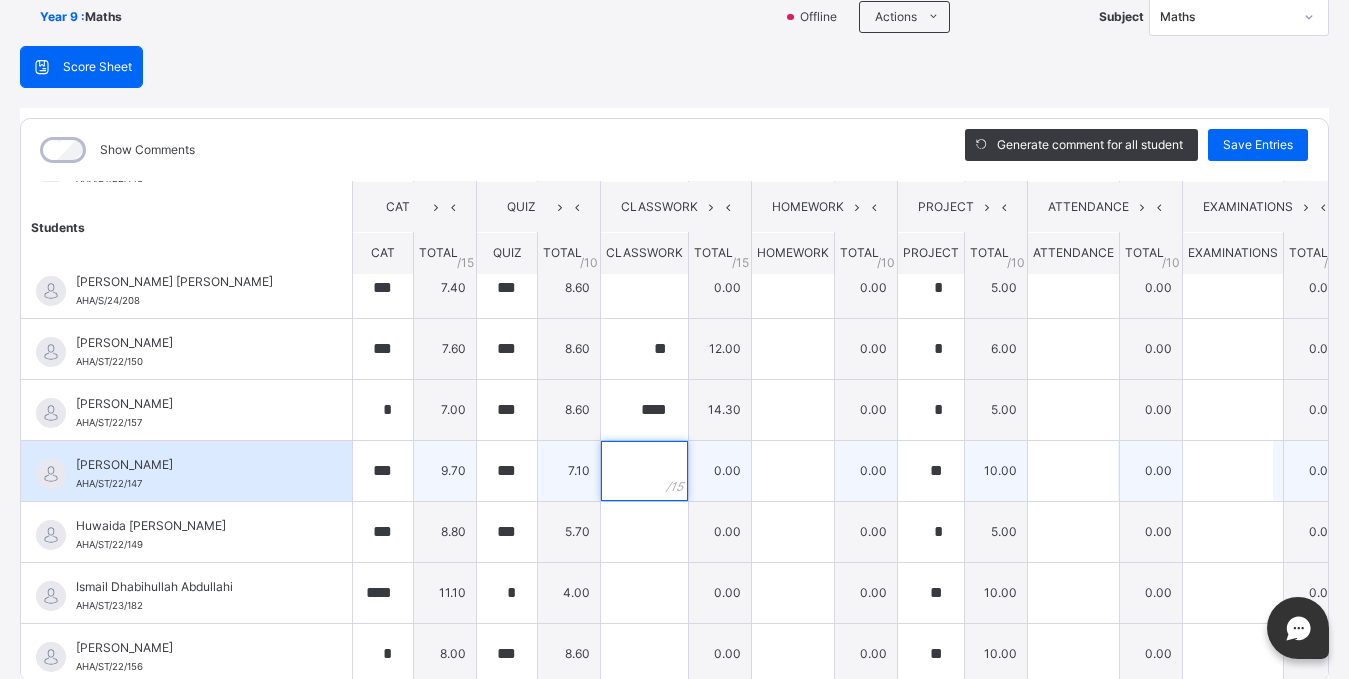 click at bounding box center (644, 471) 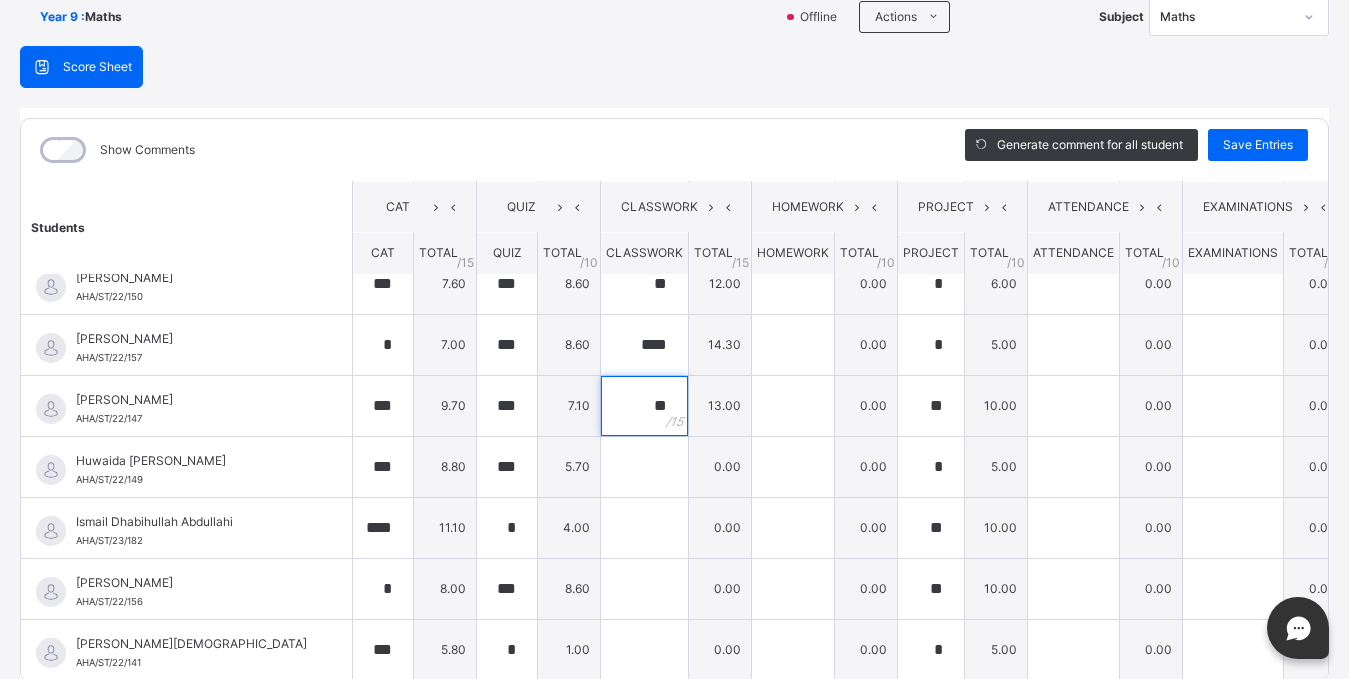 scroll, scrollTop: 300, scrollLeft: 0, axis: vertical 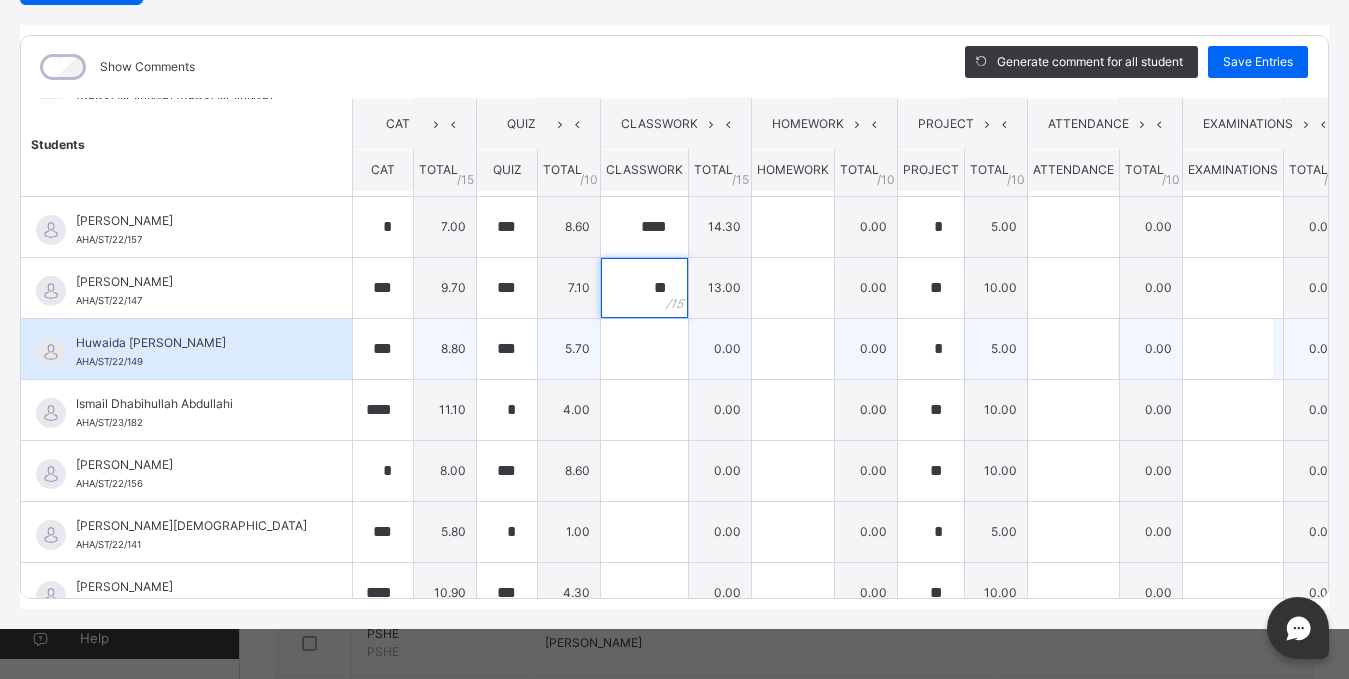 type on "**" 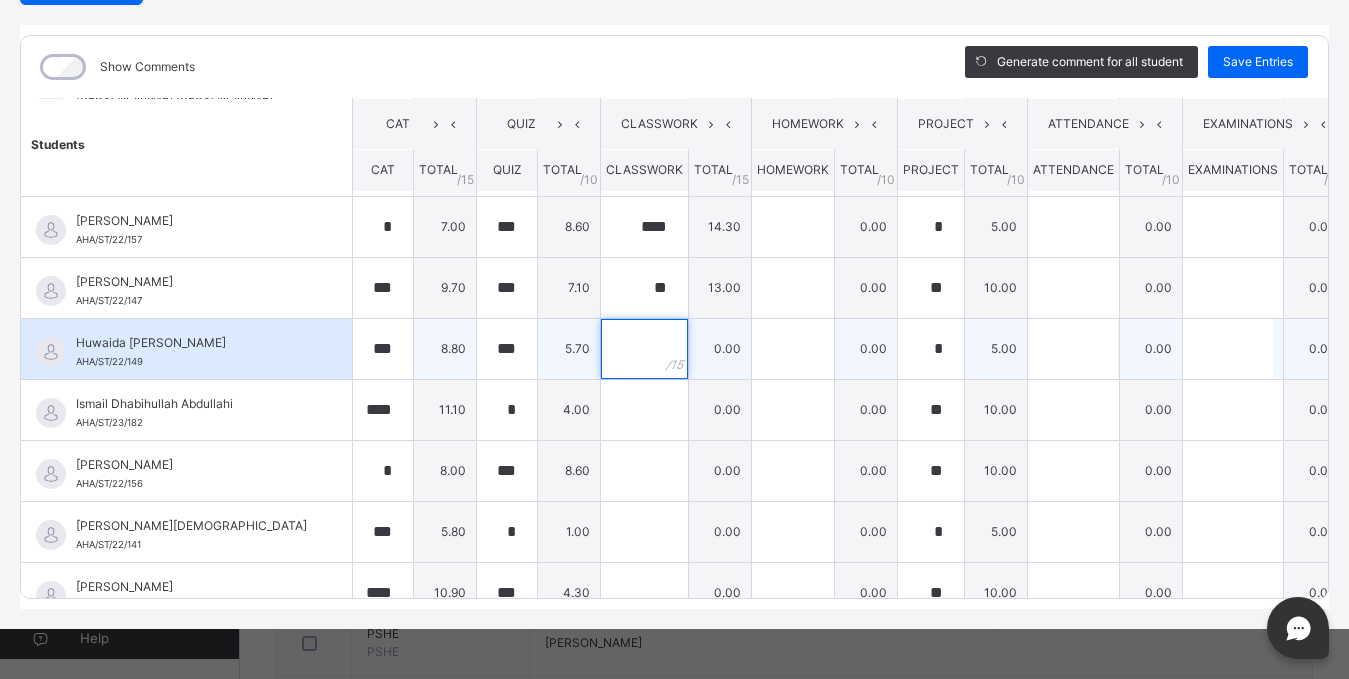 click at bounding box center (644, 349) 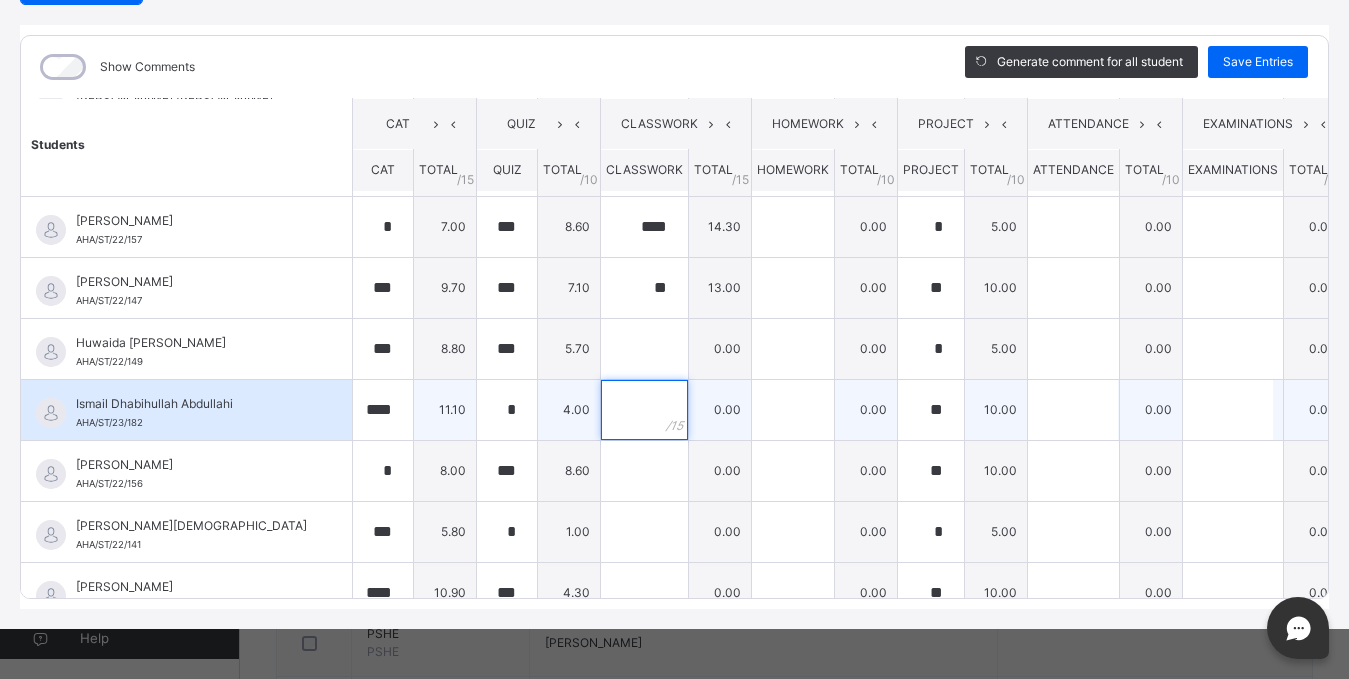click at bounding box center [644, 410] 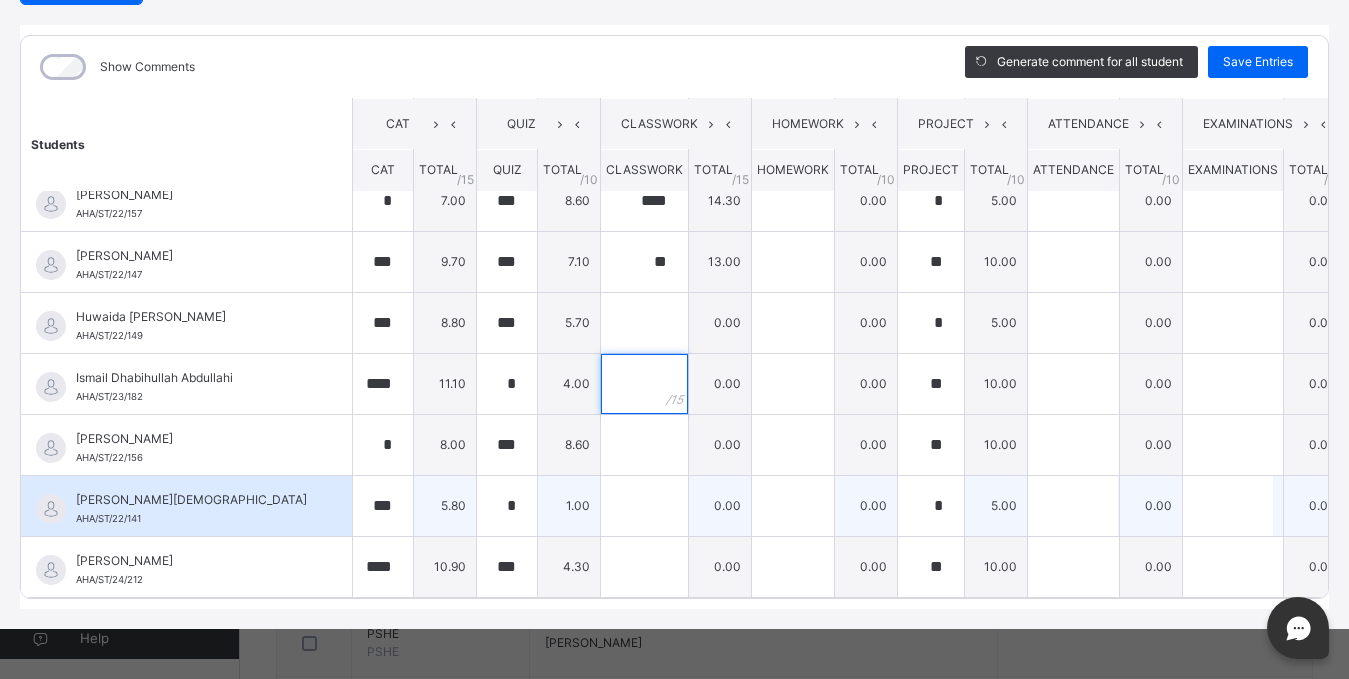 scroll, scrollTop: 343, scrollLeft: 0, axis: vertical 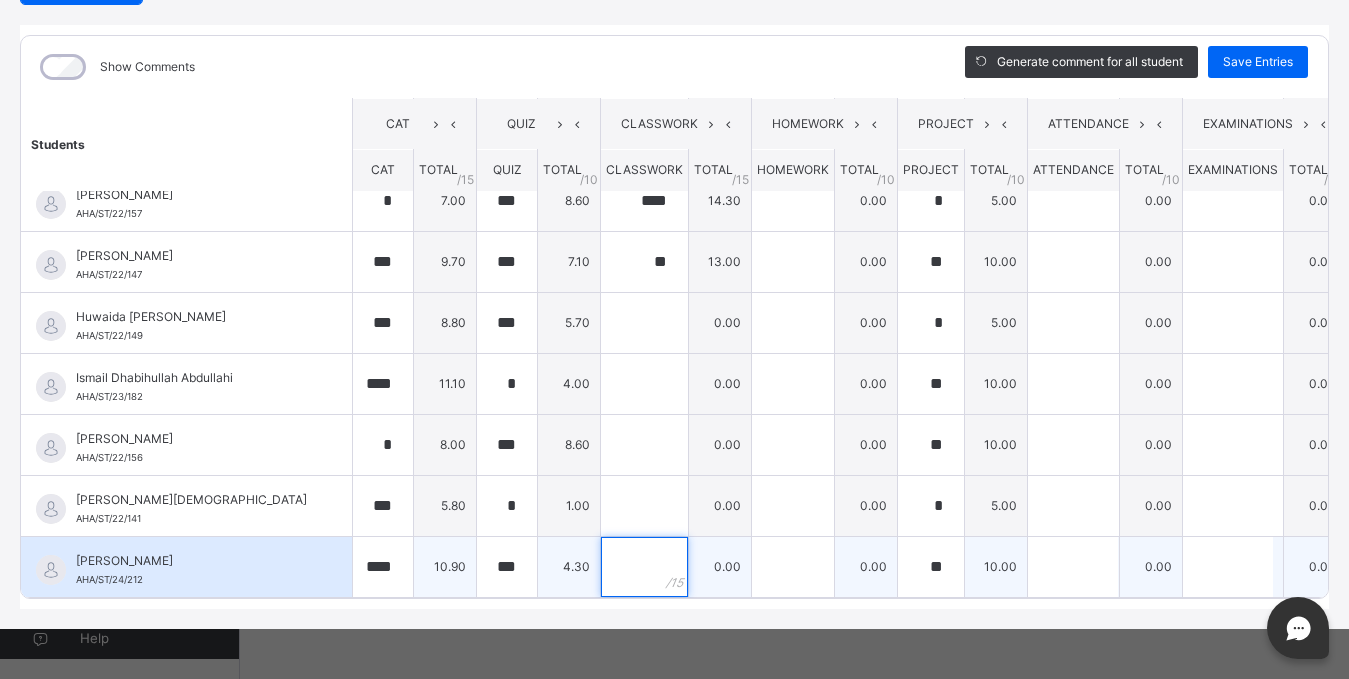 click at bounding box center (644, 567) 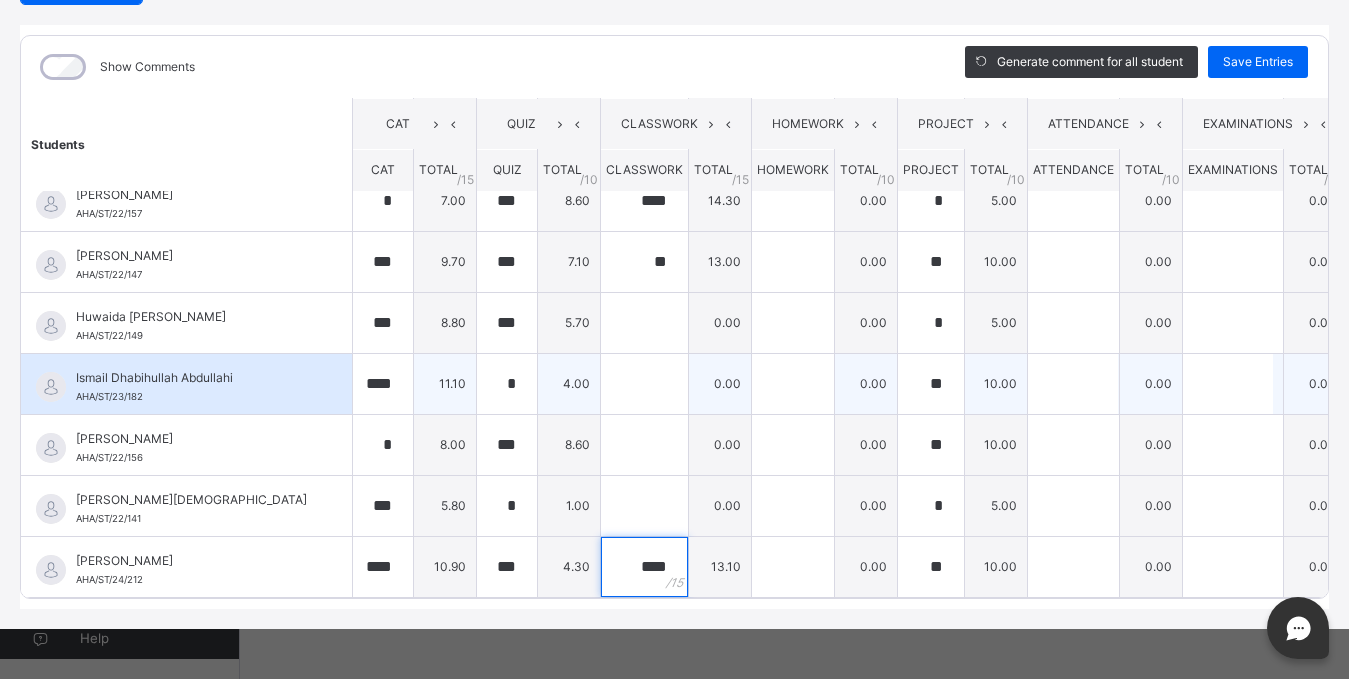 type on "****" 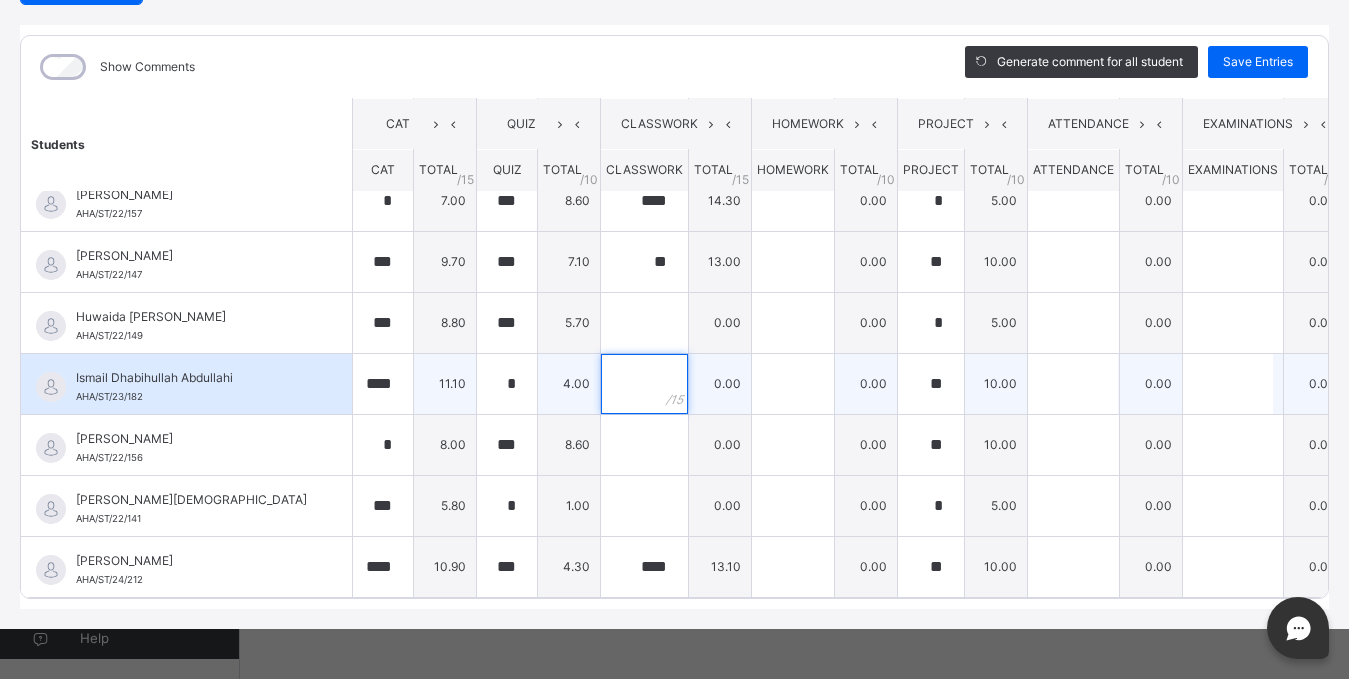 click at bounding box center [644, 384] 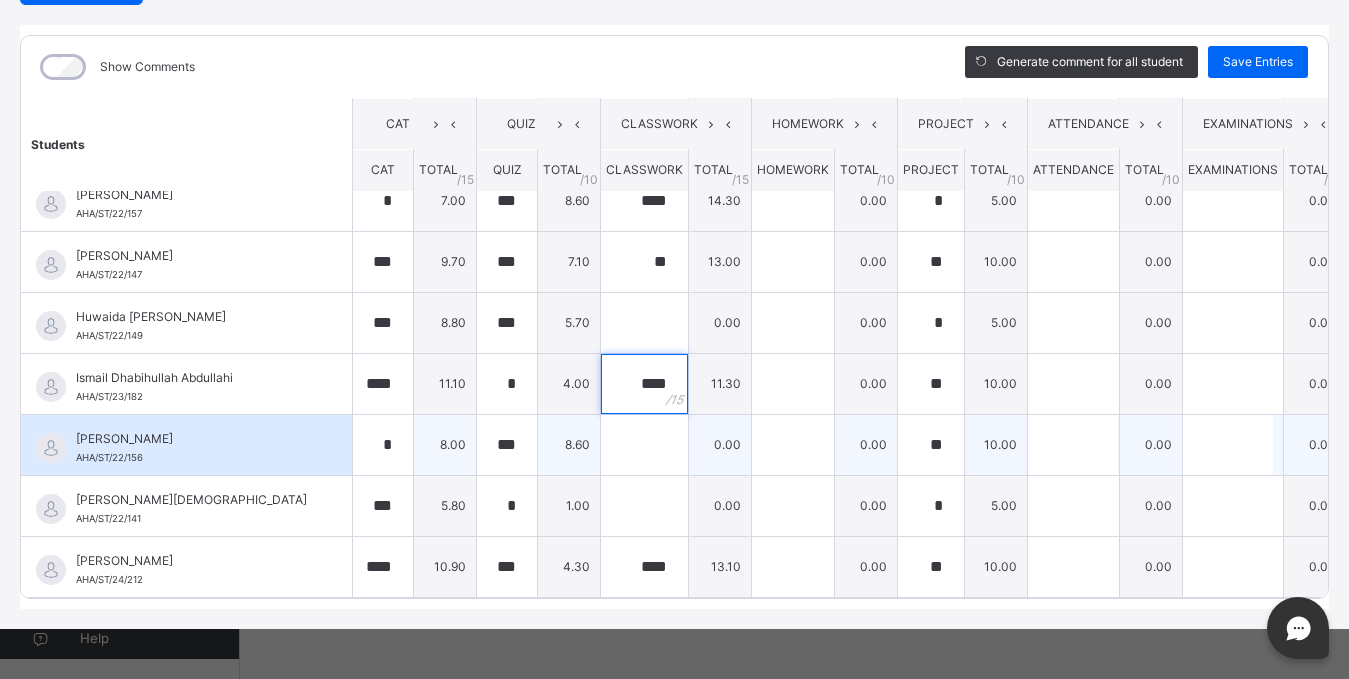 type on "****" 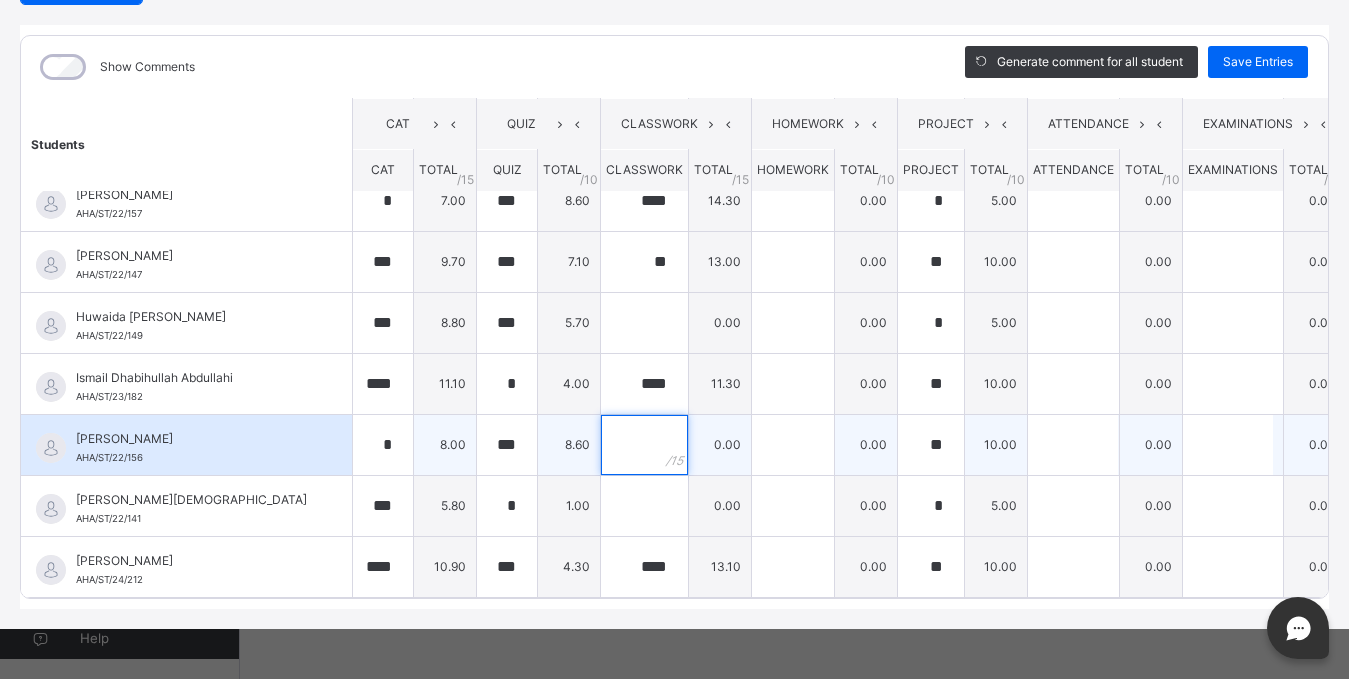 click at bounding box center (644, 445) 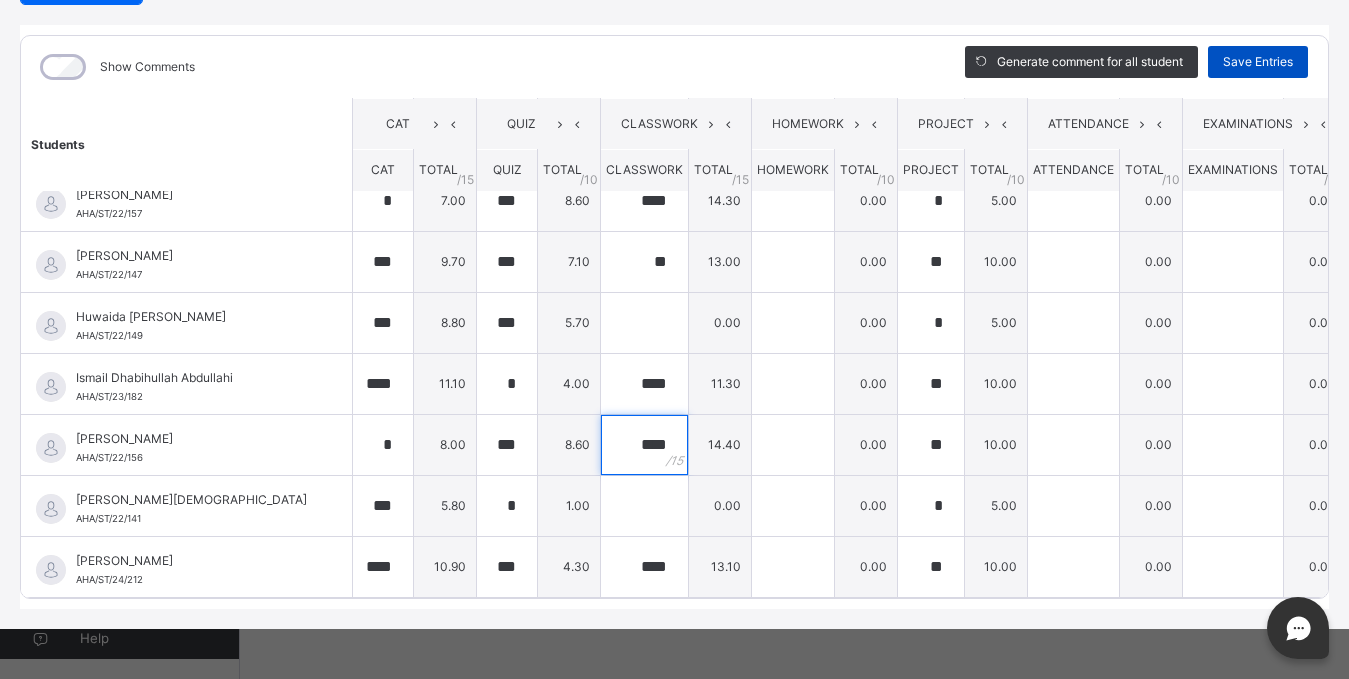 type on "****" 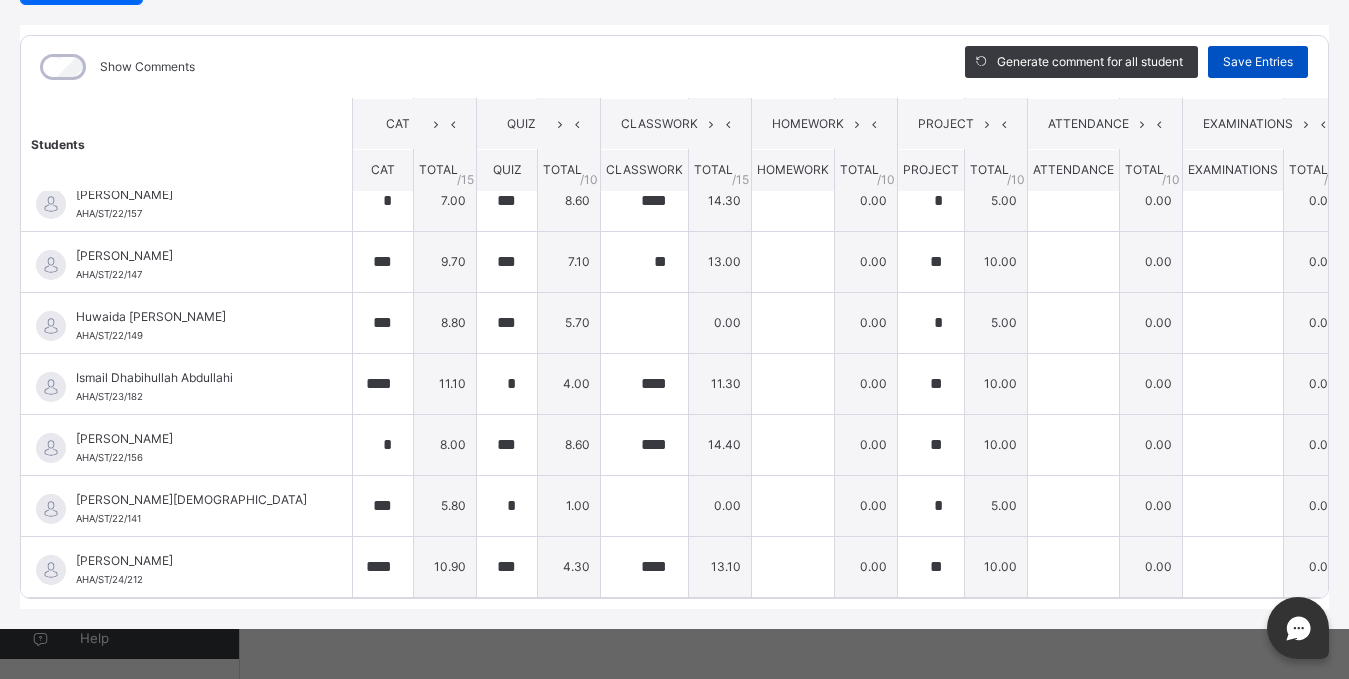 click on "Save Entries" at bounding box center [1258, 62] 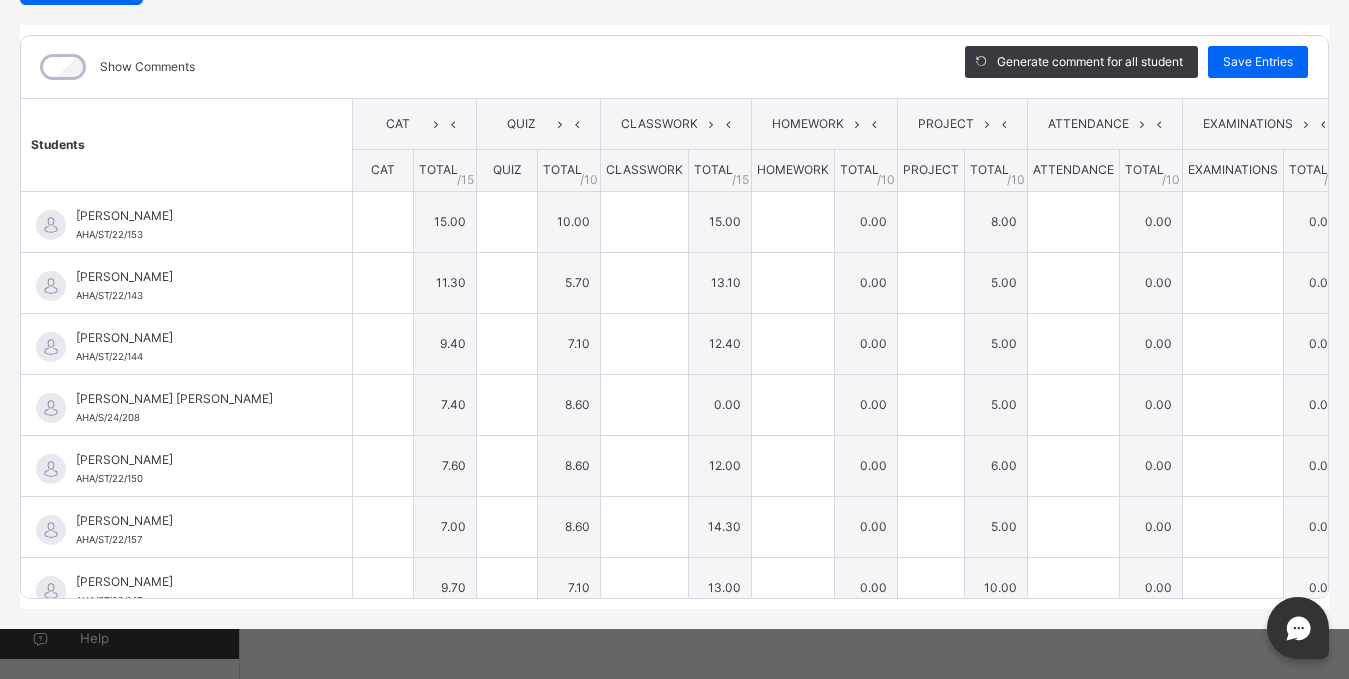 type on "**" 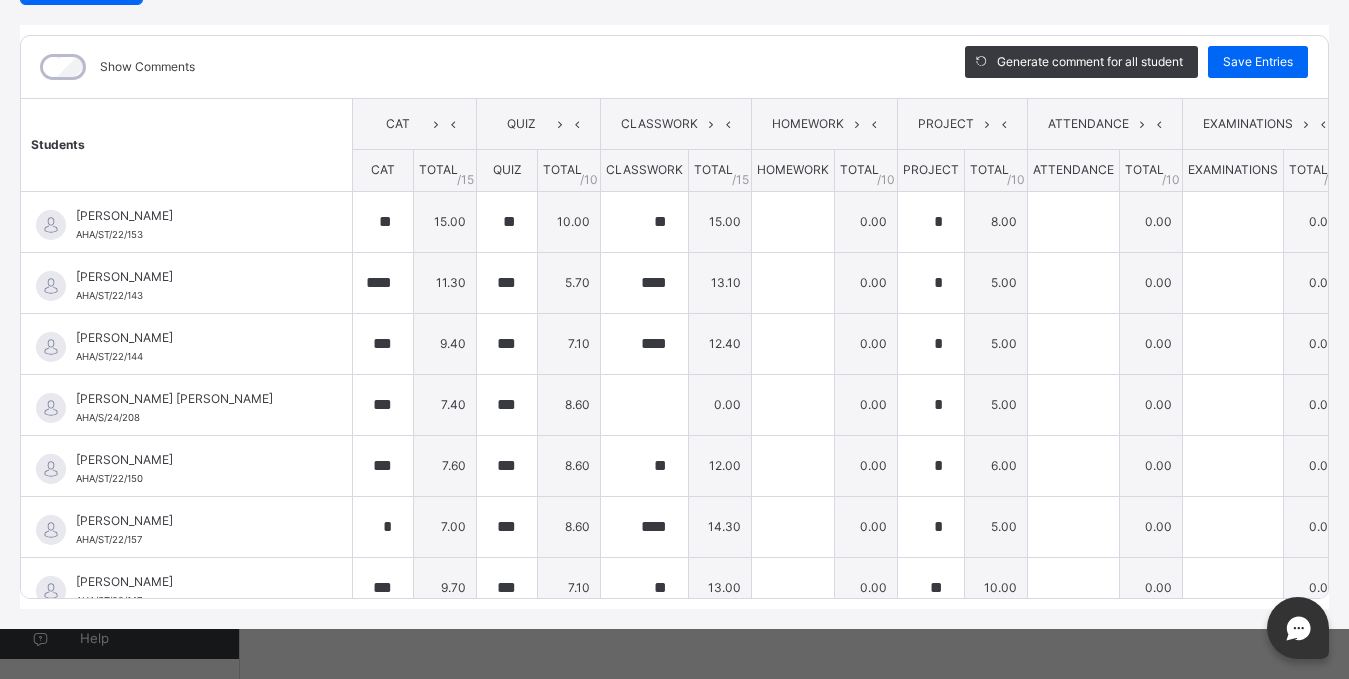 type on "*" 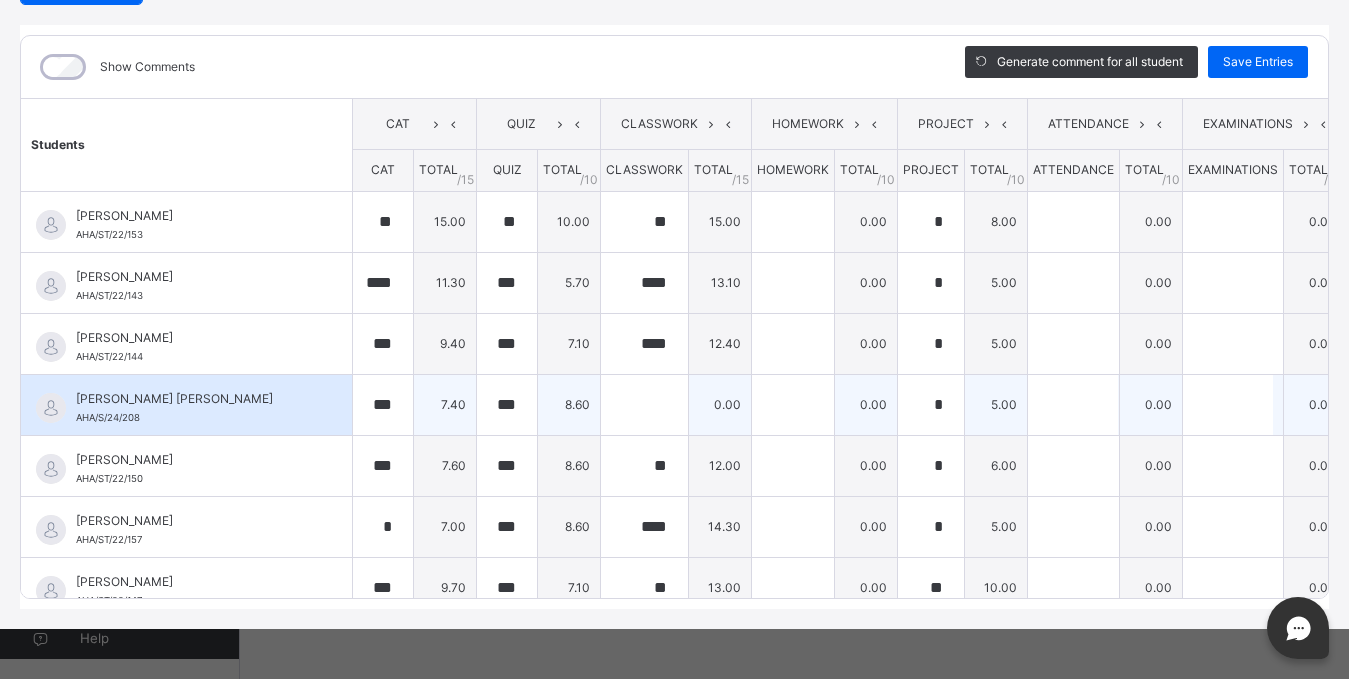 scroll, scrollTop: 102, scrollLeft: 0, axis: vertical 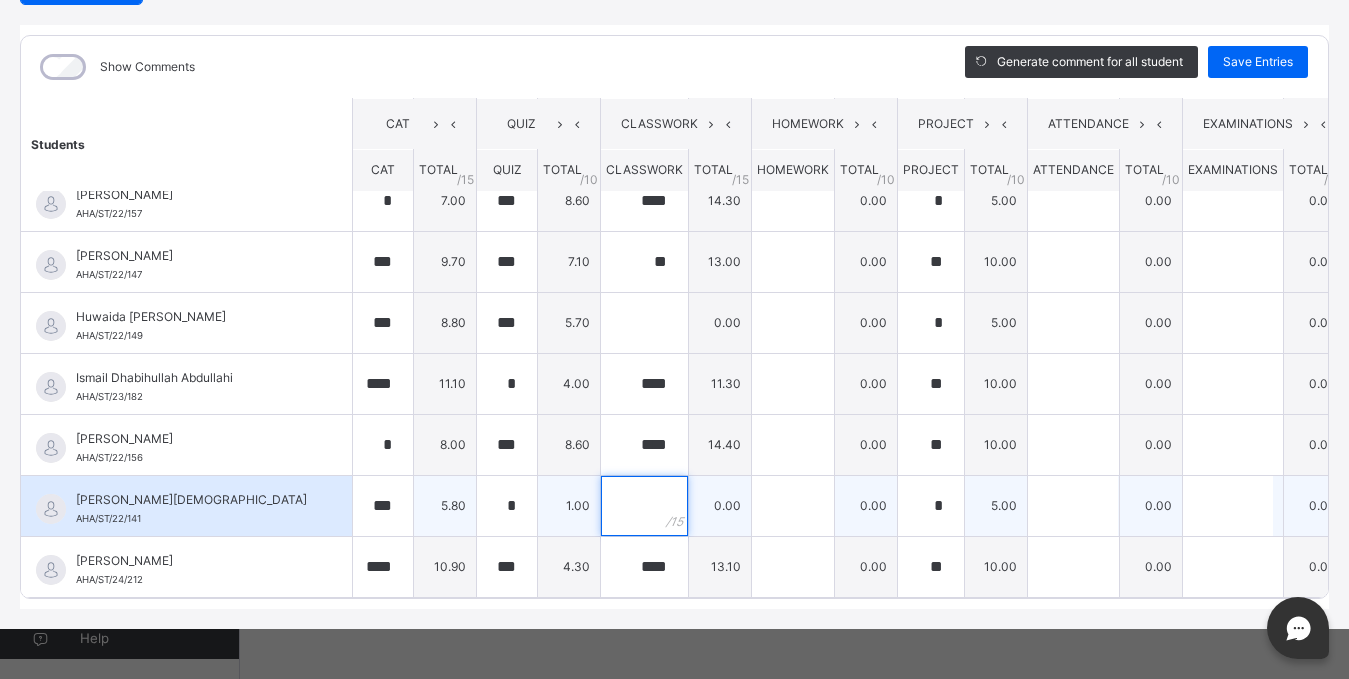 click at bounding box center [644, 506] 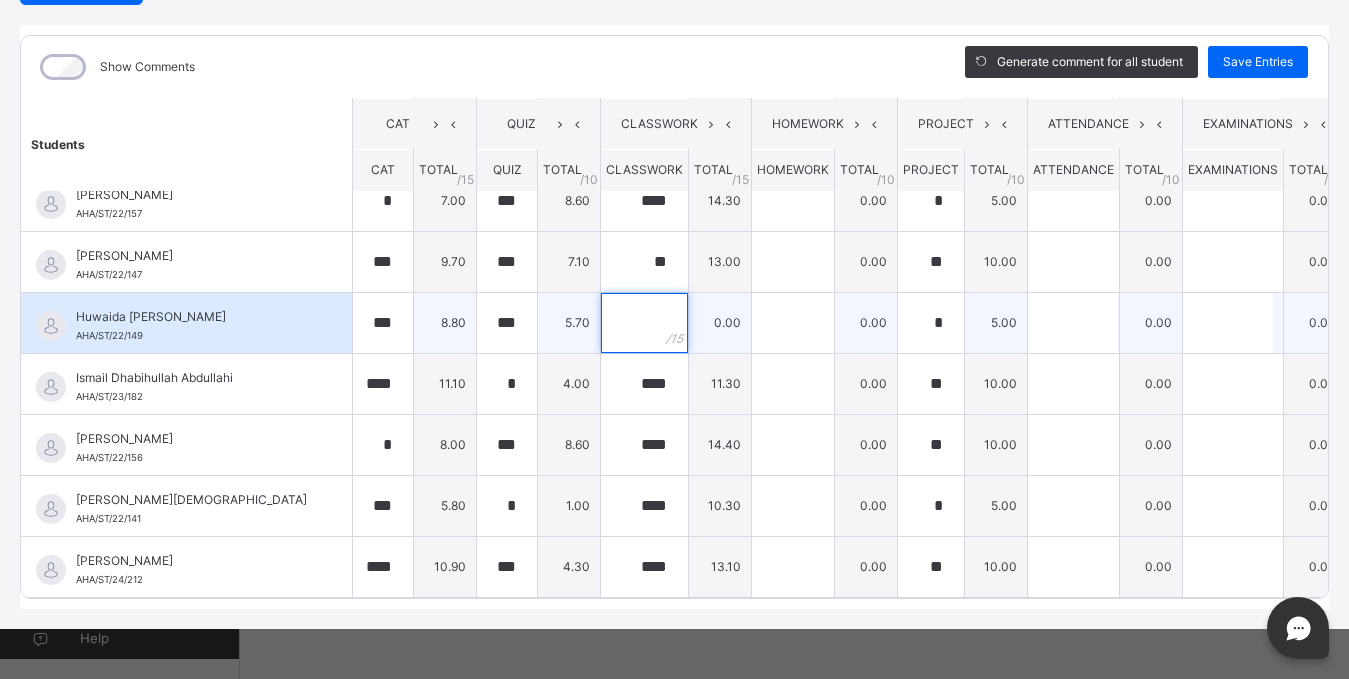 click at bounding box center (644, 323) 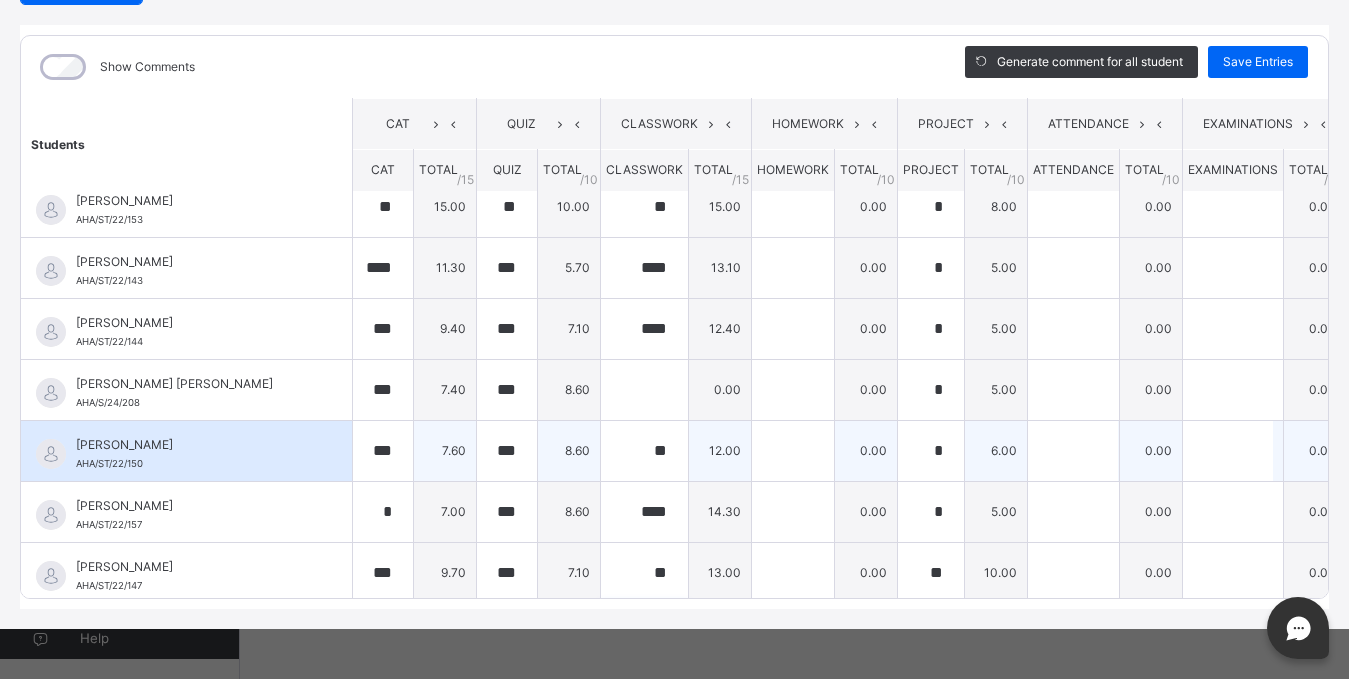 scroll, scrollTop: 0, scrollLeft: 0, axis: both 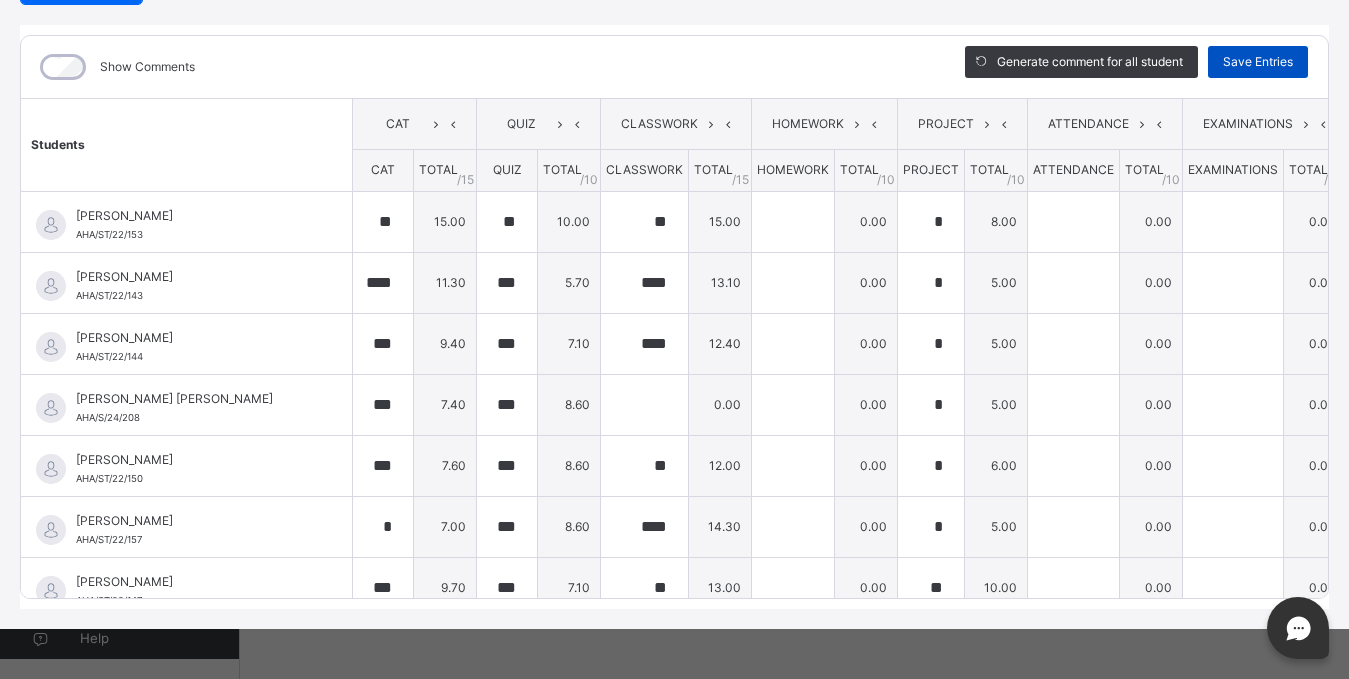 click on "Save Entries" at bounding box center [1258, 62] 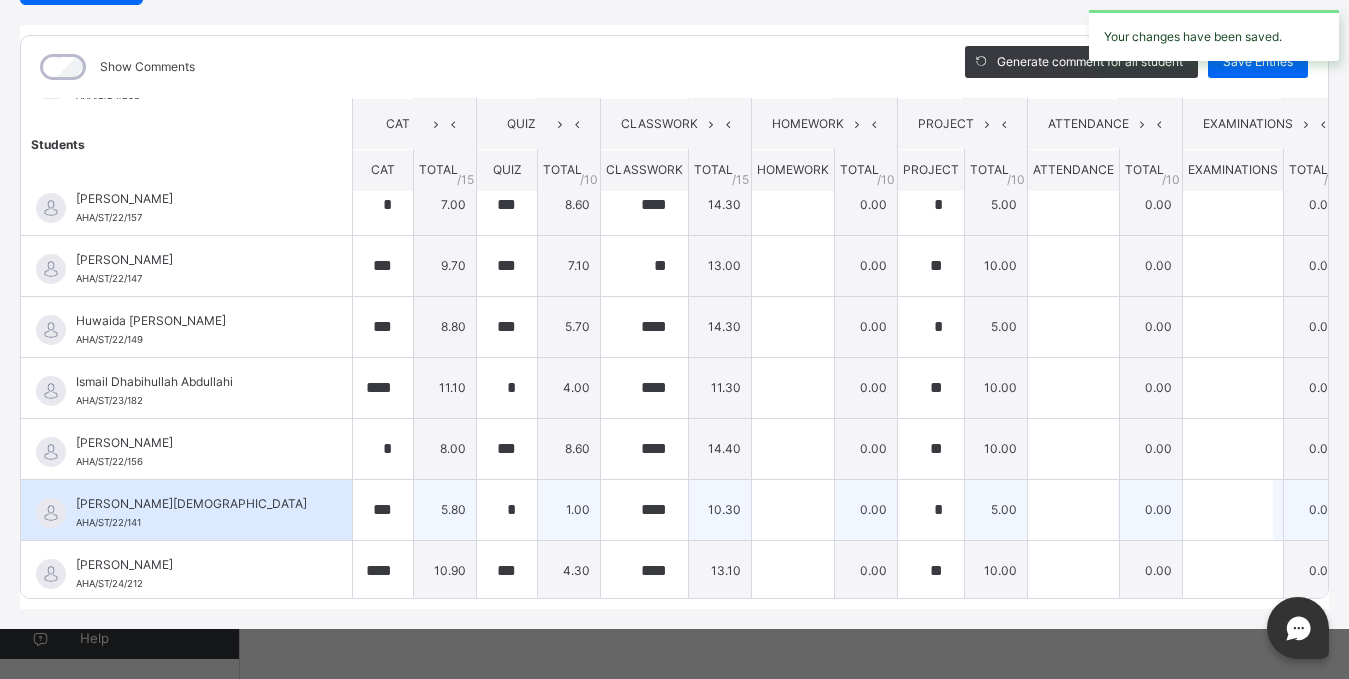 scroll, scrollTop: 343, scrollLeft: 0, axis: vertical 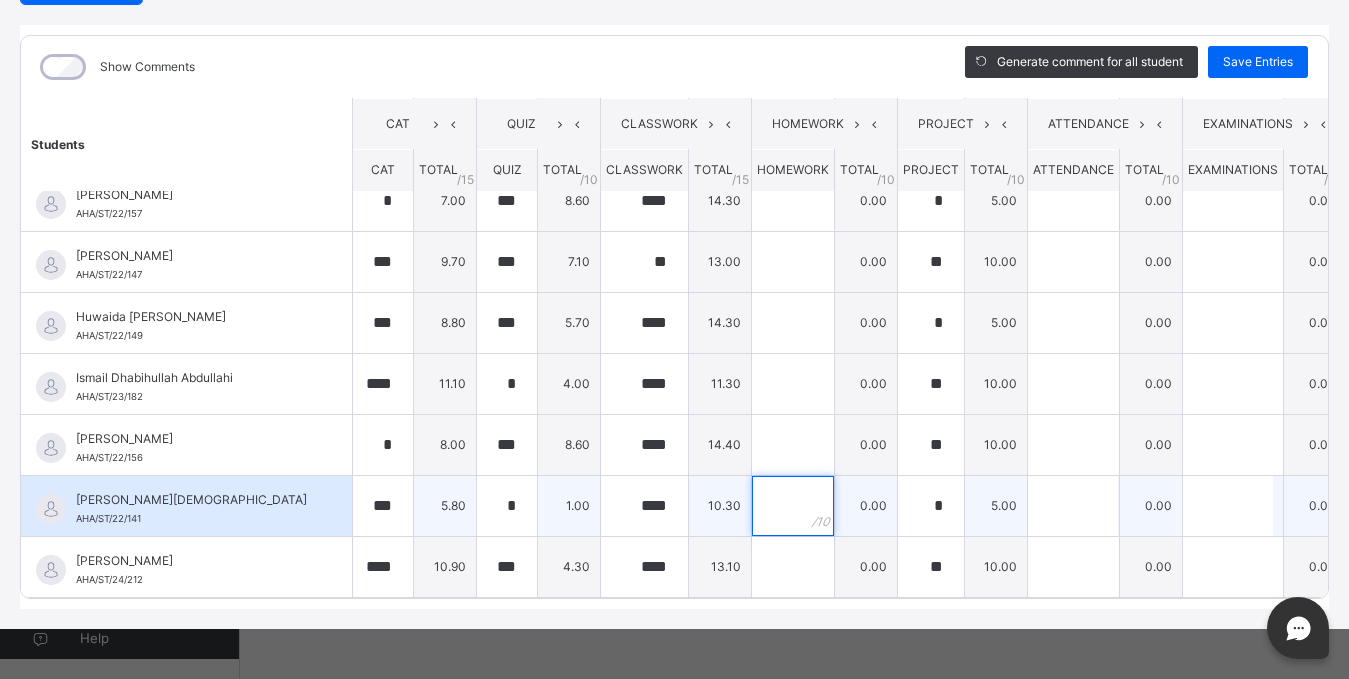 click at bounding box center (793, 506) 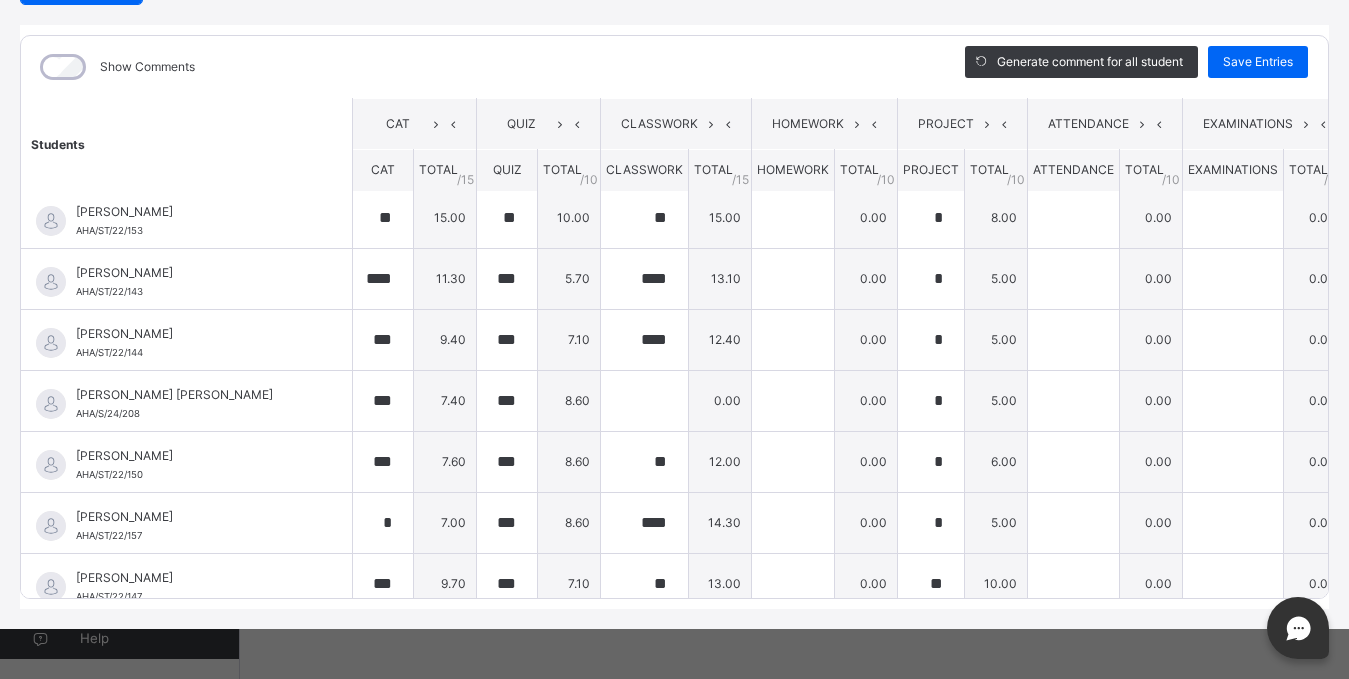 scroll, scrollTop: 0, scrollLeft: 0, axis: both 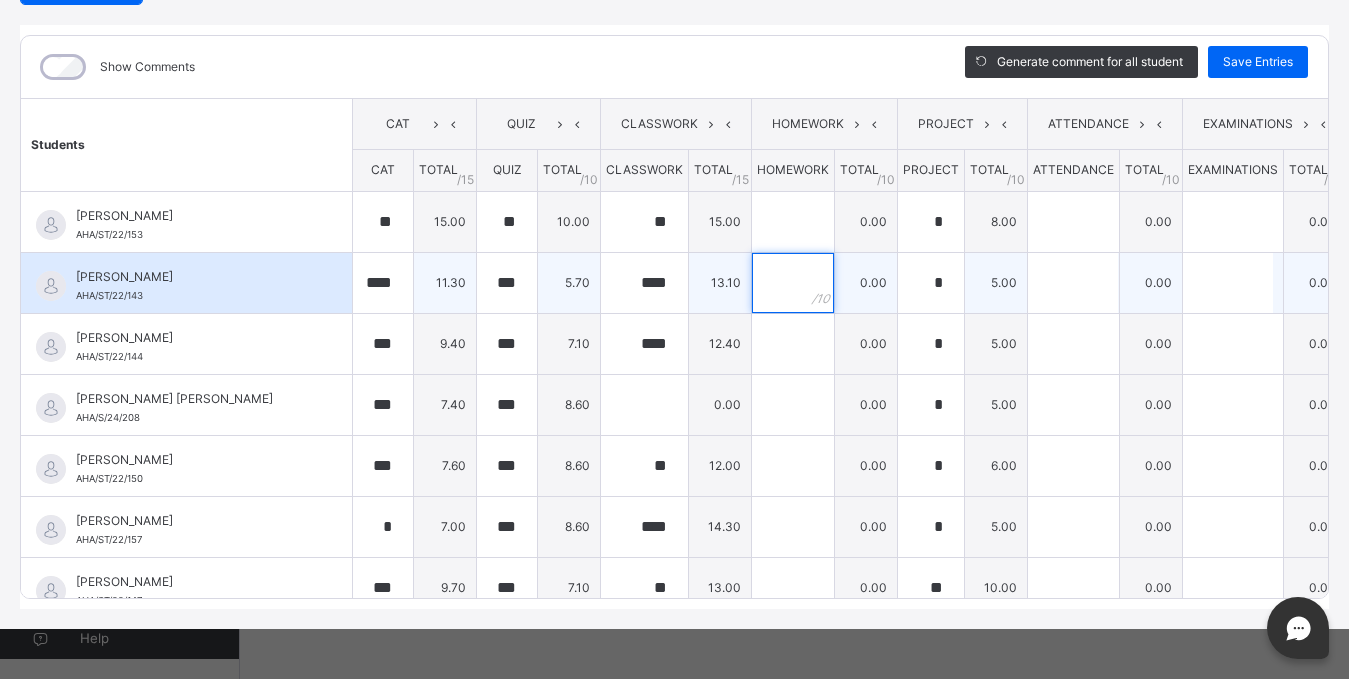 click at bounding box center [793, 283] 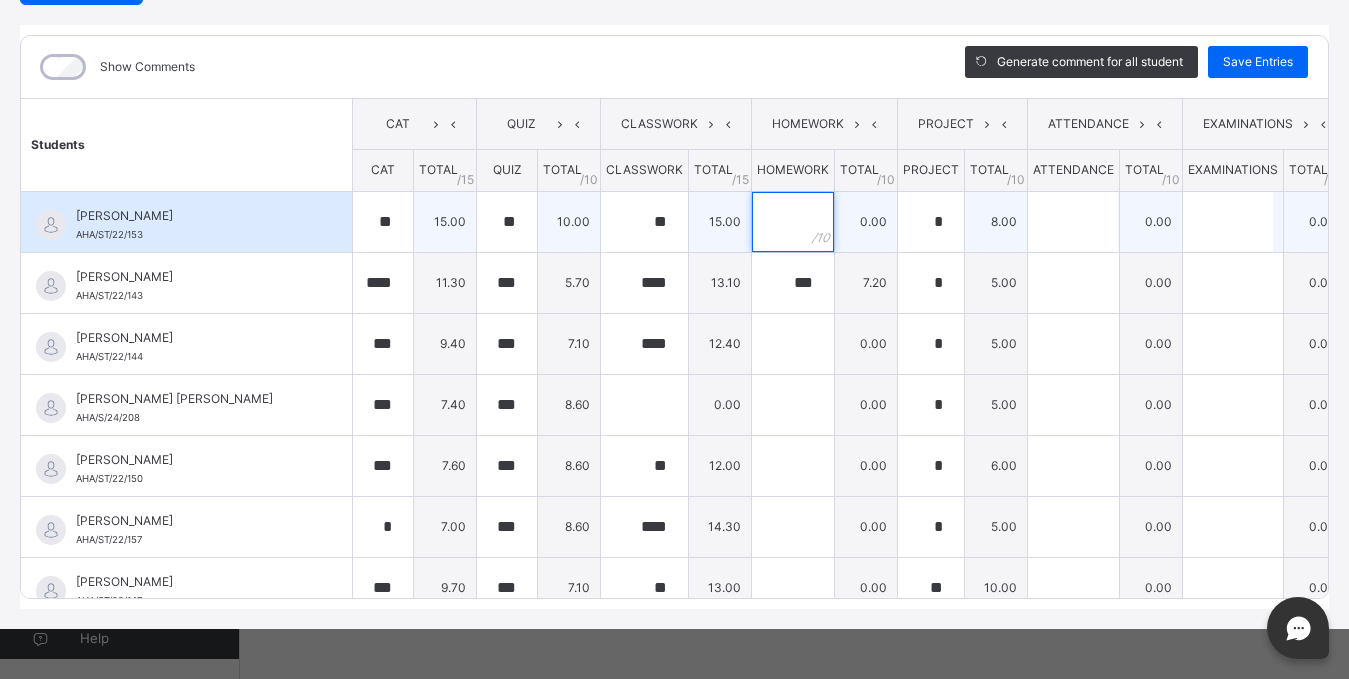 click at bounding box center [793, 222] 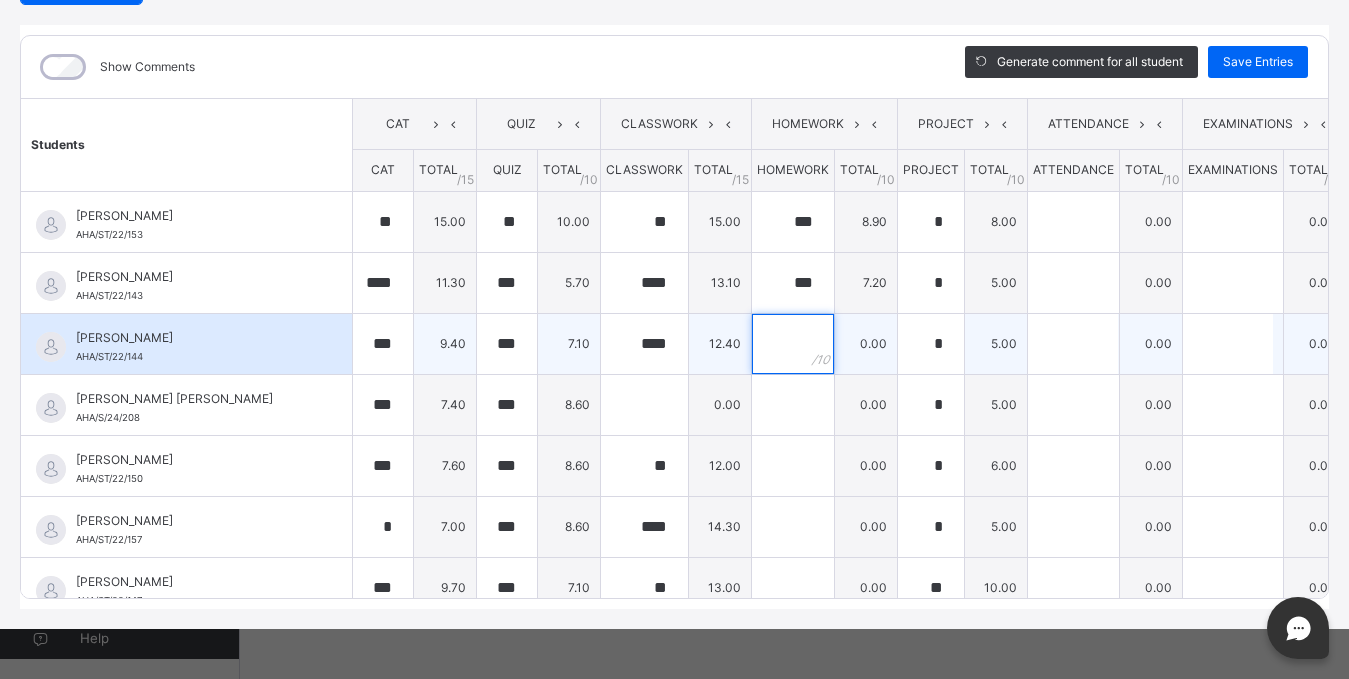 click at bounding box center [793, 344] 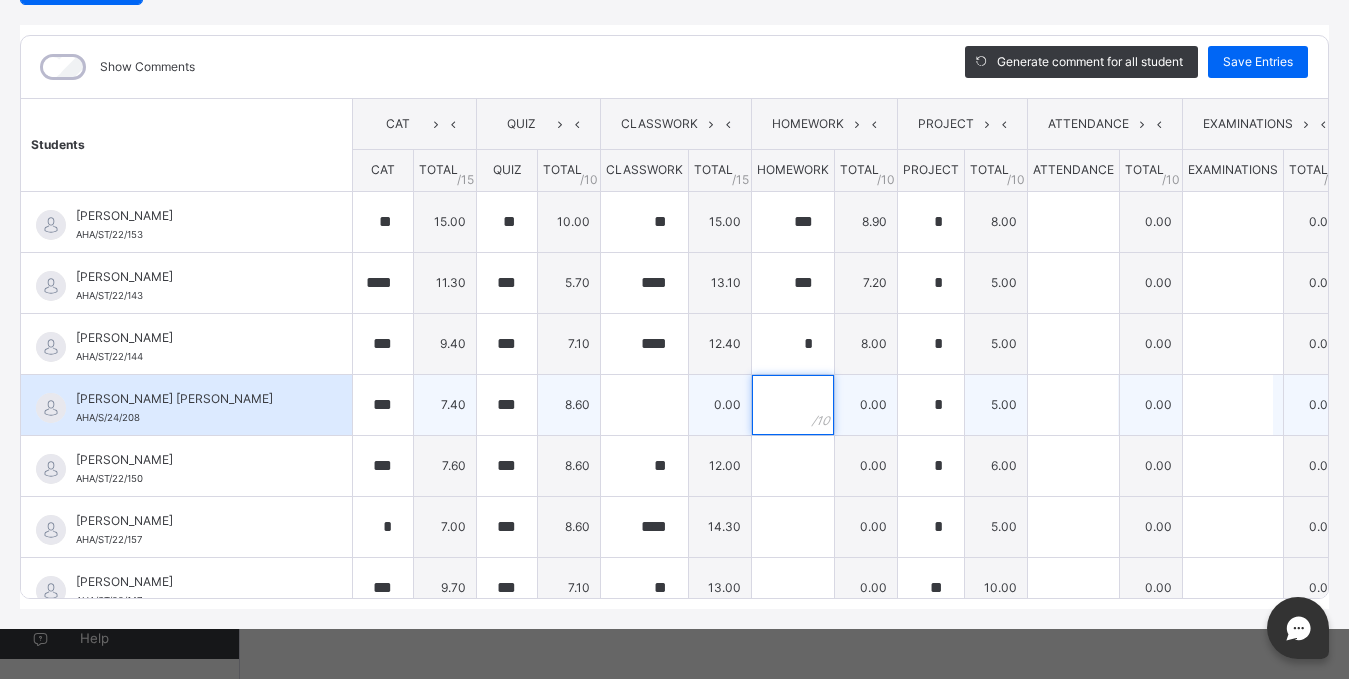click at bounding box center (793, 405) 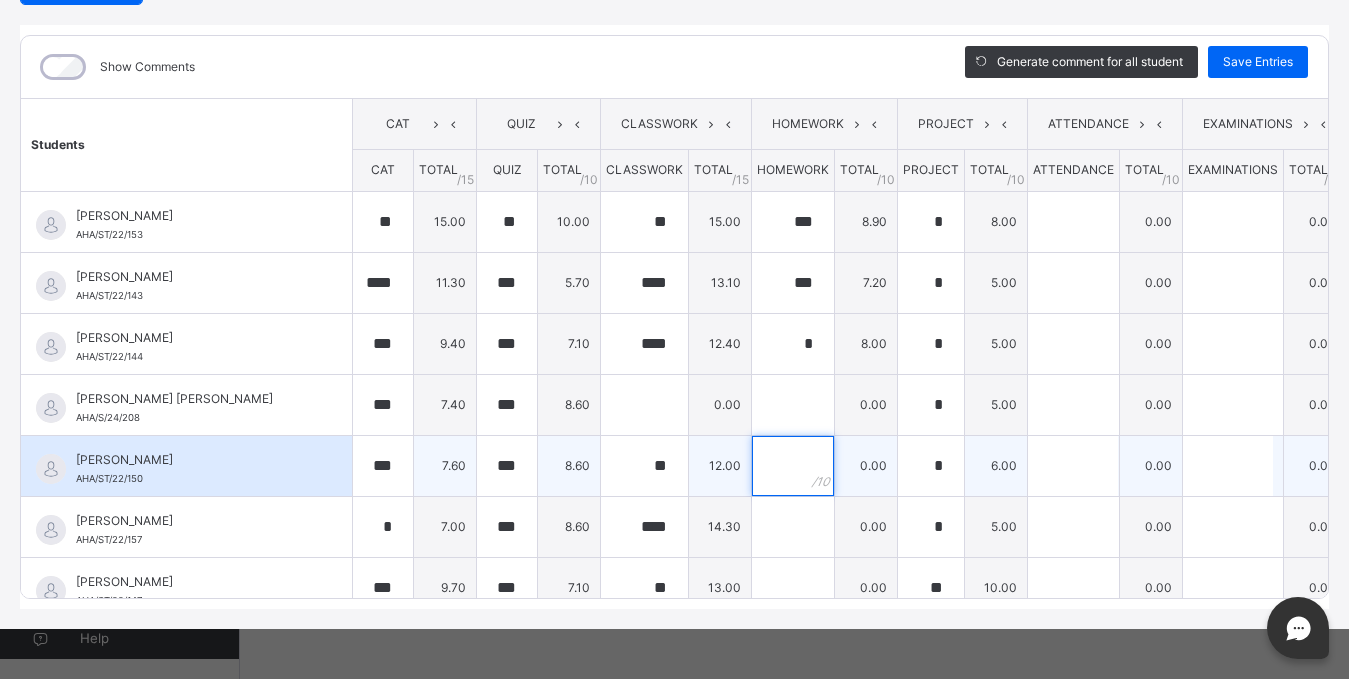 click at bounding box center (793, 466) 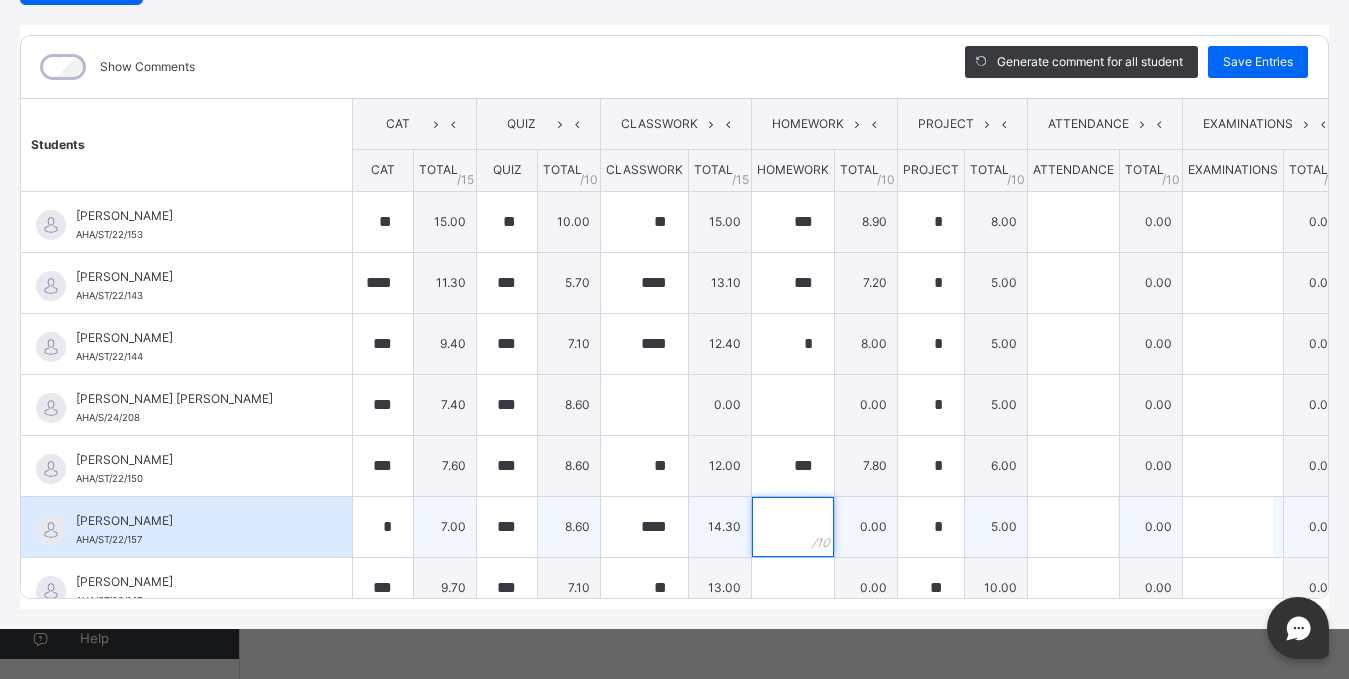 click at bounding box center (793, 527) 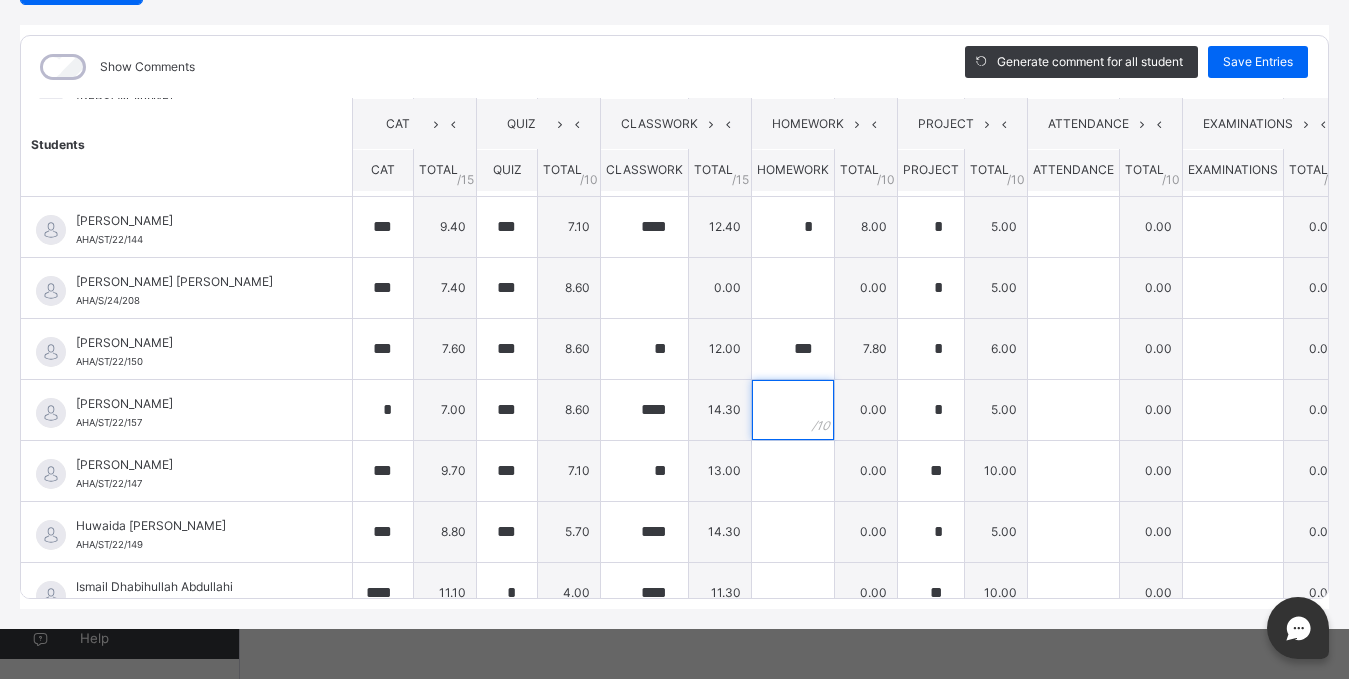scroll, scrollTop: 300, scrollLeft: 0, axis: vertical 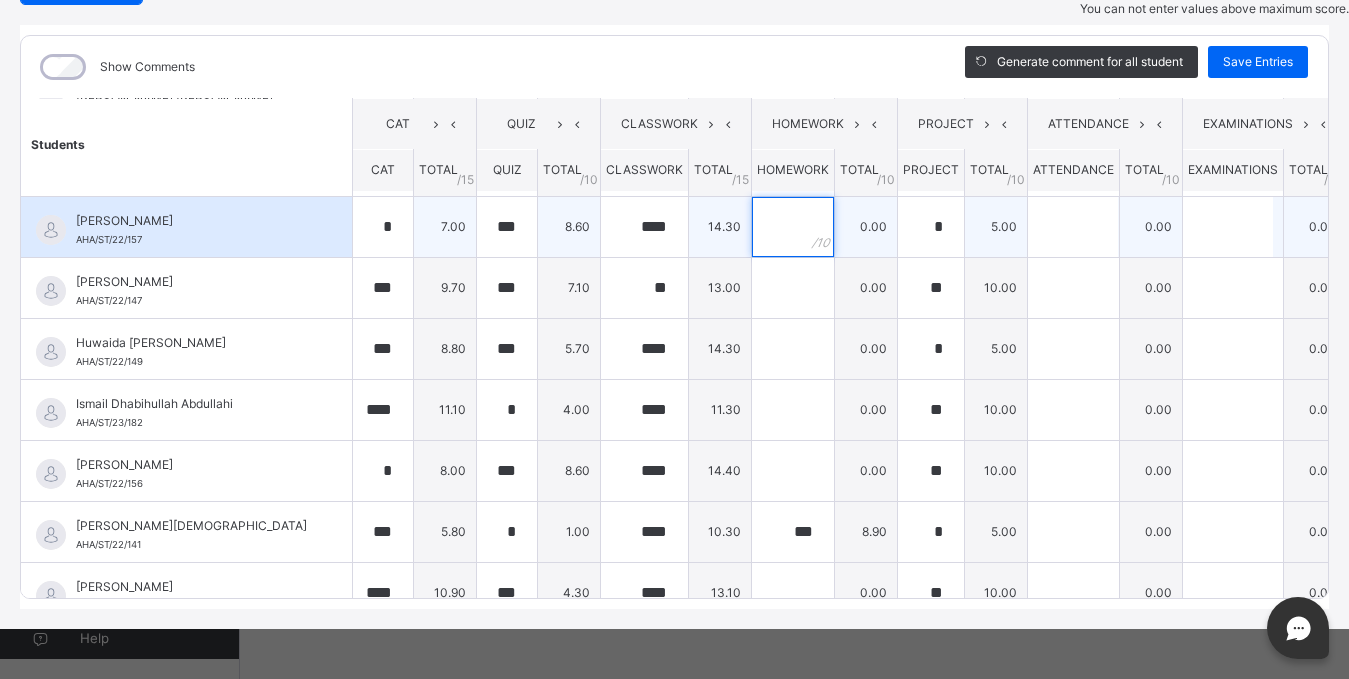 click at bounding box center (793, 227) 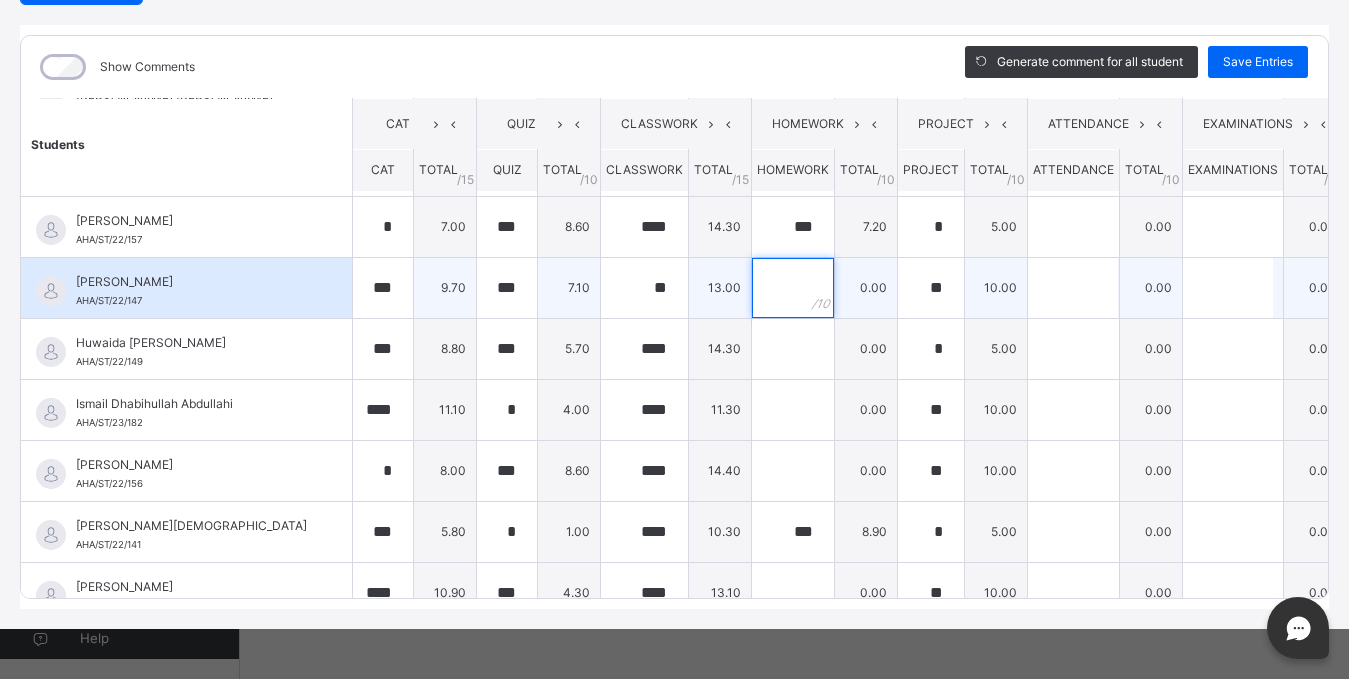 click at bounding box center [793, 288] 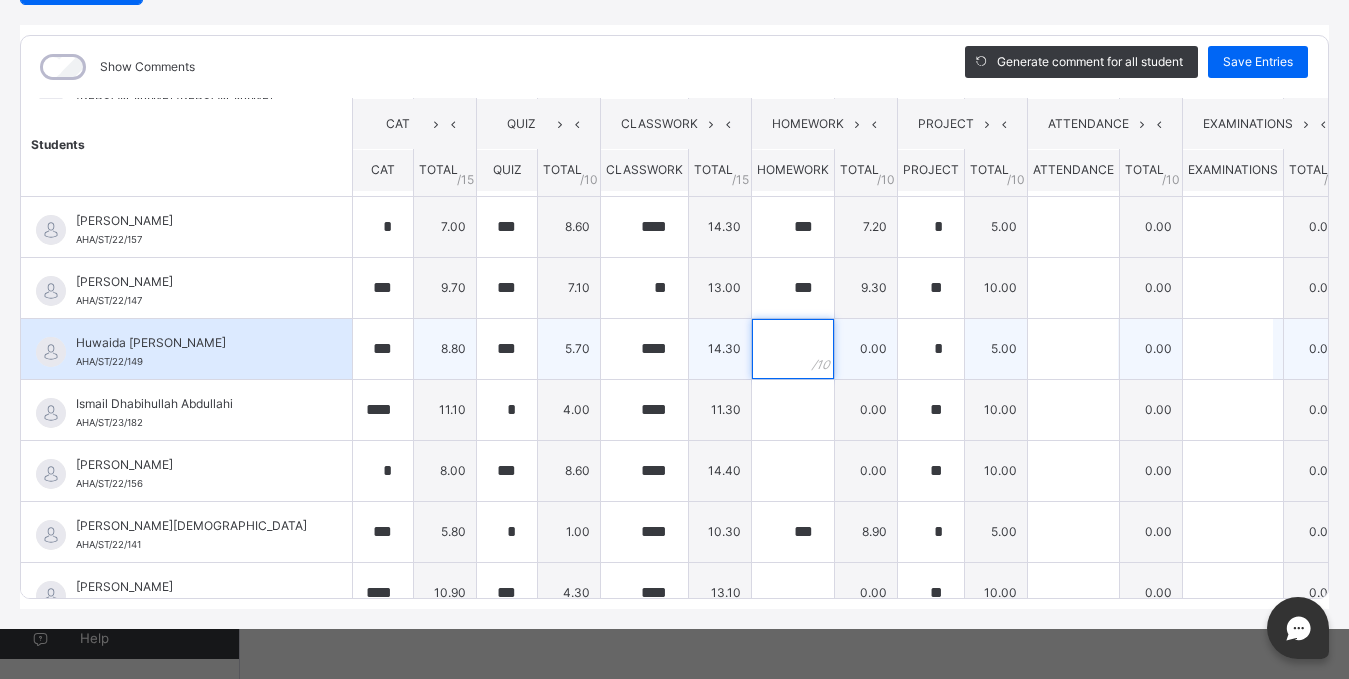 click at bounding box center (793, 349) 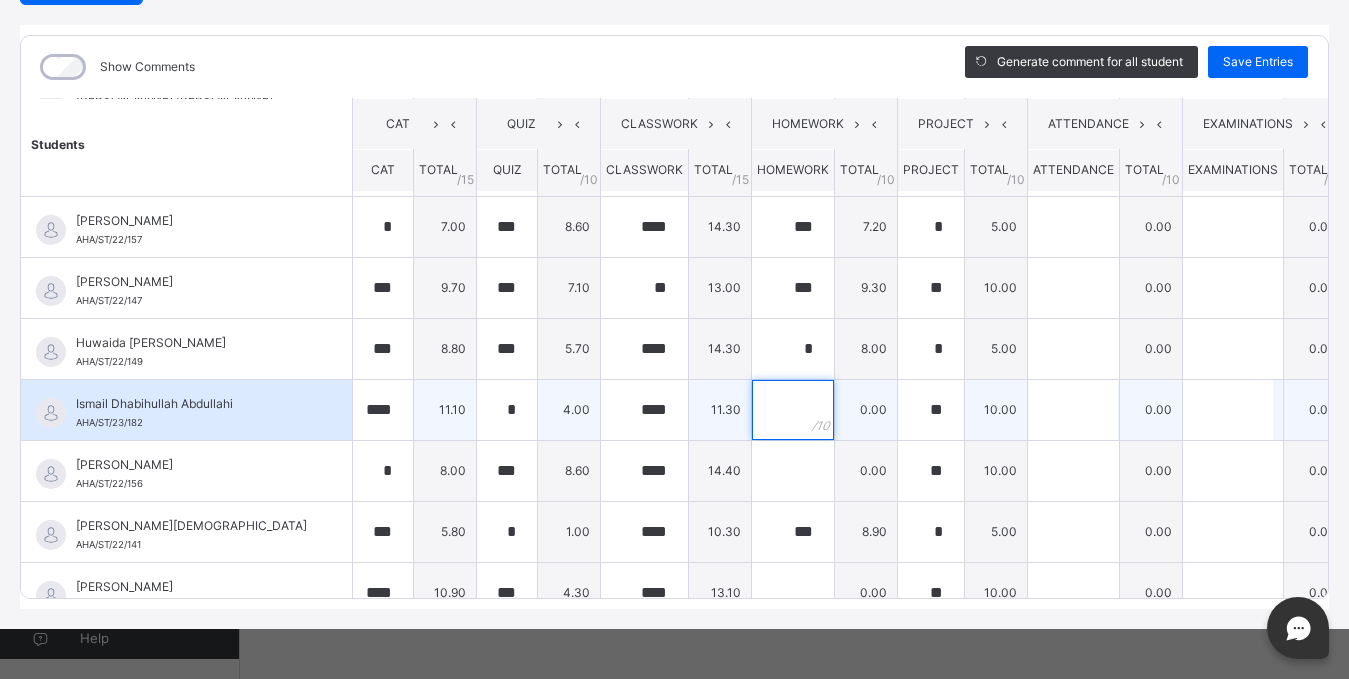 click at bounding box center (793, 410) 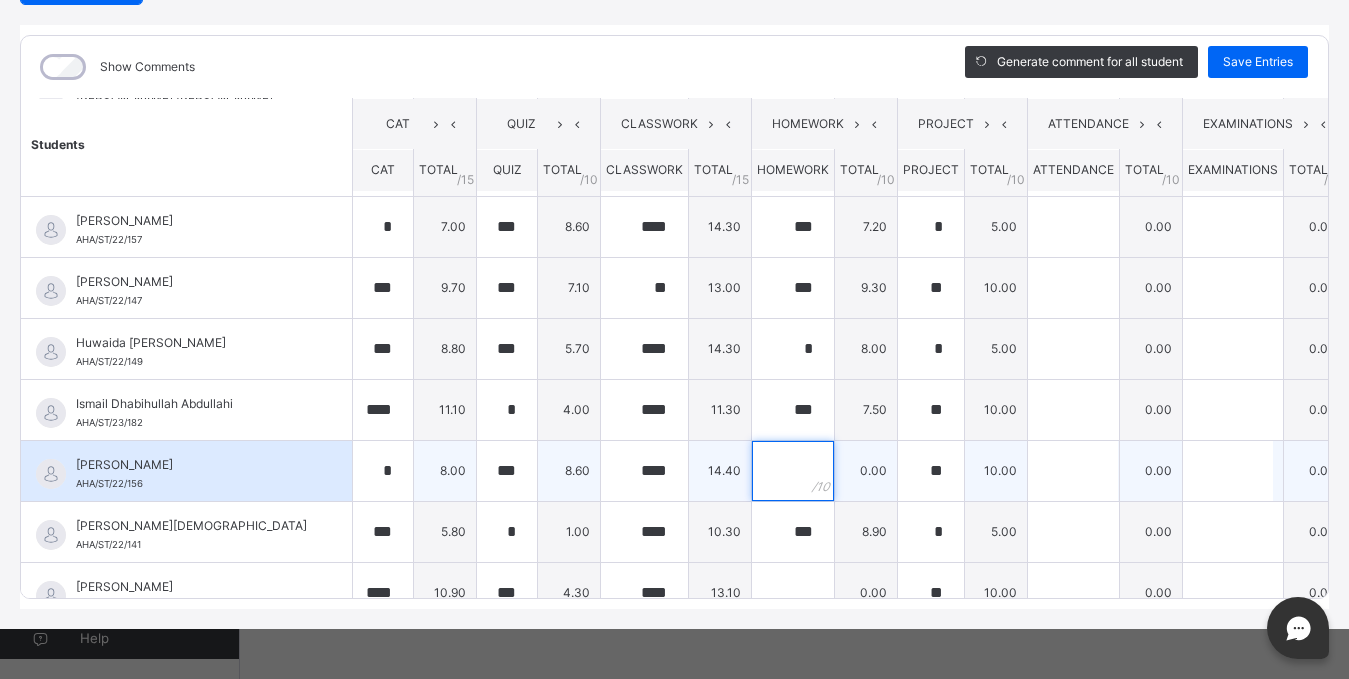 click at bounding box center [793, 471] 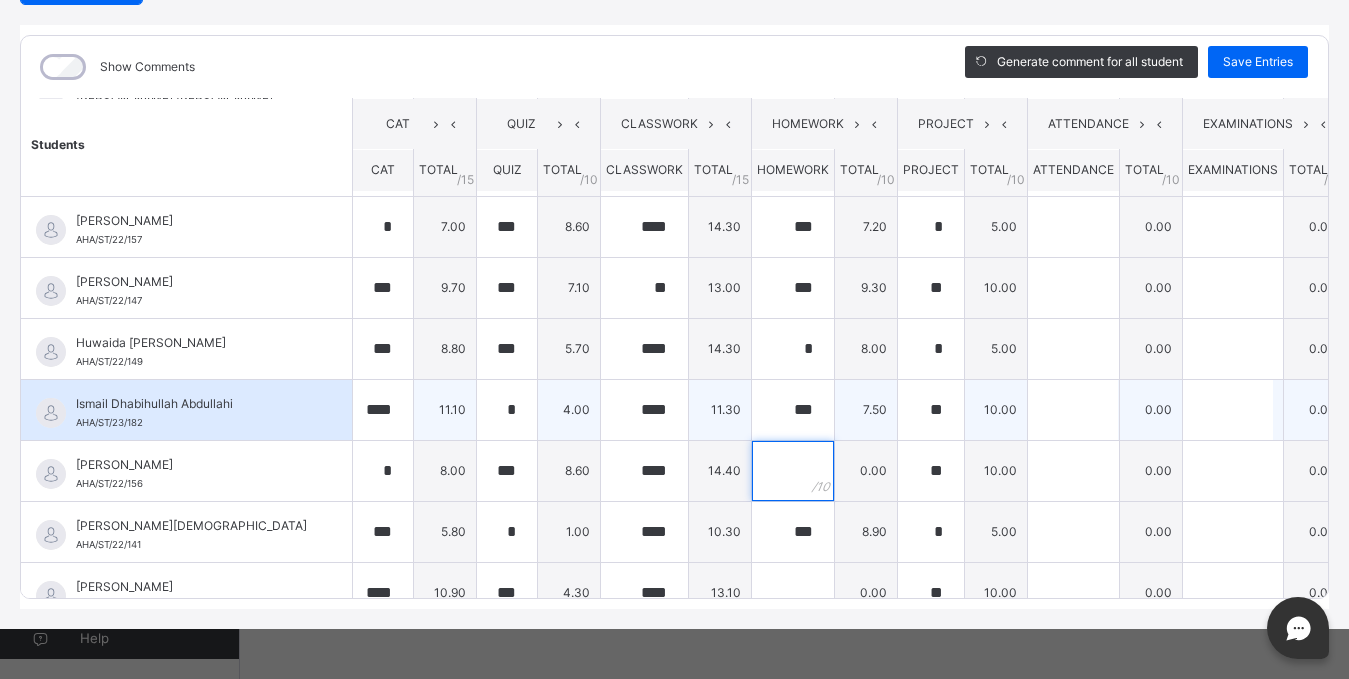 scroll, scrollTop: 343, scrollLeft: 0, axis: vertical 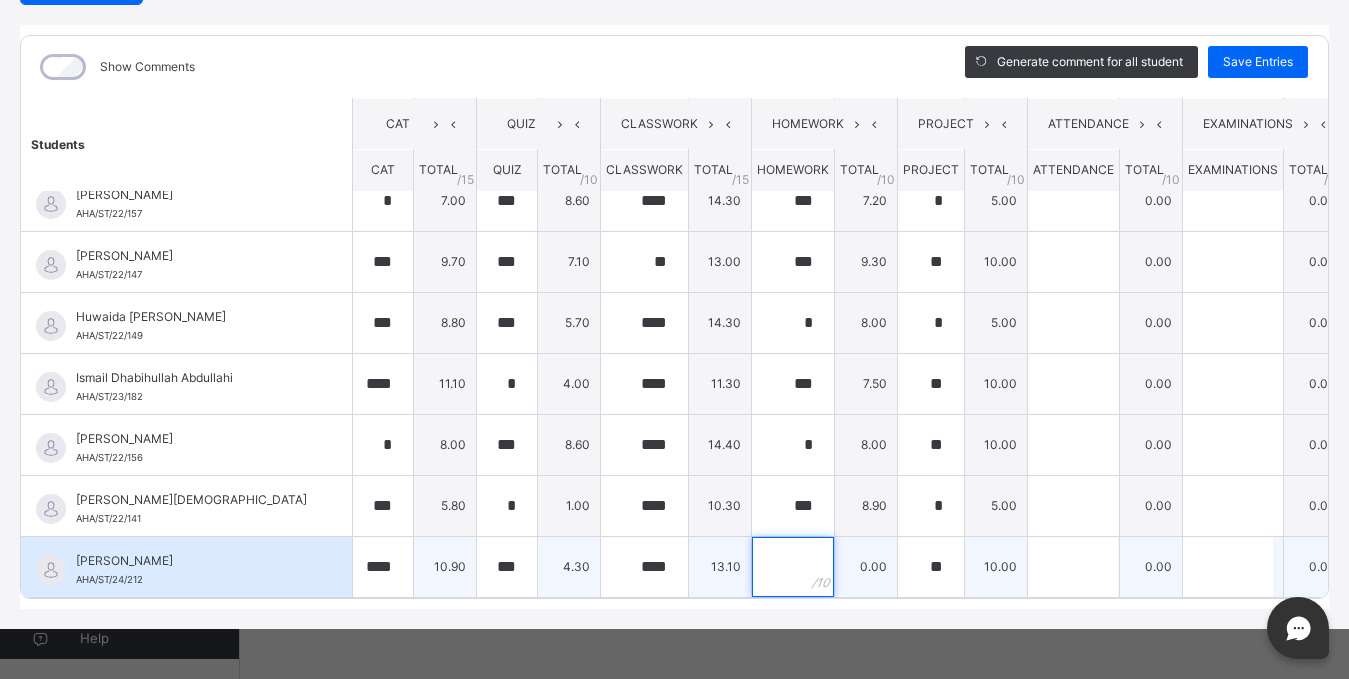 click at bounding box center (793, 567) 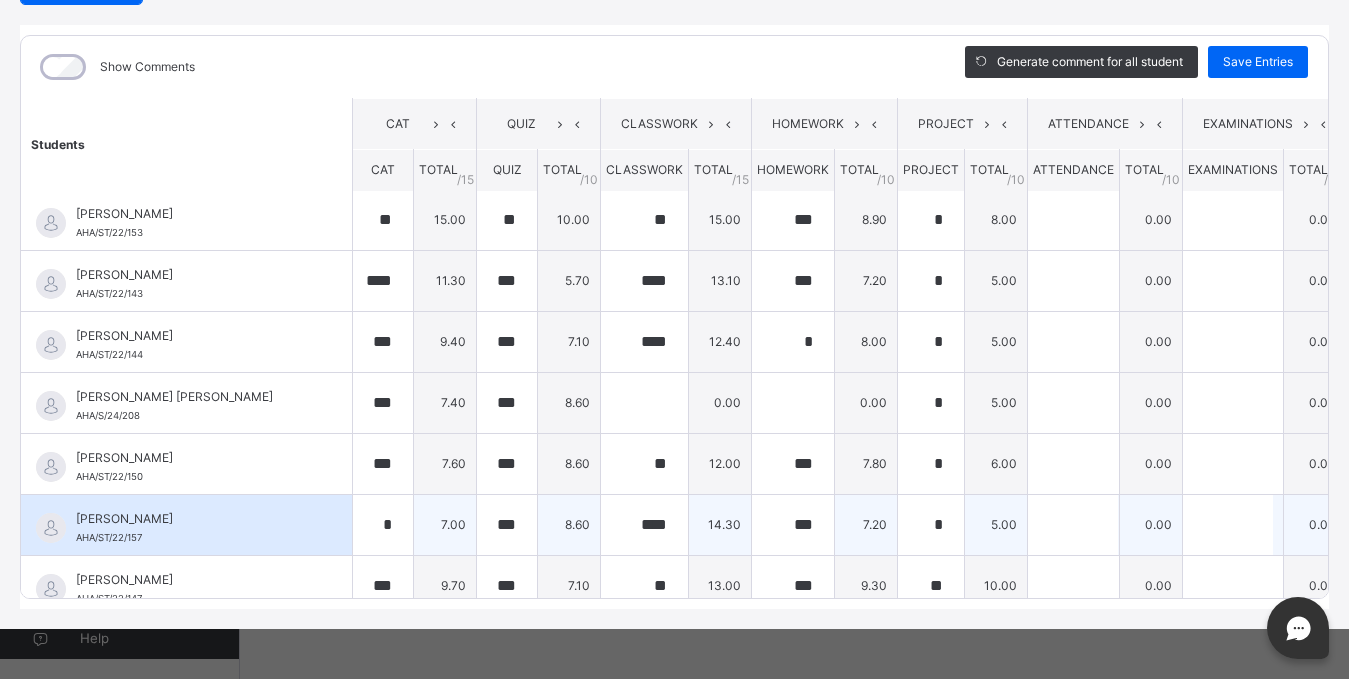scroll, scrollTop: 0, scrollLeft: 0, axis: both 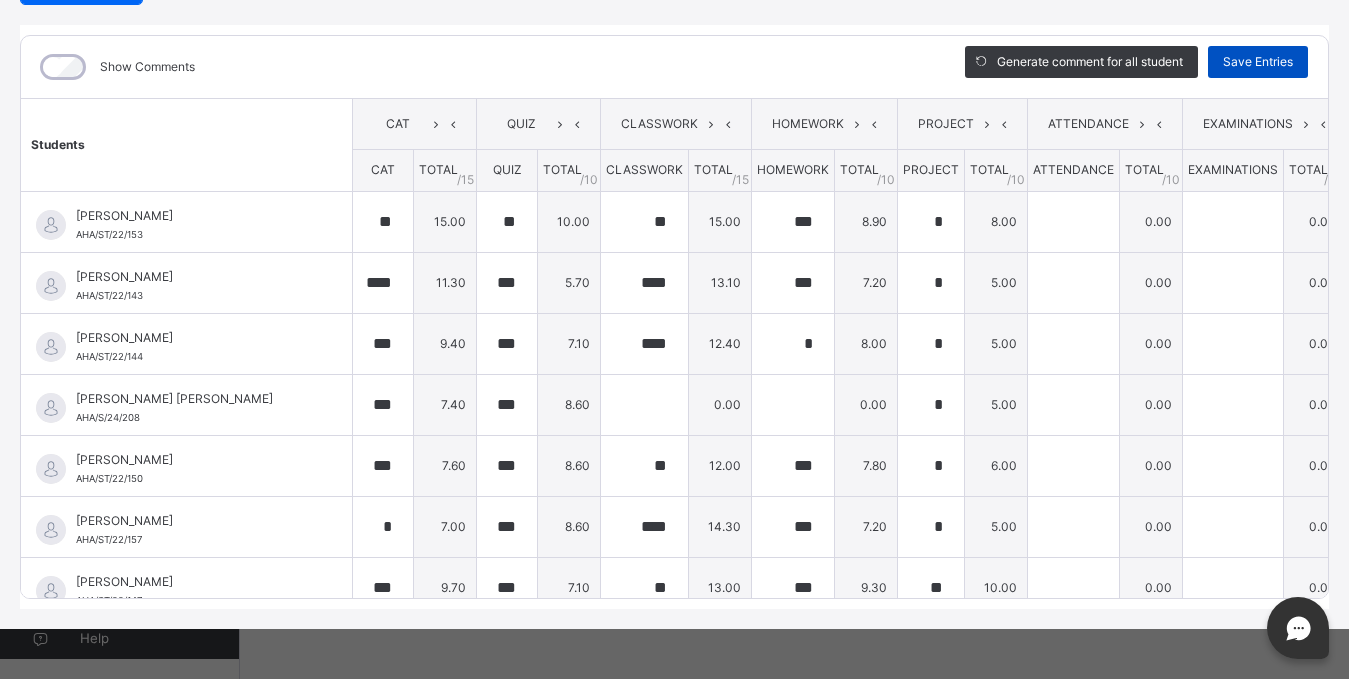 click on "Save Entries" at bounding box center (1258, 62) 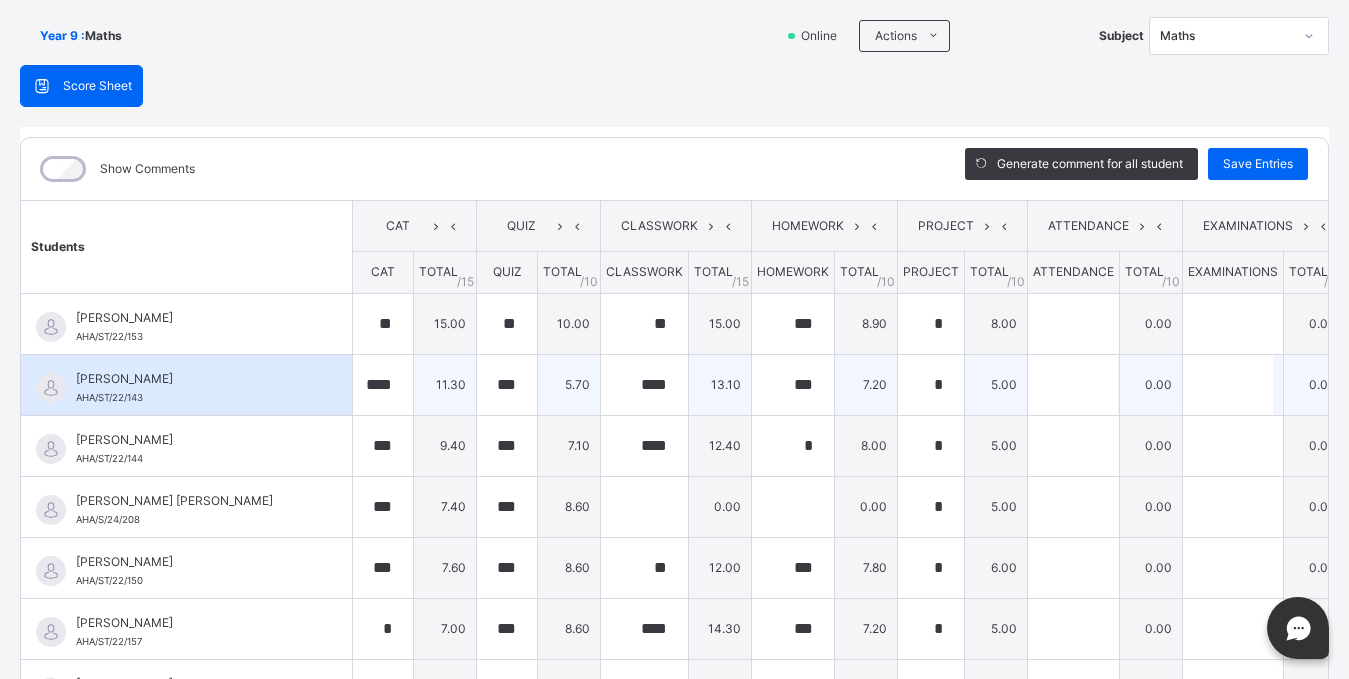 scroll, scrollTop: 0, scrollLeft: 0, axis: both 